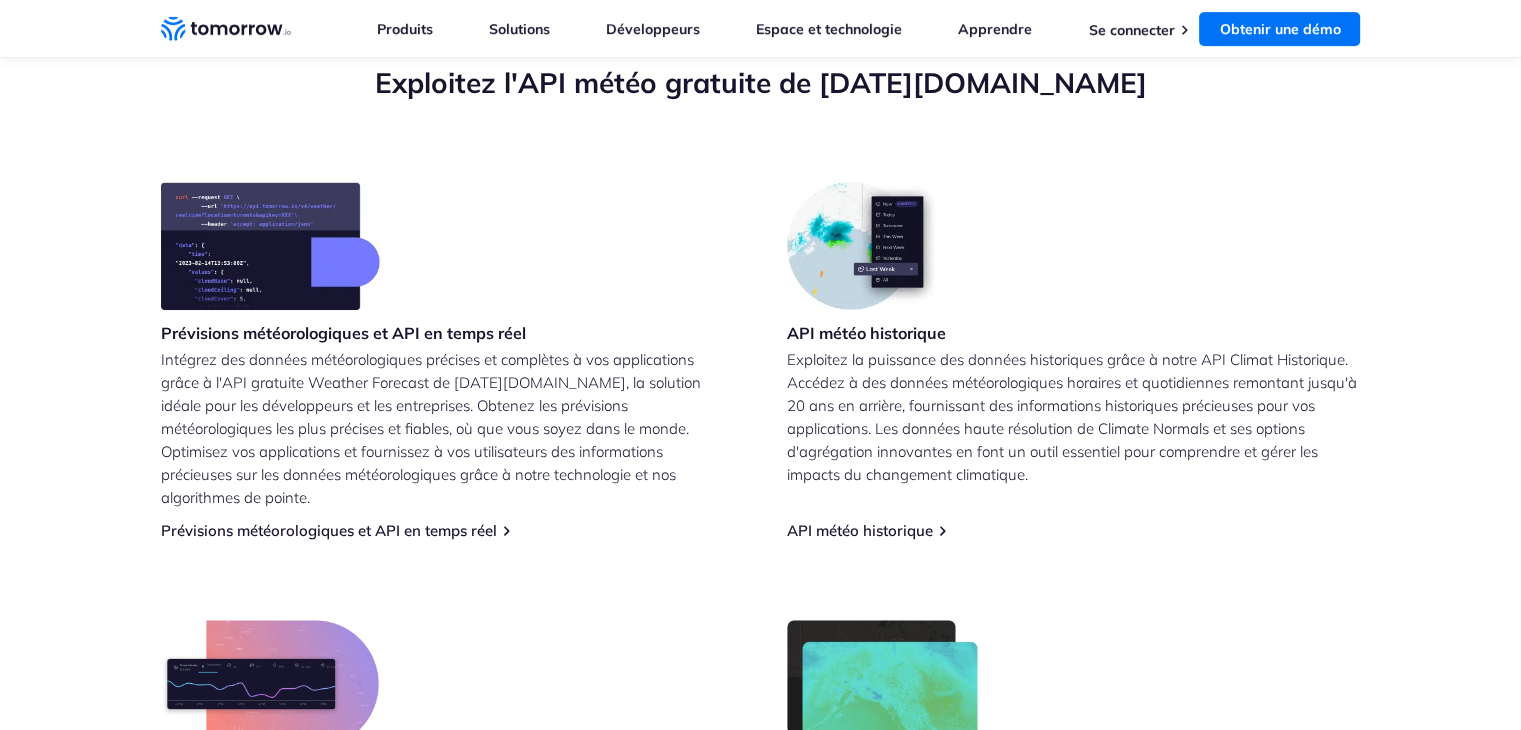 scroll, scrollTop: 737, scrollLeft: 0, axis: vertical 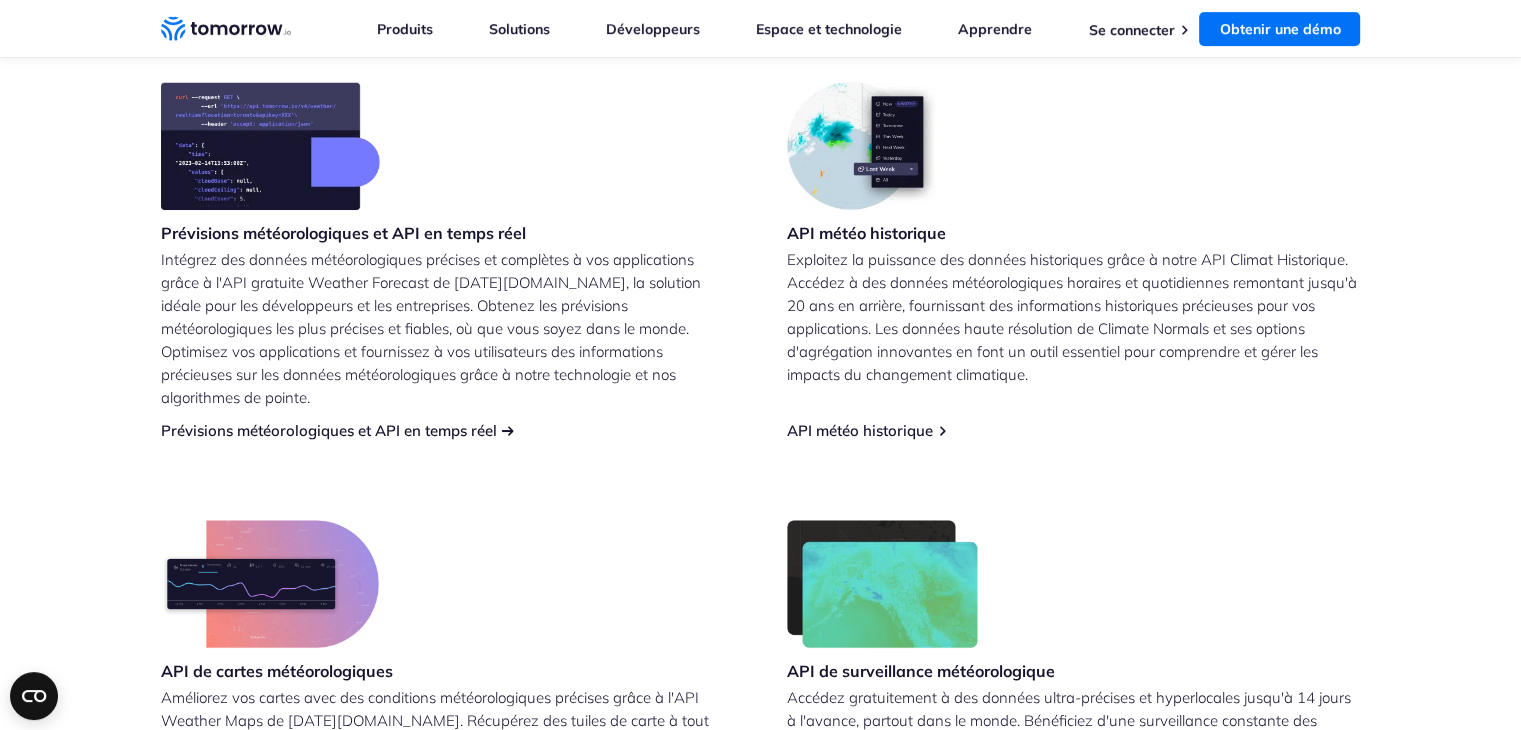 click on "Prévisions météorologiques et API en temps réel" at bounding box center [329, 430] 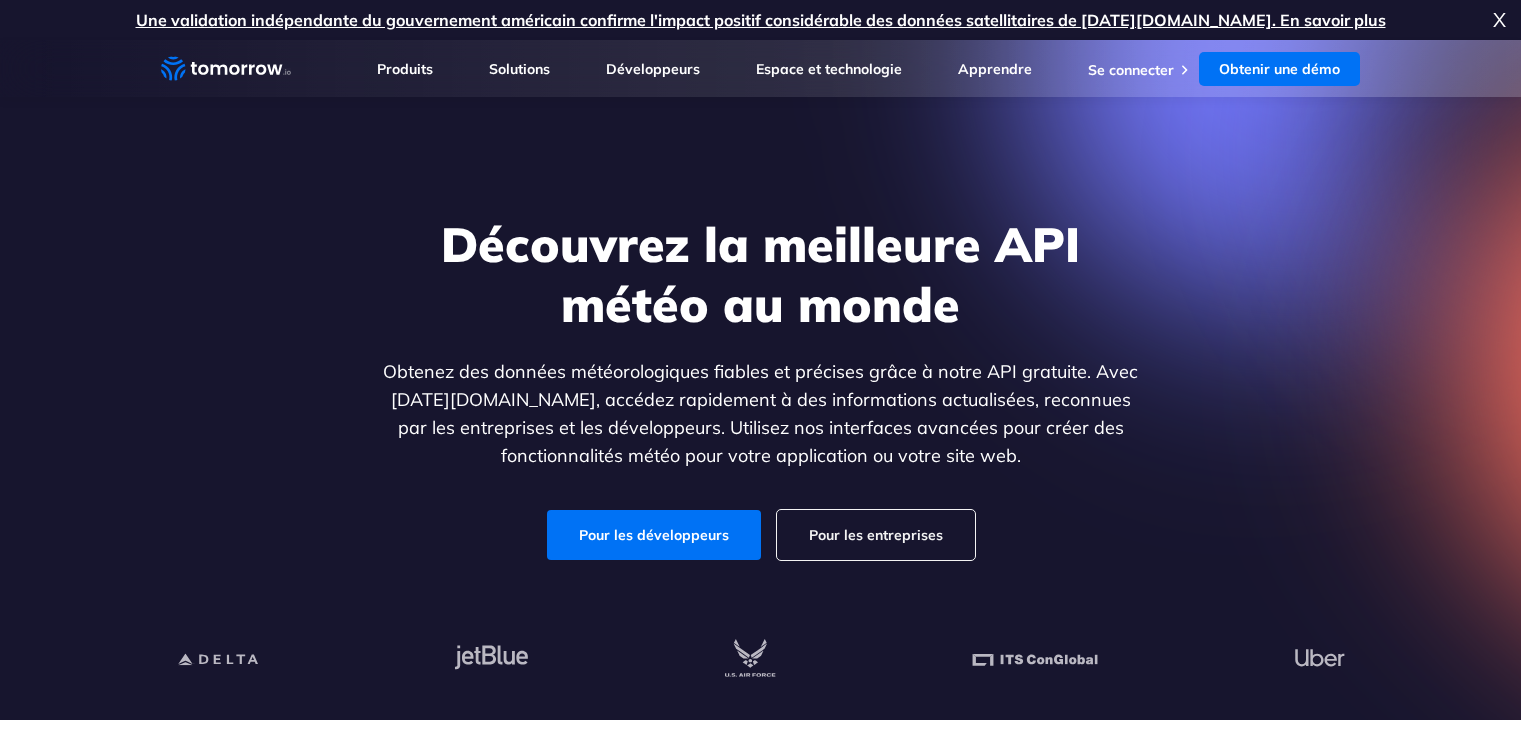 scroll, scrollTop: 0, scrollLeft: 0, axis: both 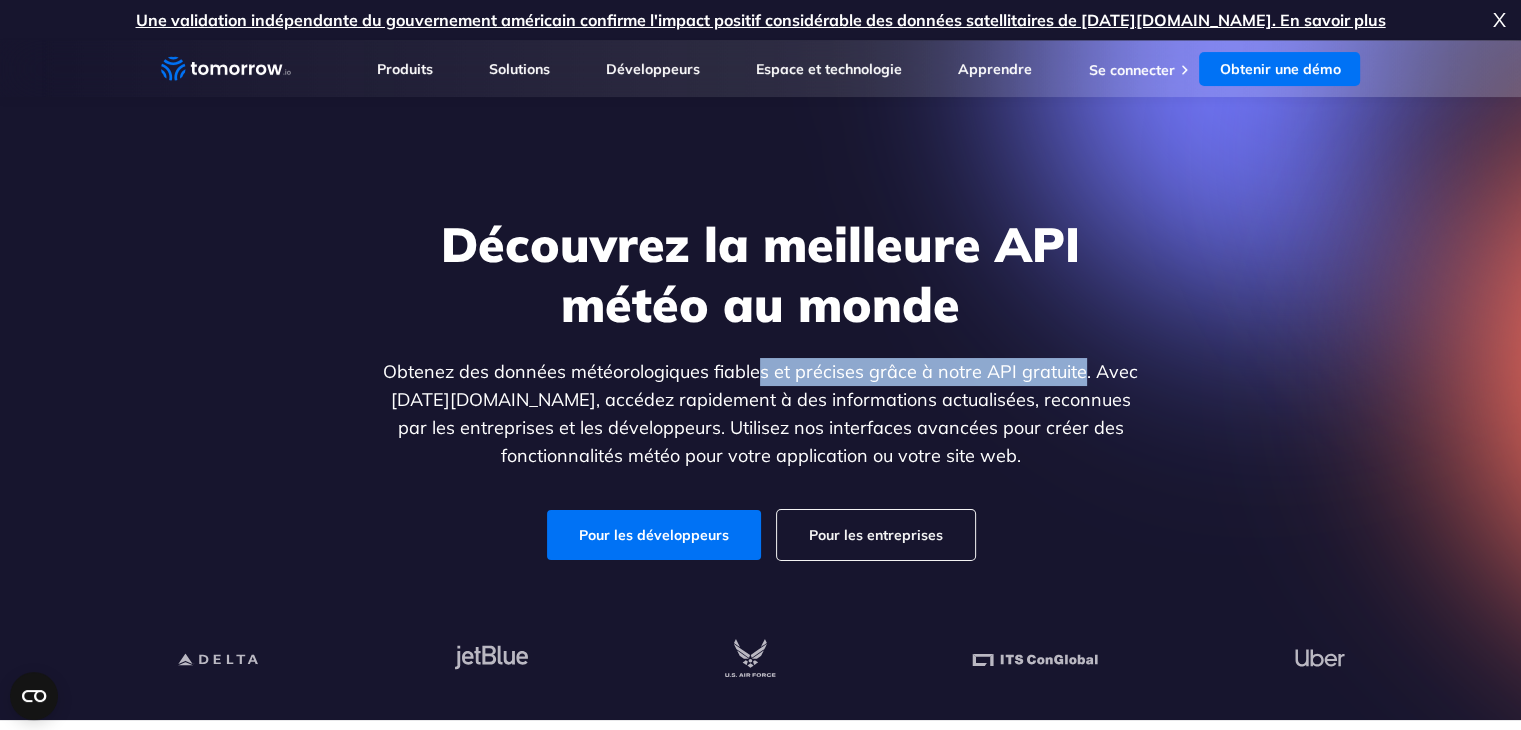 drag, startPoint x: 762, startPoint y: 367, endPoint x: 1092, endPoint y: 381, distance: 330.29684 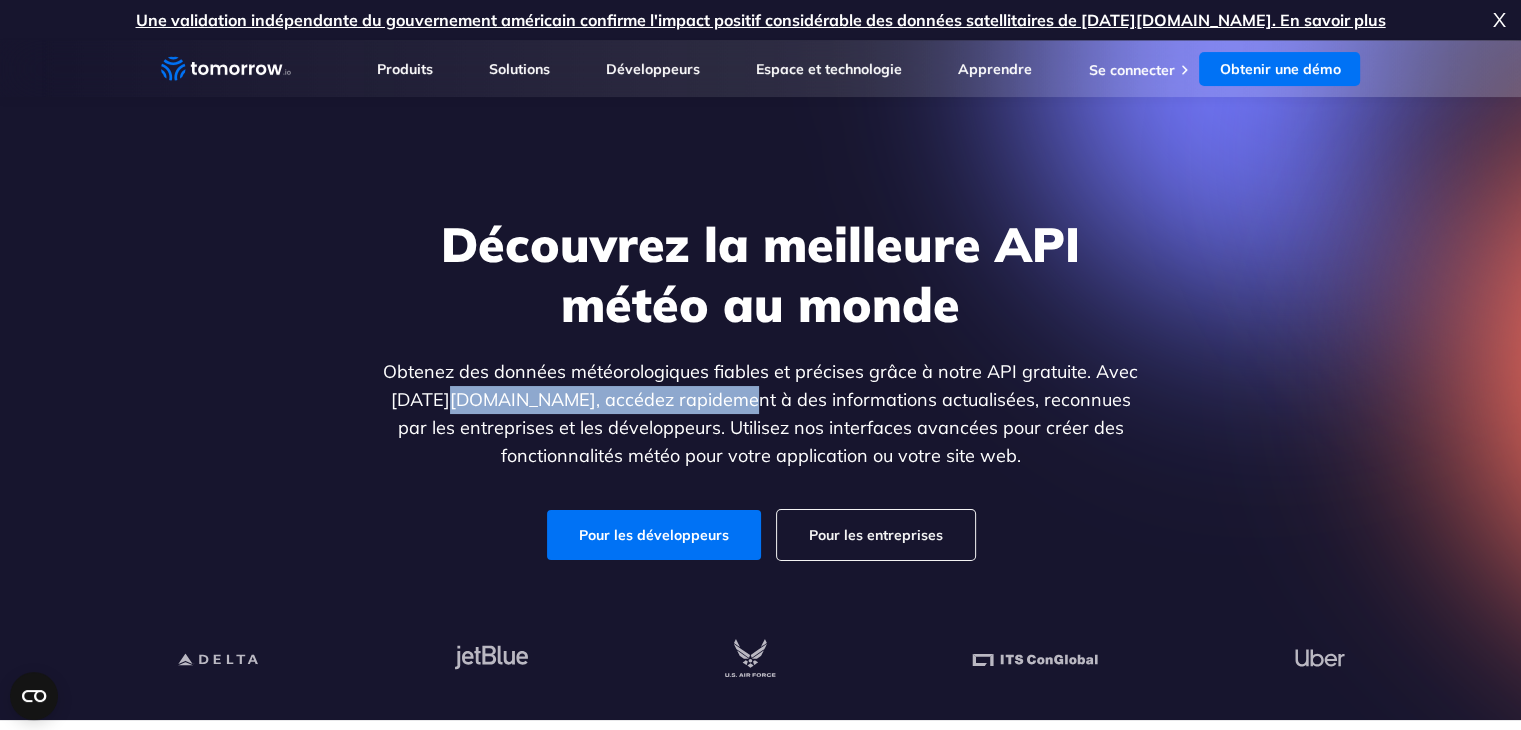 drag, startPoint x: 476, startPoint y: 401, endPoint x: 741, endPoint y: 398, distance: 265.01697 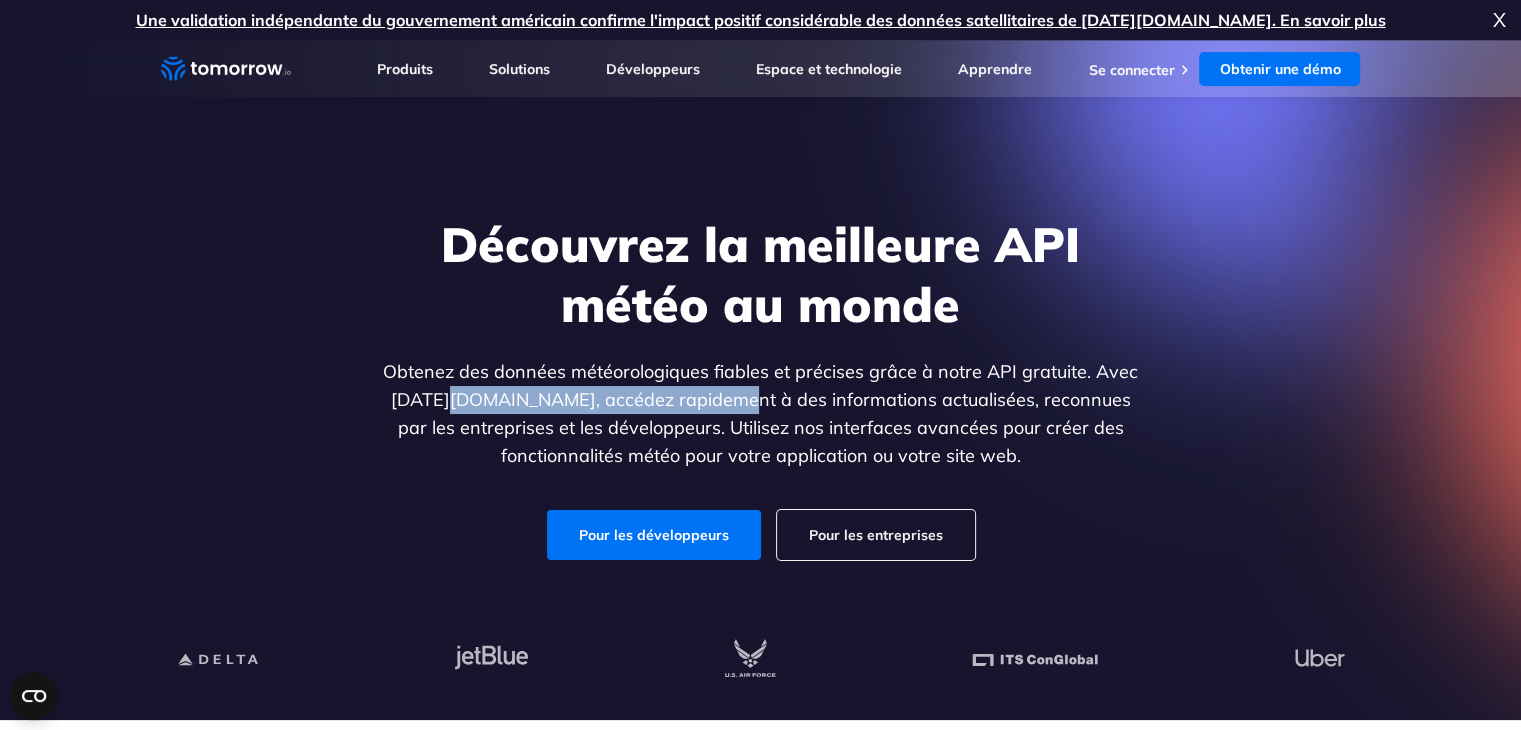 click on "Obtenez des données météorologiques fiables et précises grâce à notre API gratuite. Avec [DATE][DOMAIN_NAME], accédez rapidement à des informations actualisées, reconnues par les entreprises et les développeurs. Utilisez nos interfaces avancées pour créer des fonctionnalités météo pour votre application ou votre site web." at bounding box center (760, 413) 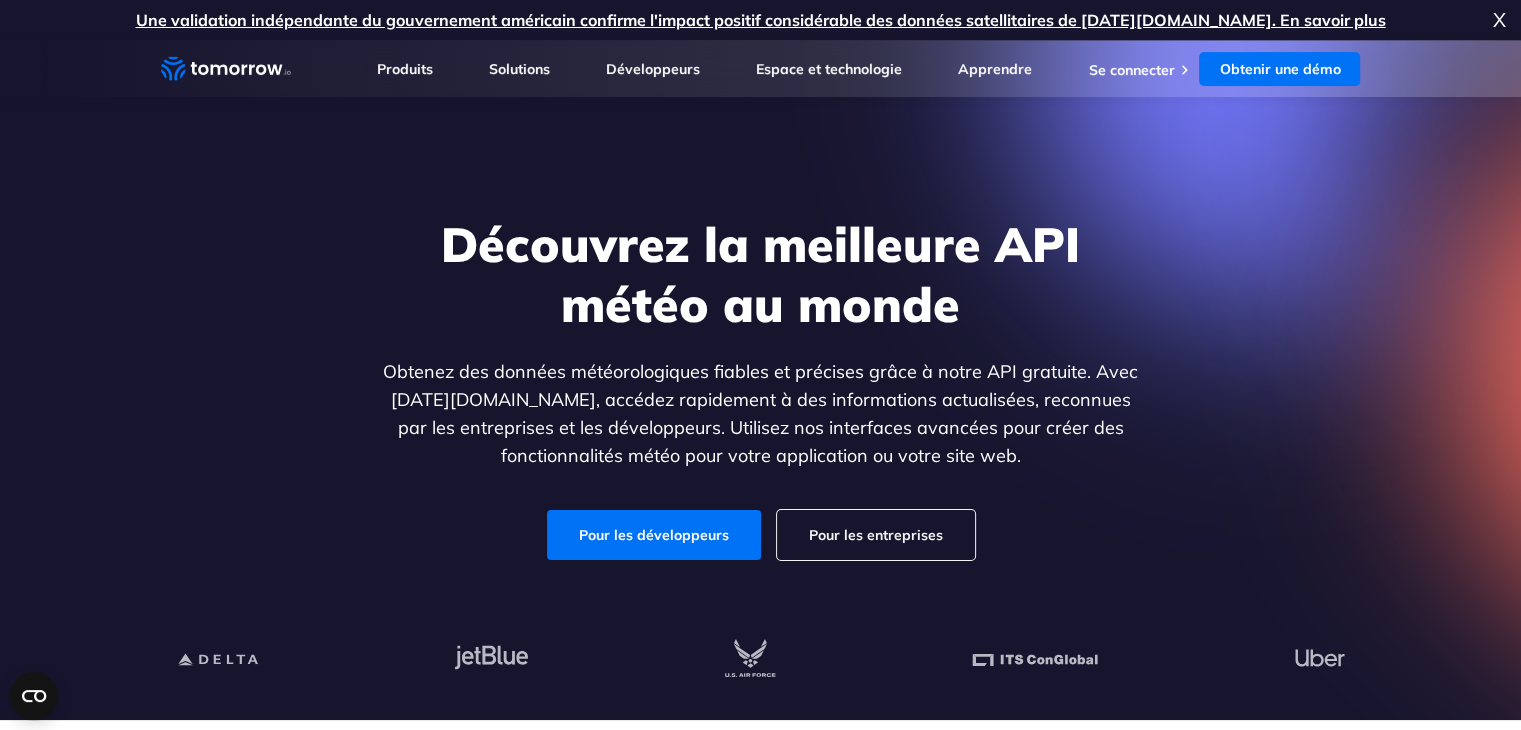 click on "Obtenez des données météorologiques fiables et précises grâce à notre API gratuite. Avec [DATE][DOMAIN_NAME], accédez rapidement à des informations actualisées, reconnues par les entreprises et les développeurs. Utilisez nos interfaces avancées pour créer des fonctionnalités météo pour votre application ou votre site web." at bounding box center (760, 413) 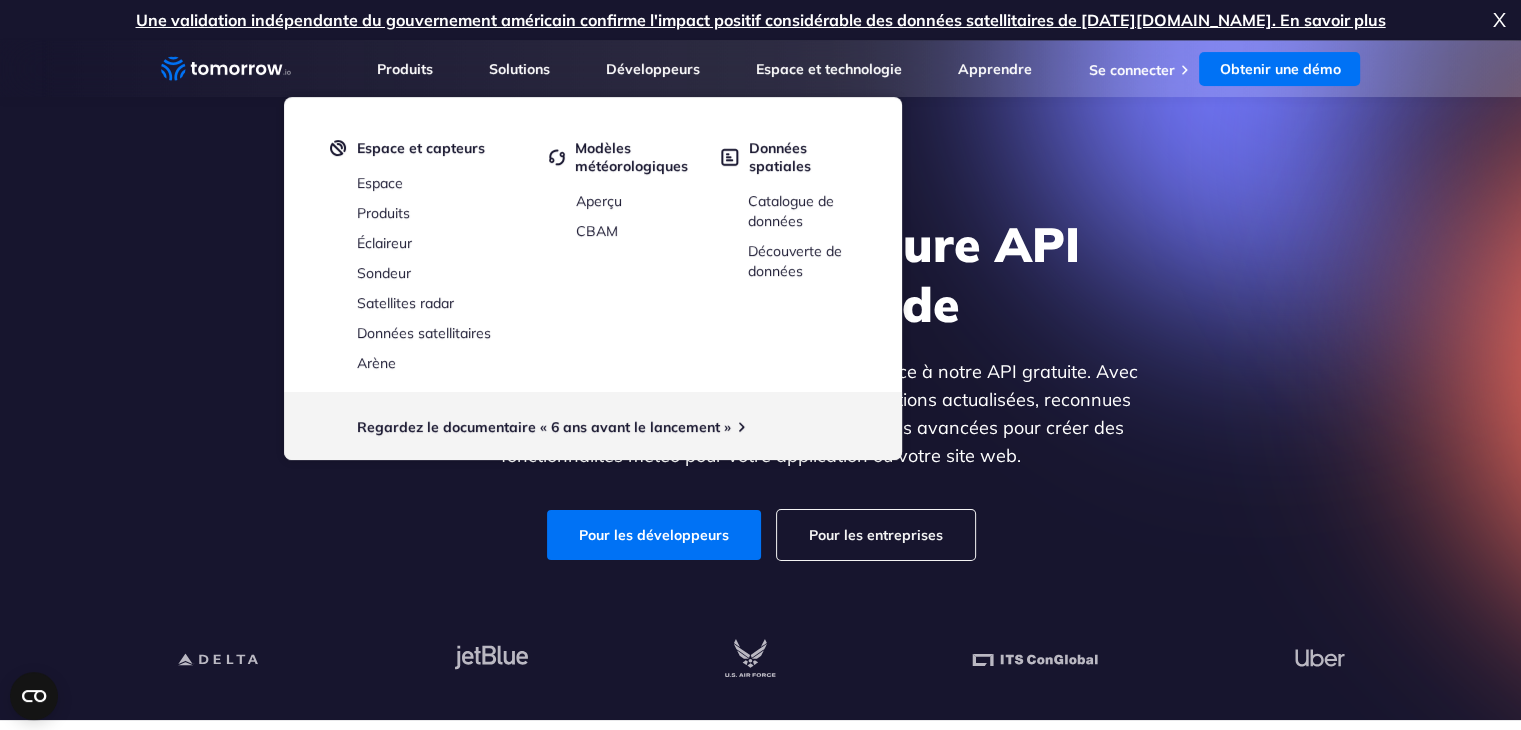 click on "Découvrez la meilleure API météo au monde
Obtenez des données météorologiques fiables et précises grâce à notre API gratuite. Avec [DATE][DOMAIN_NAME], accédez rapidement à des informations actualisées, reconnues par les entreprises et les développeurs. Utilisez nos interfaces avancées pour créer des fonctionnalités météo pour votre application ou votre site web.
Pour les développeurs
Pour les entreprises" at bounding box center (760, 380) 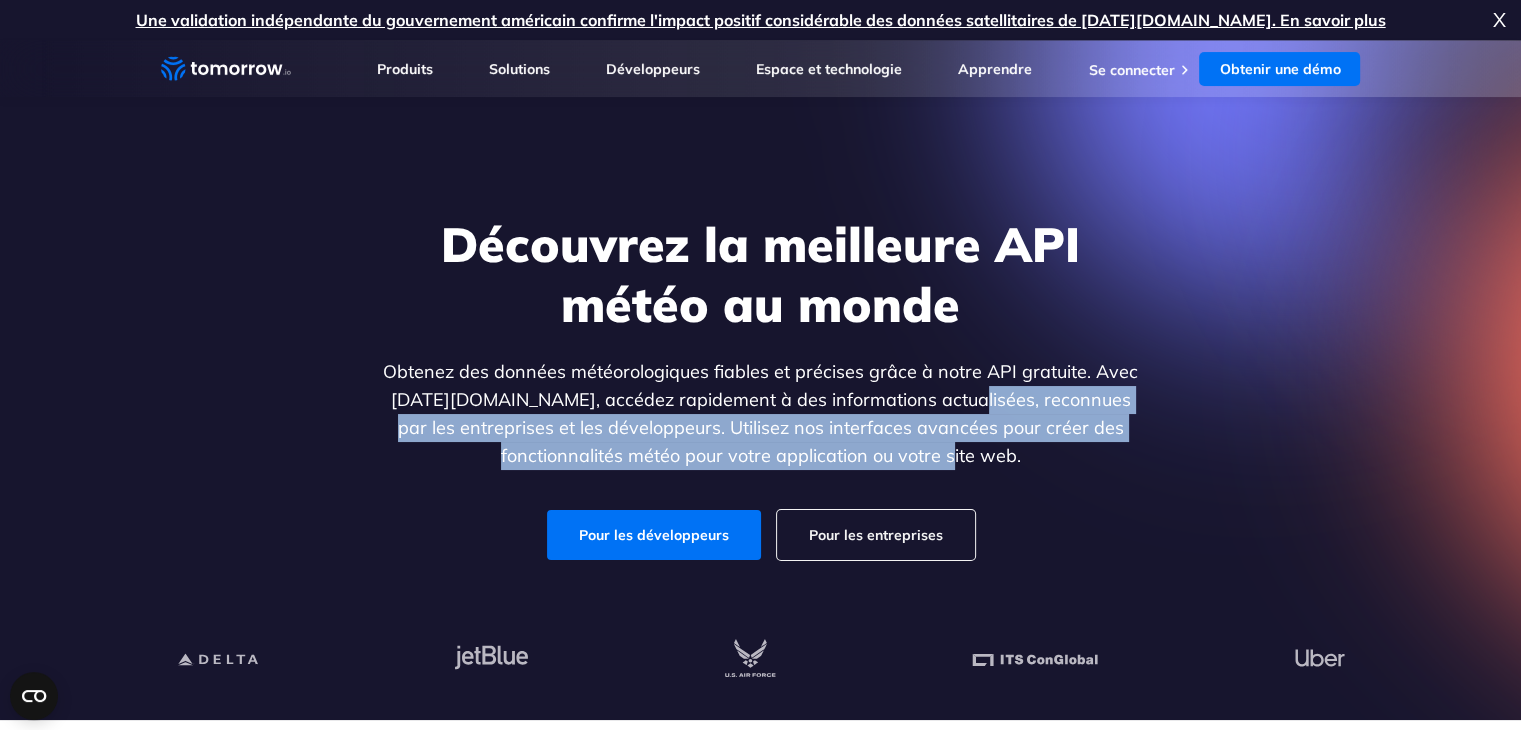 drag, startPoint x: 972, startPoint y: 399, endPoint x: 1053, endPoint y: 444, distance: 92.660675 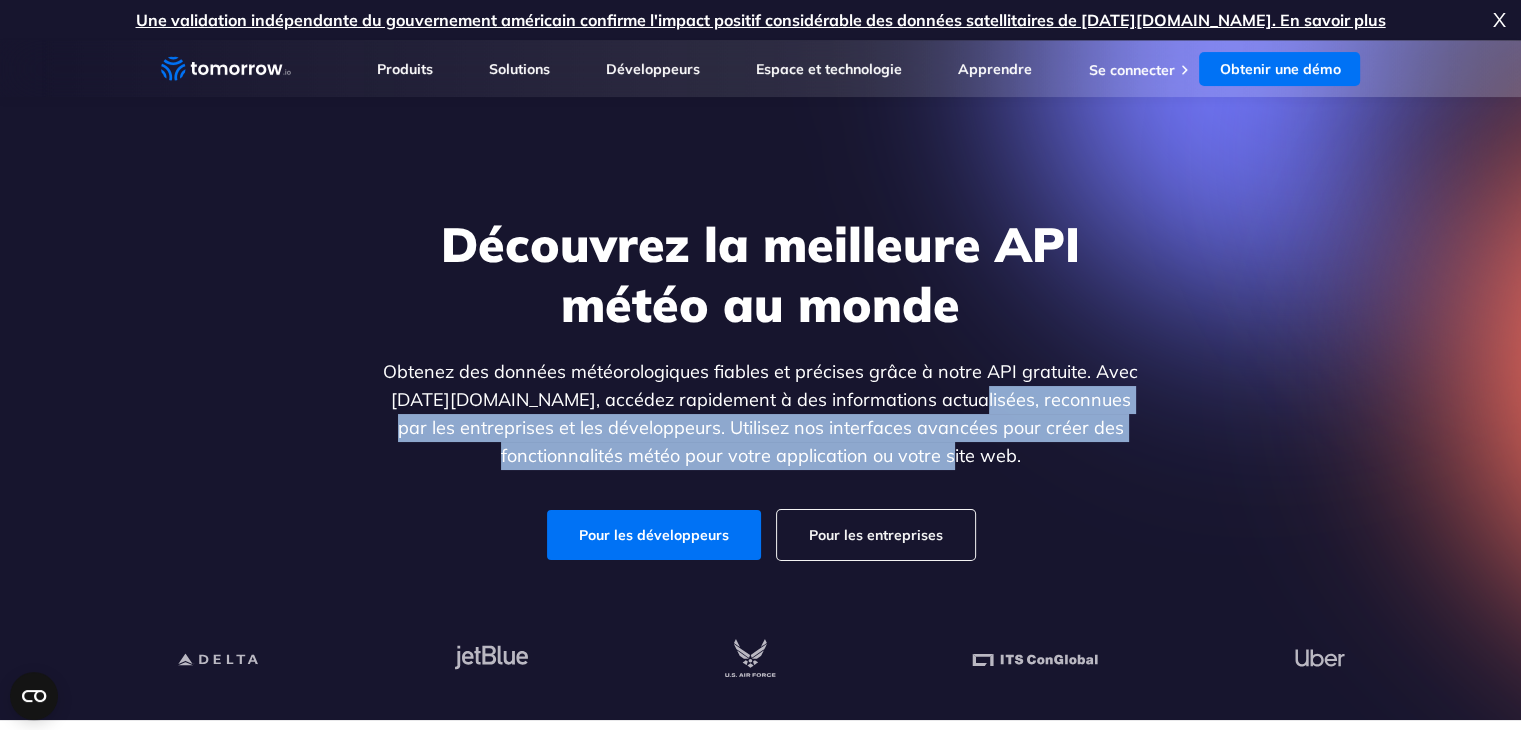 click on "Obtenez des données météorologiques fiables et précises grâce à notre API gratuite. Avec [DATE][DOMAIN_NAME], accédez rapidement à des informations actualisées, reconnues par les entreprises et les développeurs. Utilisez nos interfaces avancées pour créer des fonctionnalités météo pour votre application ou votre site web." at bounding box center [761, 414] 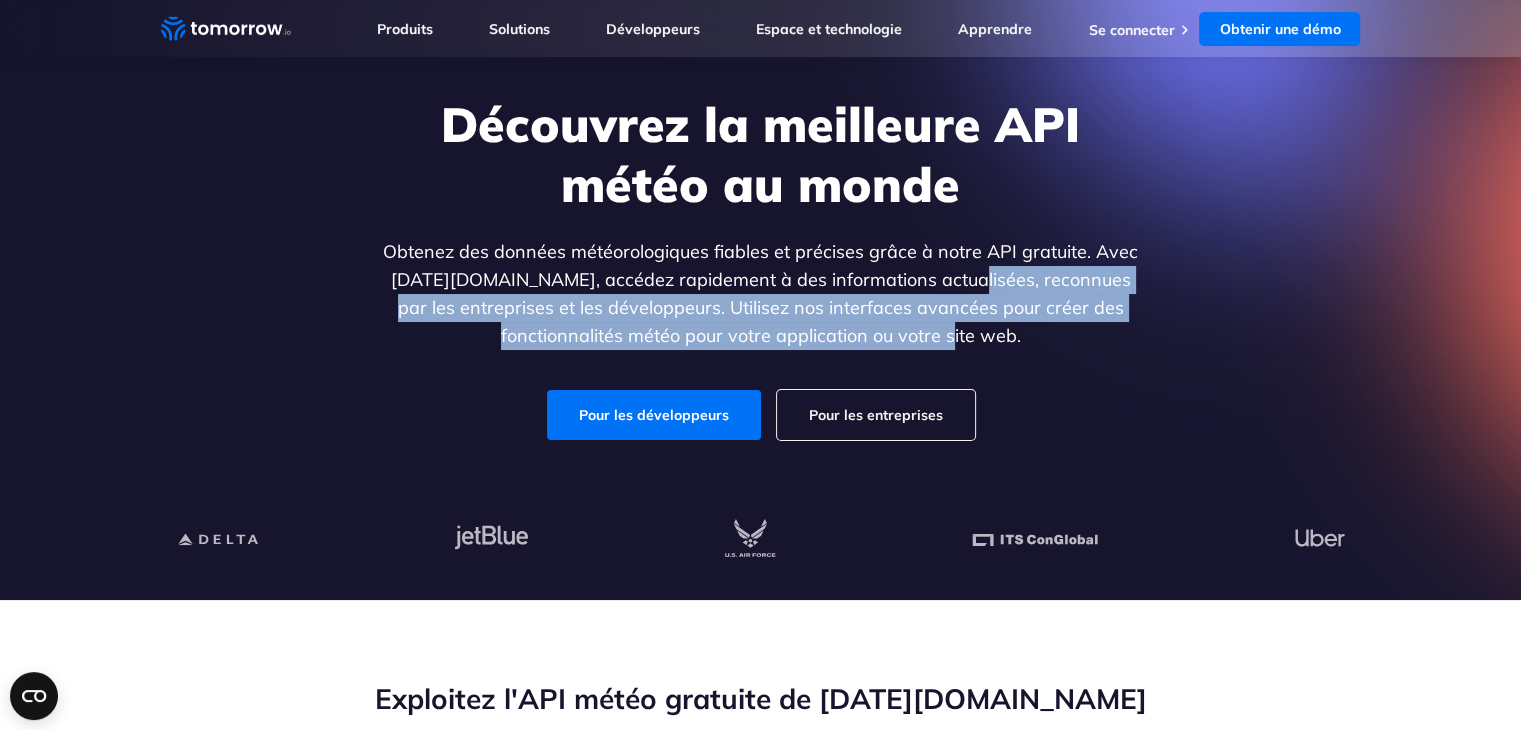 scroll, scrollTop: 200, scrollLeft: 0, axis: vertical 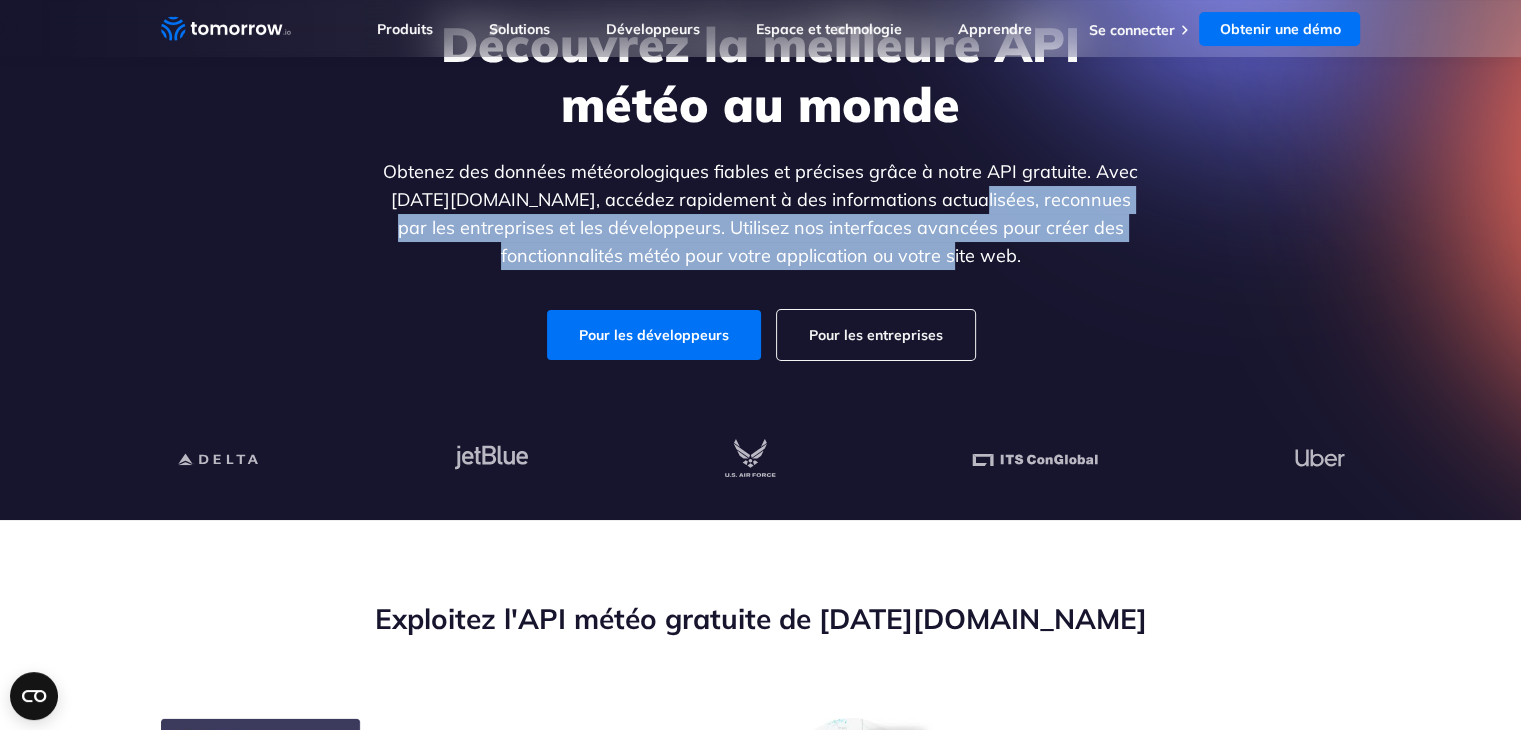 click on "Obtenez des données météorologiques fiables et précises grâce à notre API gratuite. Avec [DATE][DOMAIN_NAME], accédez rapidement à des informations actualisées, reconnues par les entreprises et les développeurs. Utilisez nos interfaces avancées pour créer des fonctionnalités météo pour votre application ou votre site web." at bounding box center [760, 213] 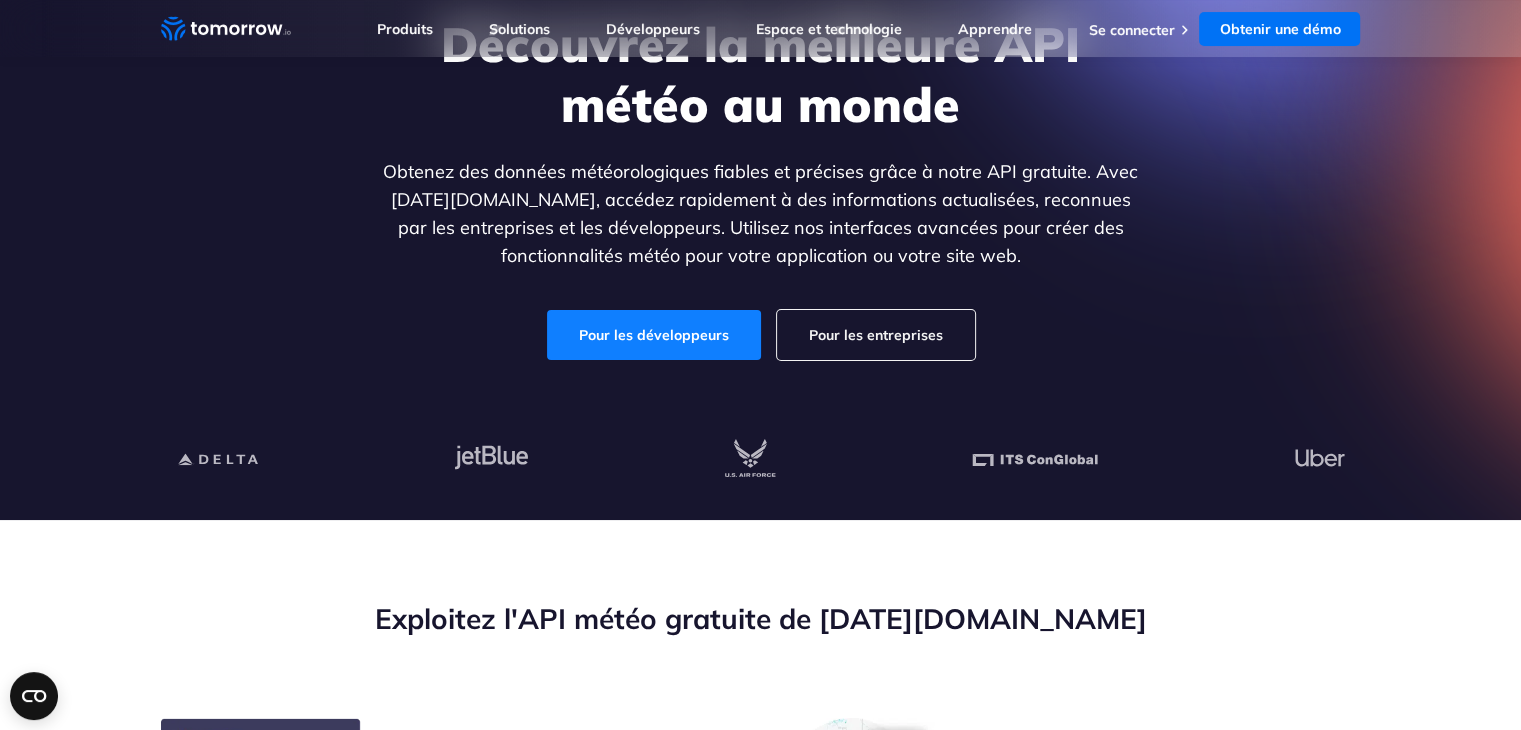click on "Pour les développeurs" at bounding box center (654, 335) 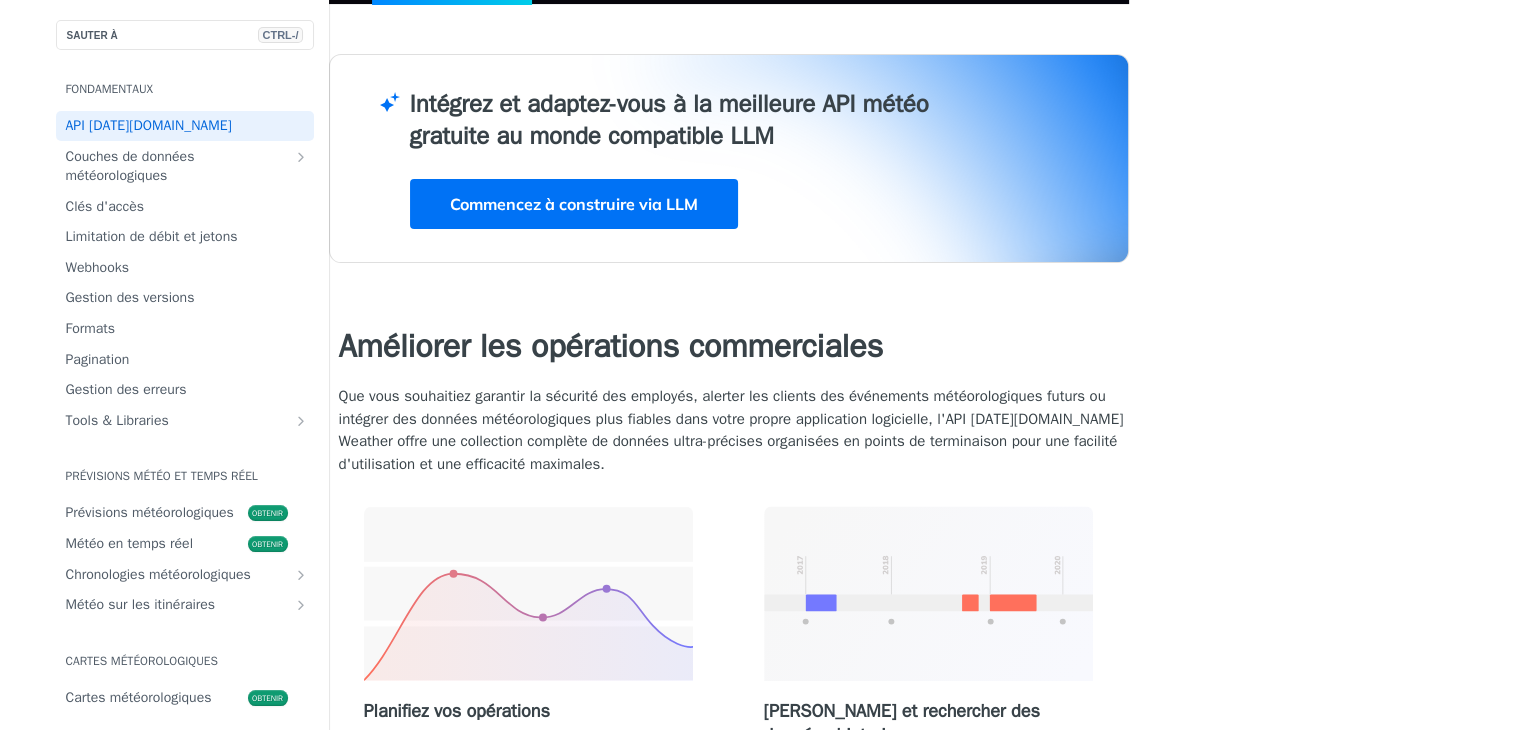 scroll, scrollTop: 700, scrollLeft: 0, axis: vertical 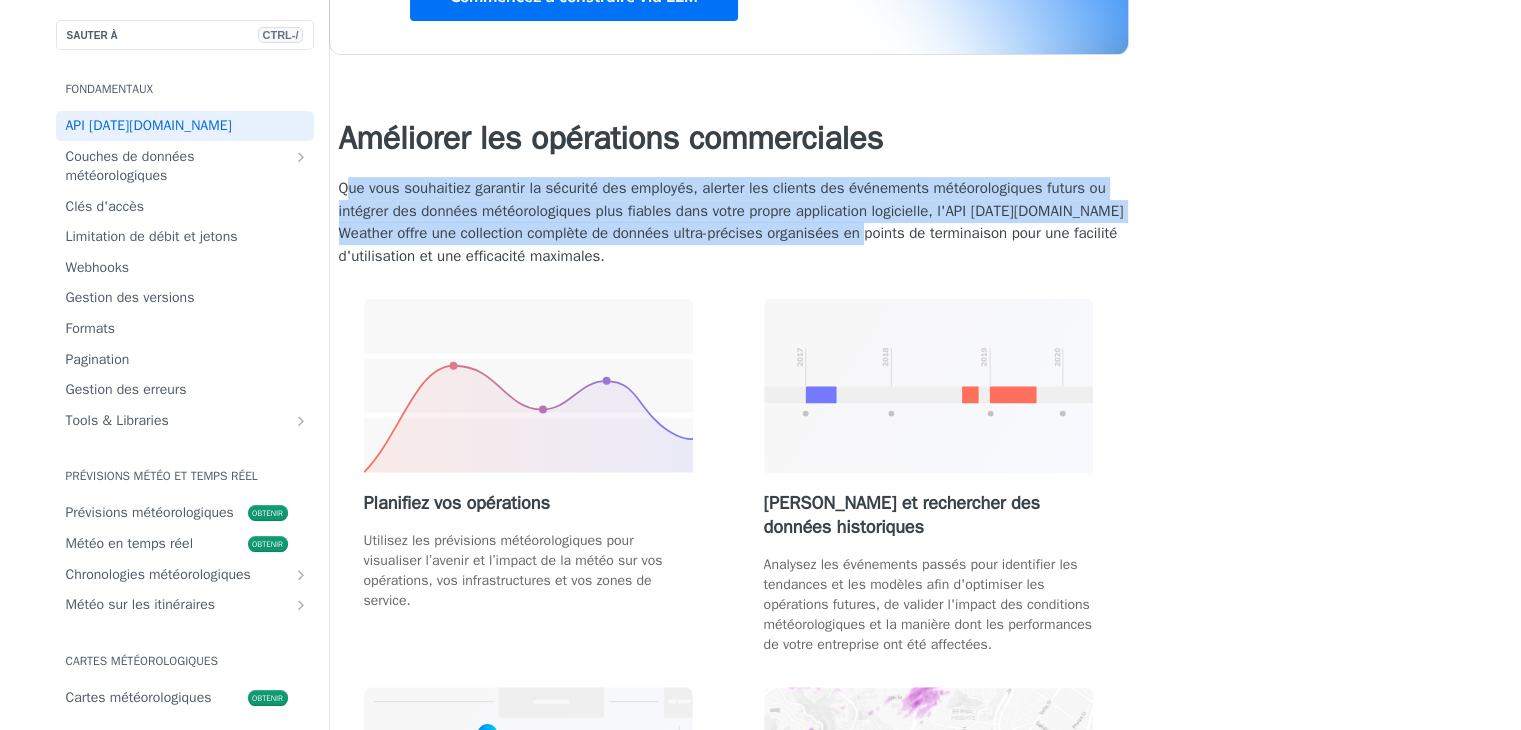 drag, startPoint x: 392, startPoint y: 204, endPoint x: 534, endPoint y: 250, distance: 149.26486 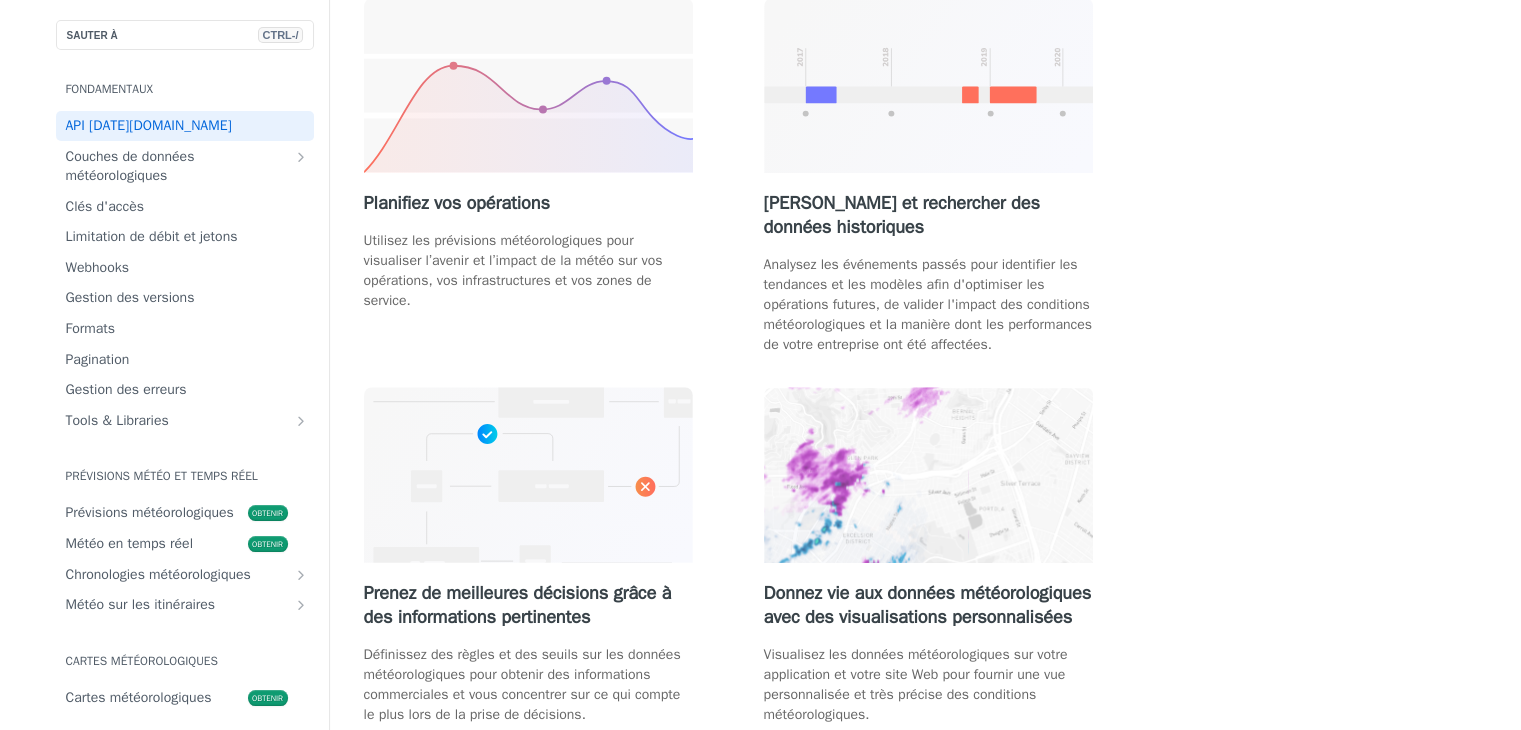 drag, startPoint x: 393, startPoint y: 230, endPoint x: 670, endPoint y: 284, distance: 282.21445 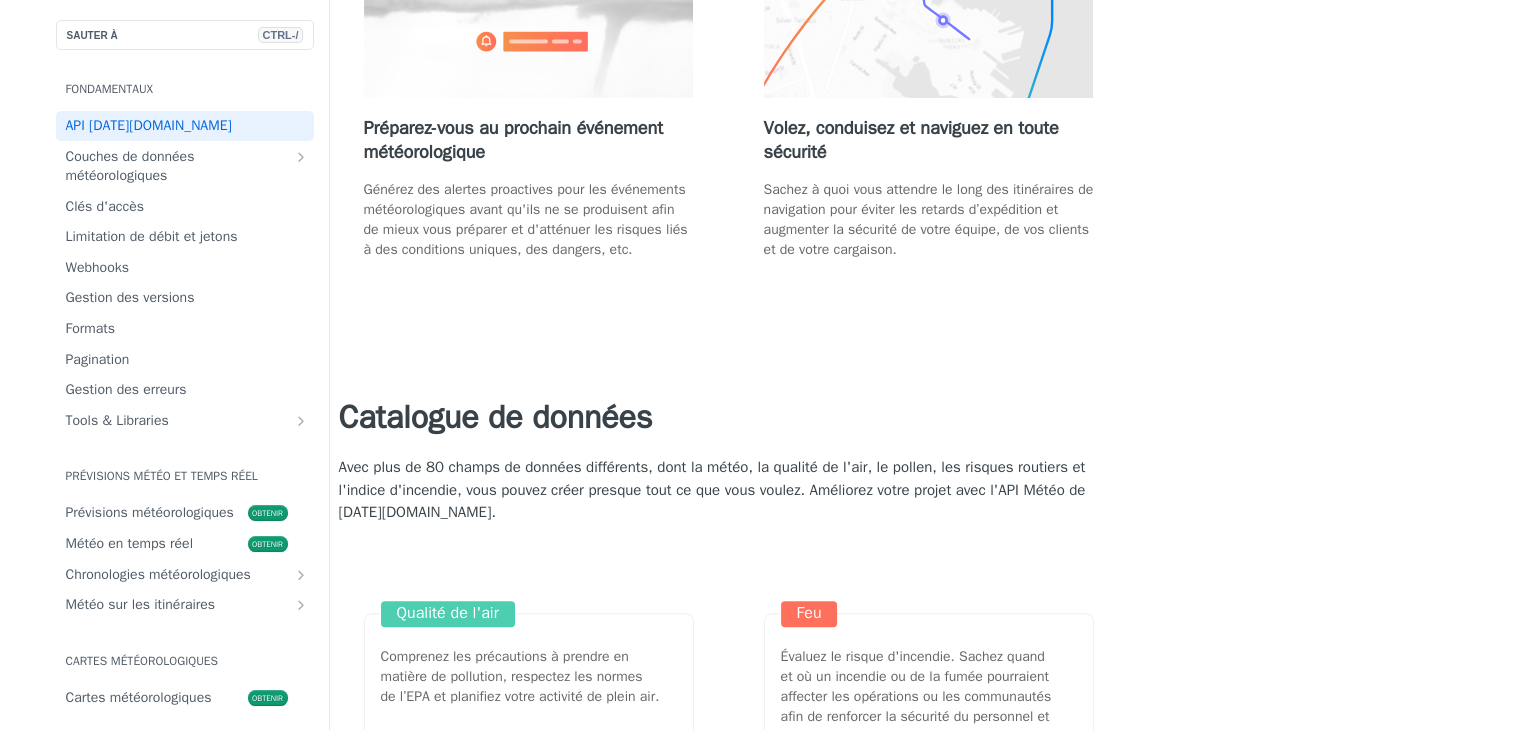 scroll, scrollTop: 1800, scrollLeft: 0, axis: vertical 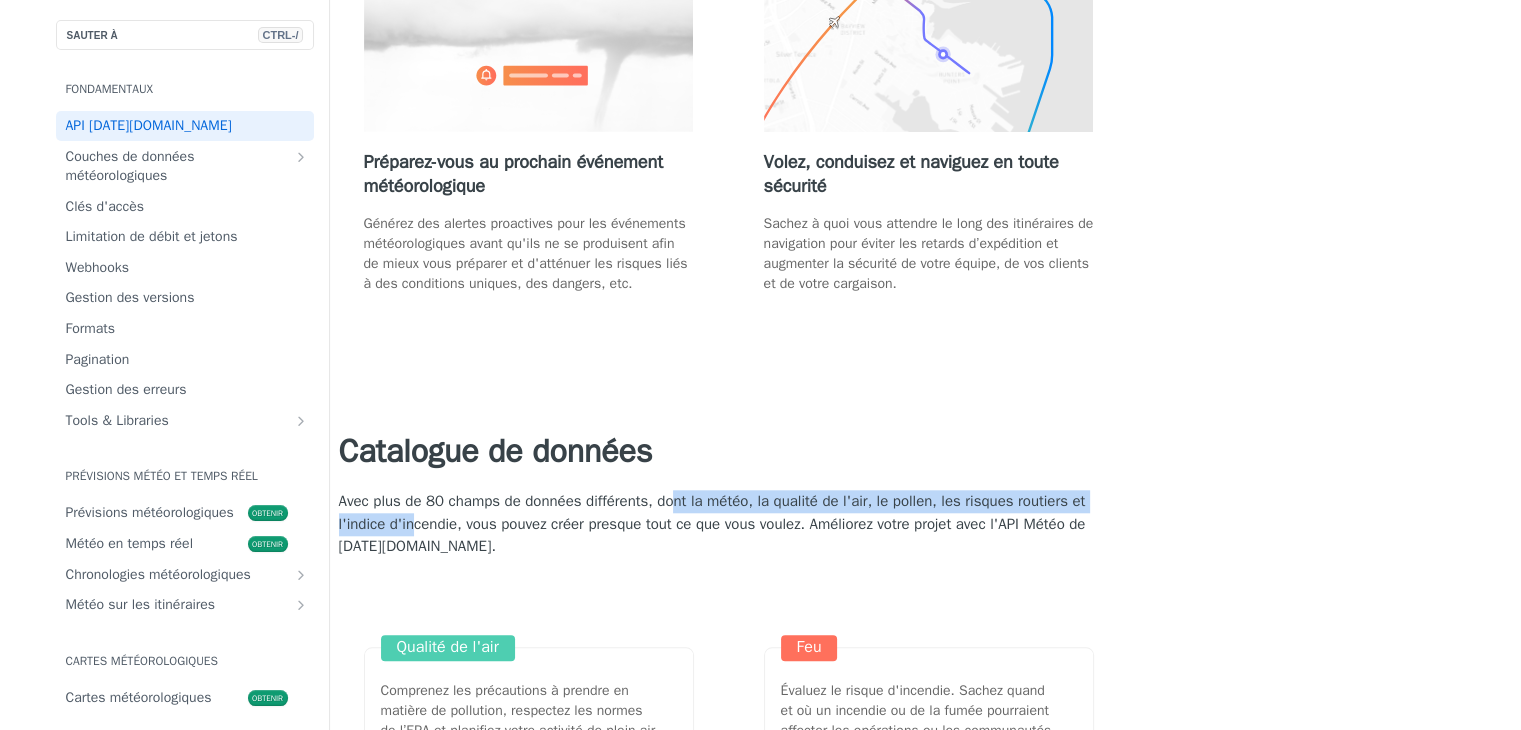 drag, startPoint x: 733, startPoint y: 142, endPoint x: 1223, endPoint y: 126, distance: 490.26117 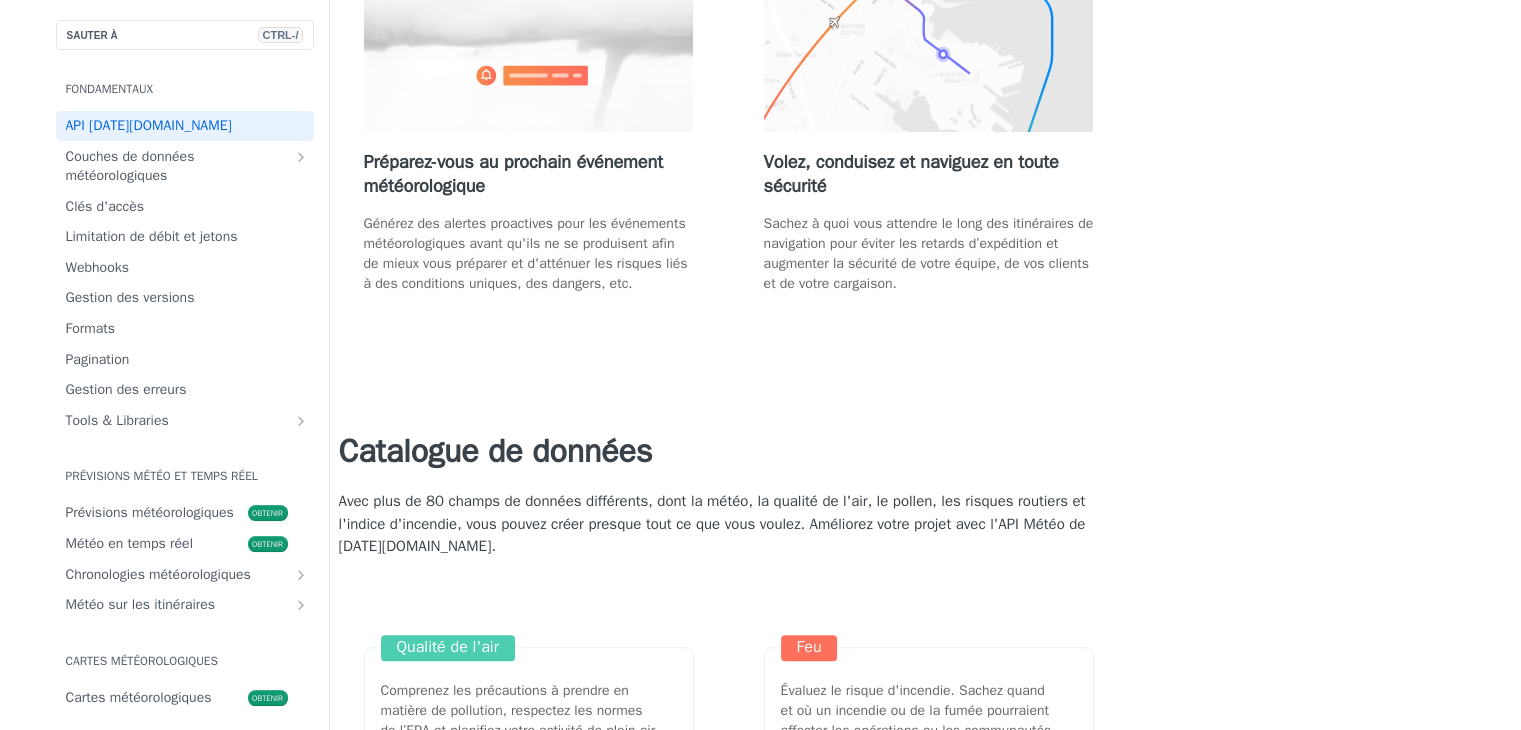 click on "Avec plus de 80 champs de données différents, dont la météo, la qualité de l'air, le pollen, les risques routiers et l'indice d'incendie, vous pouvez créer presque tout ce que vous voulez. Améliorez votre projet avec l'API Météo de Tomorrow.io." at bounding box center [712, 523] 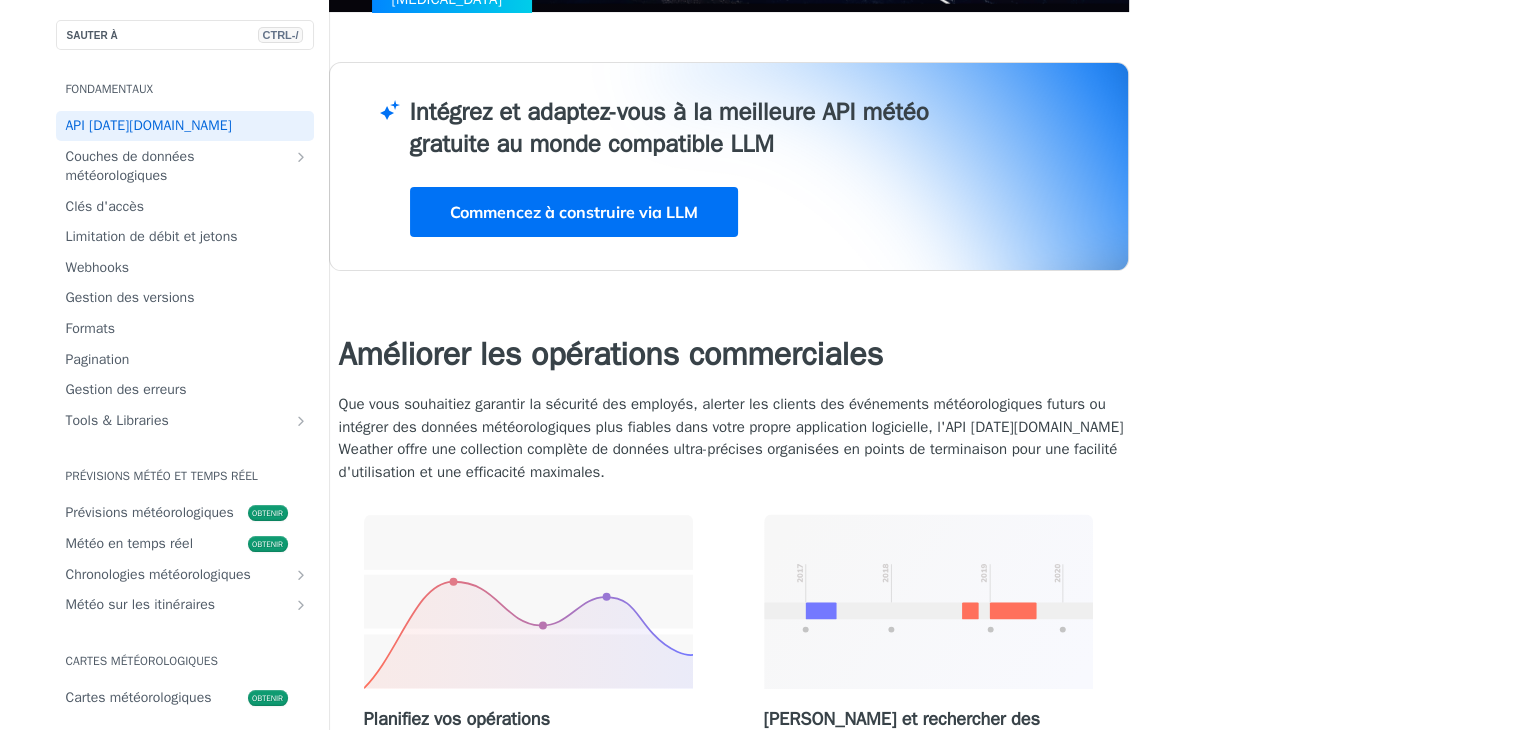 scroll, scrollTop: 400, scrollLeft: 0, axis: vertical 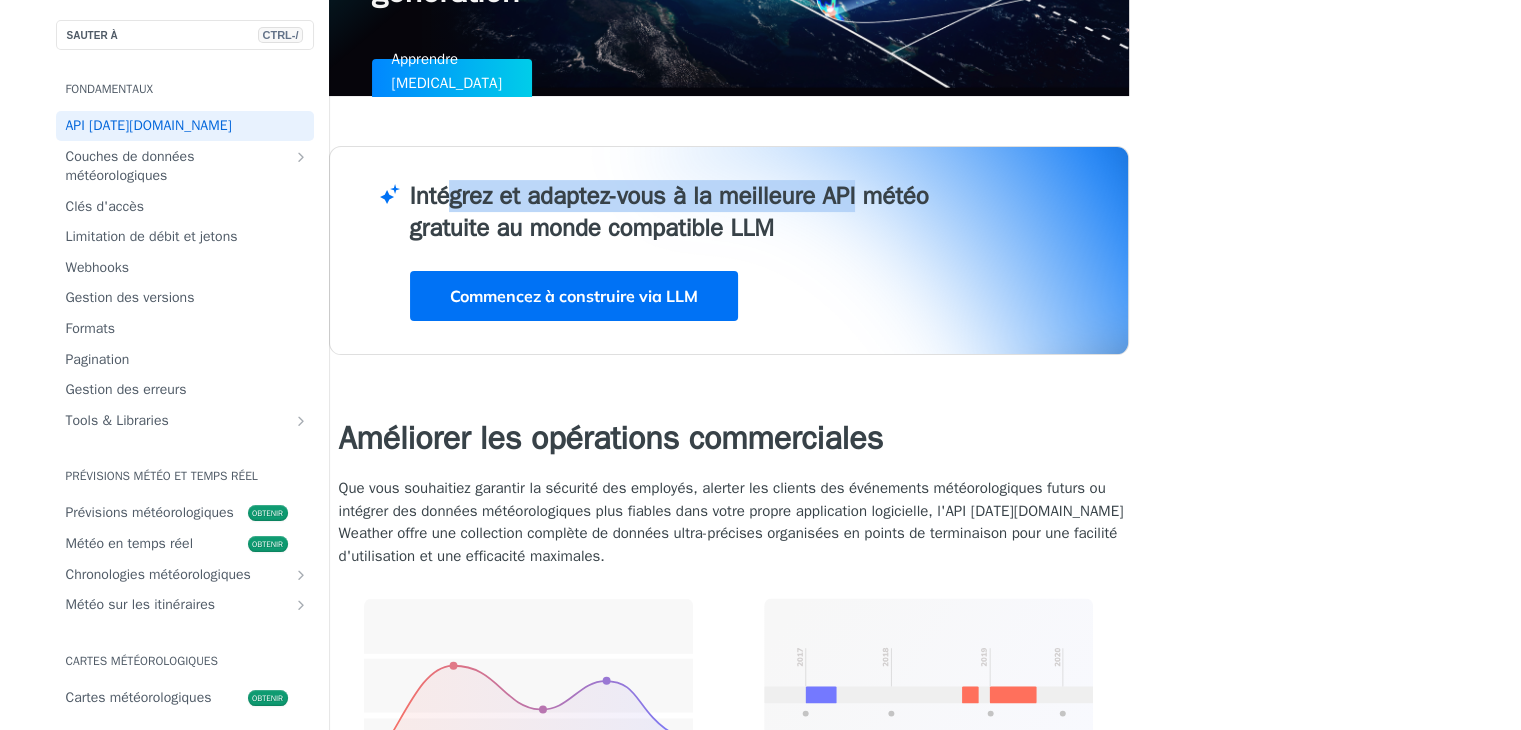 drag, startPoint x: 492, startPoint y: 172, endPoint x: 952, endPoint y: 201, distance: 460.91324 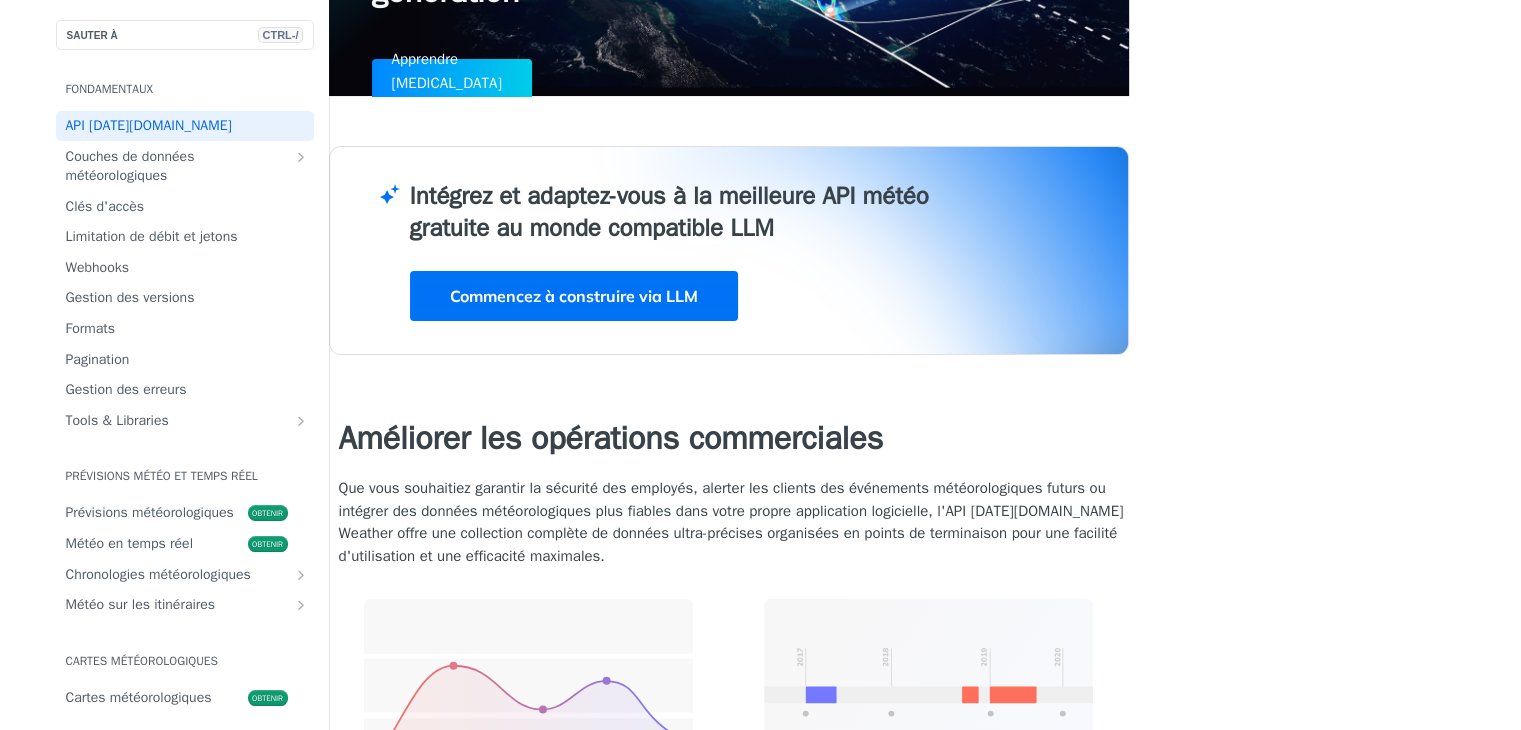 click on "Améliorer les opérations commerciales" at bounding box center (611, 438) 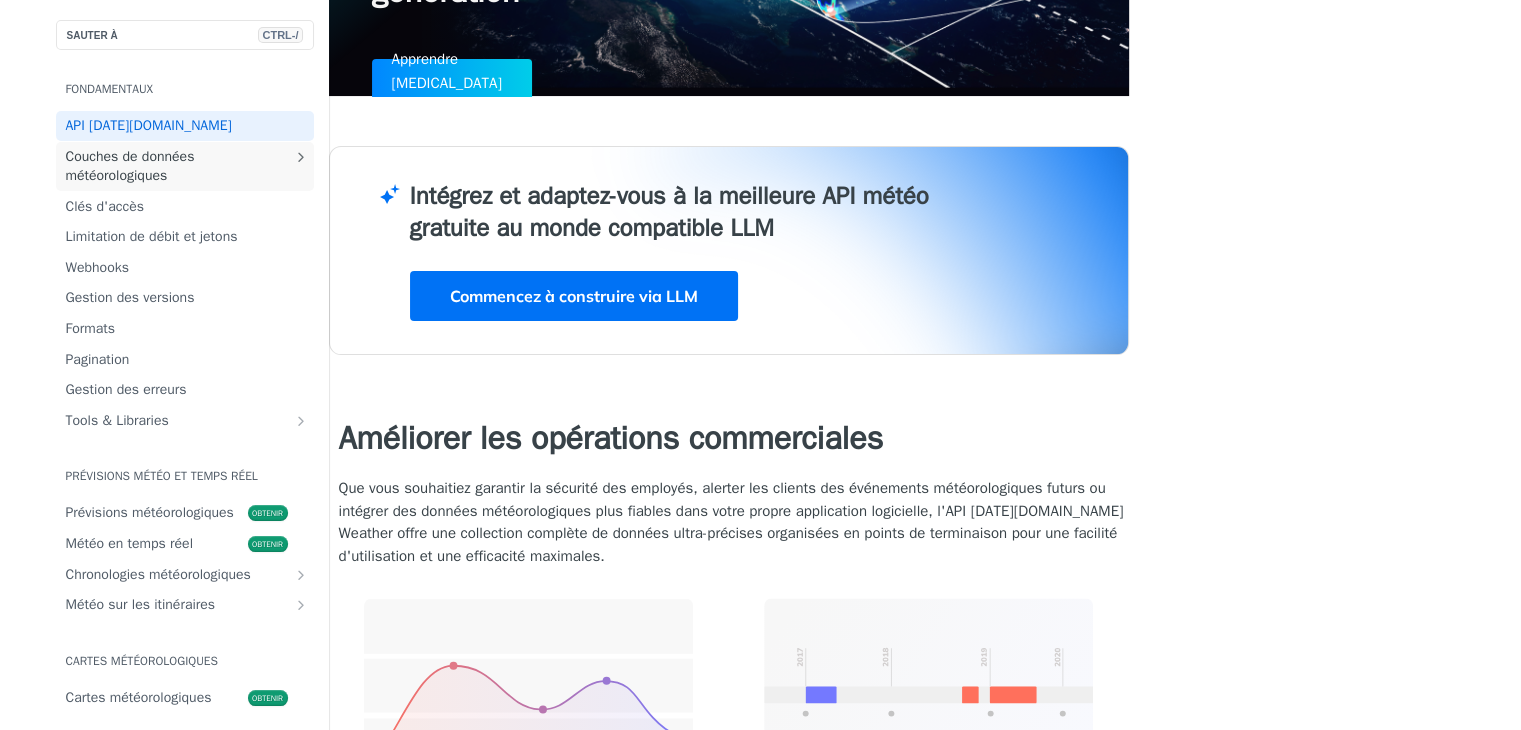 click on "Couches de données météorologiques" at bounding box center [177, 166] 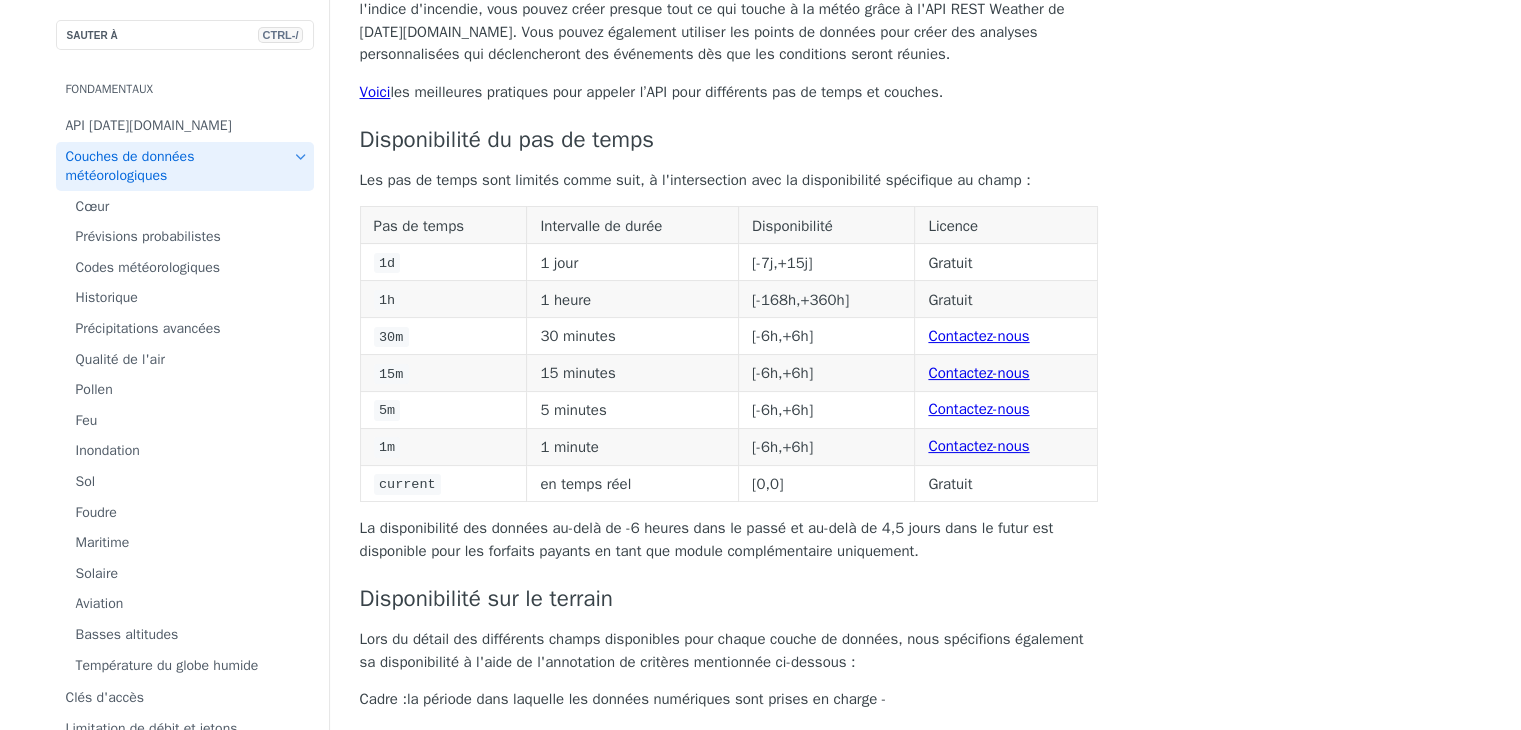 scroll, scrollTop: 300, scrollLeft: 0, axis: vertical 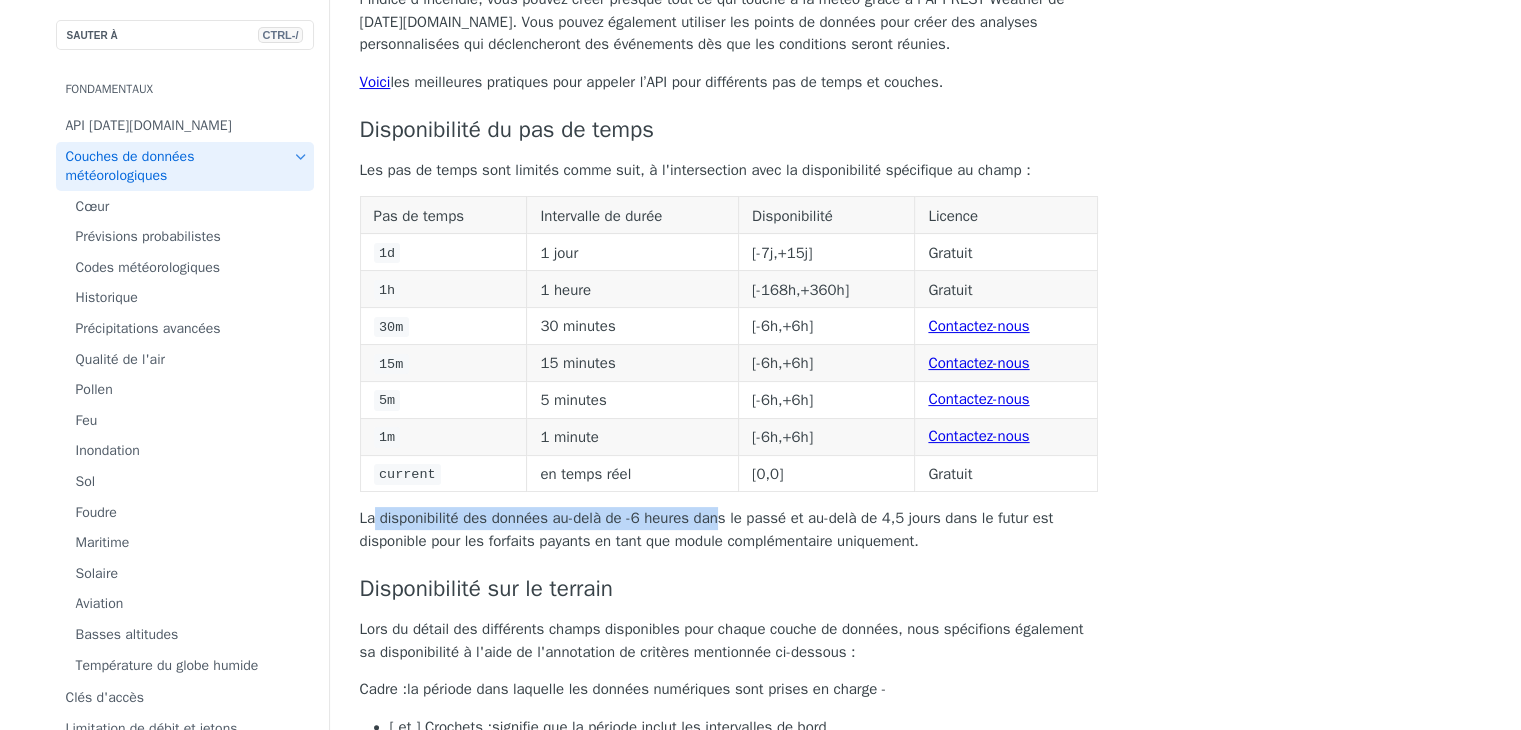 drag, startPoint x: 372, startPoint y: 533, endPoint x: 718, endPoint y: 532, distance: 346.00143 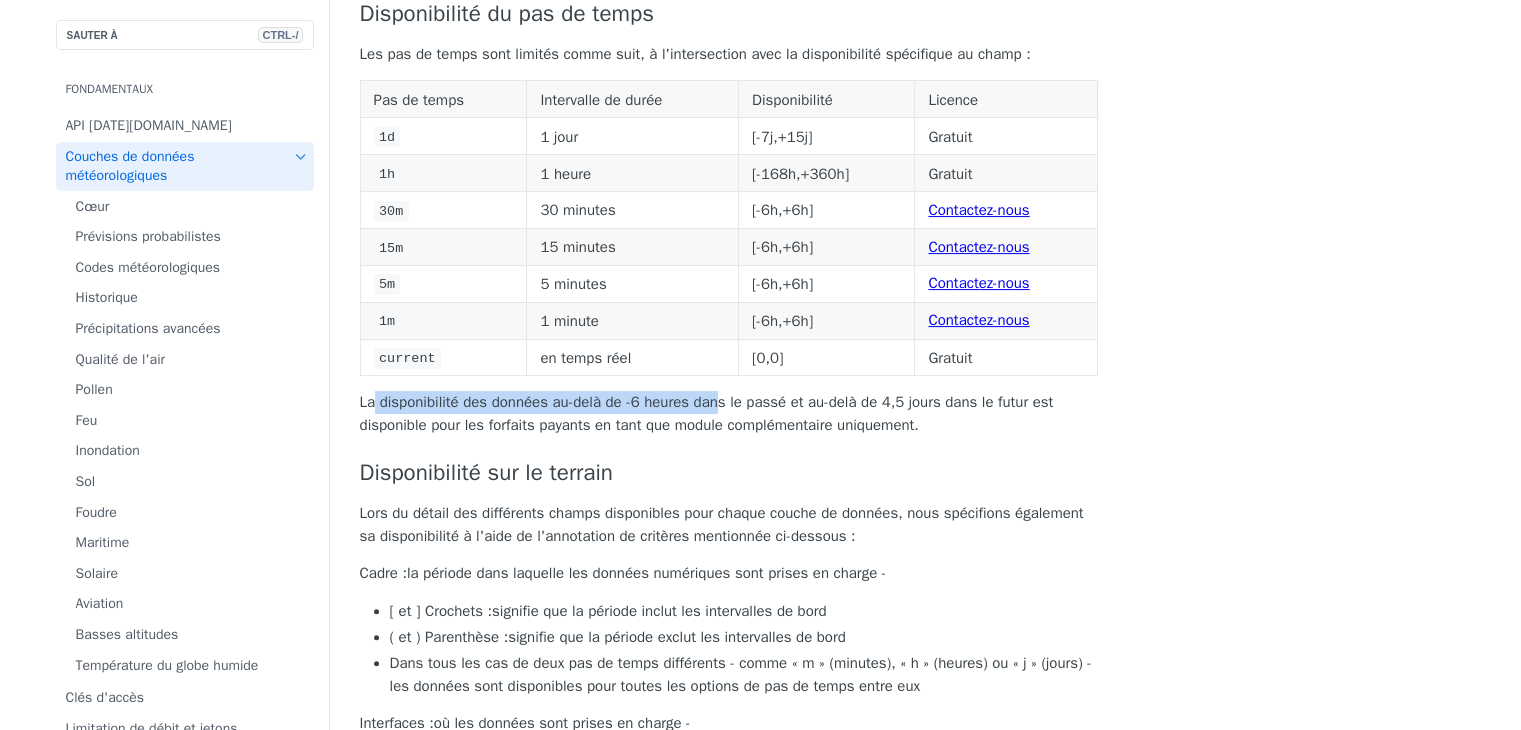 scroll, scrollTop: 500, scrollLeft: 0, axis: vertical 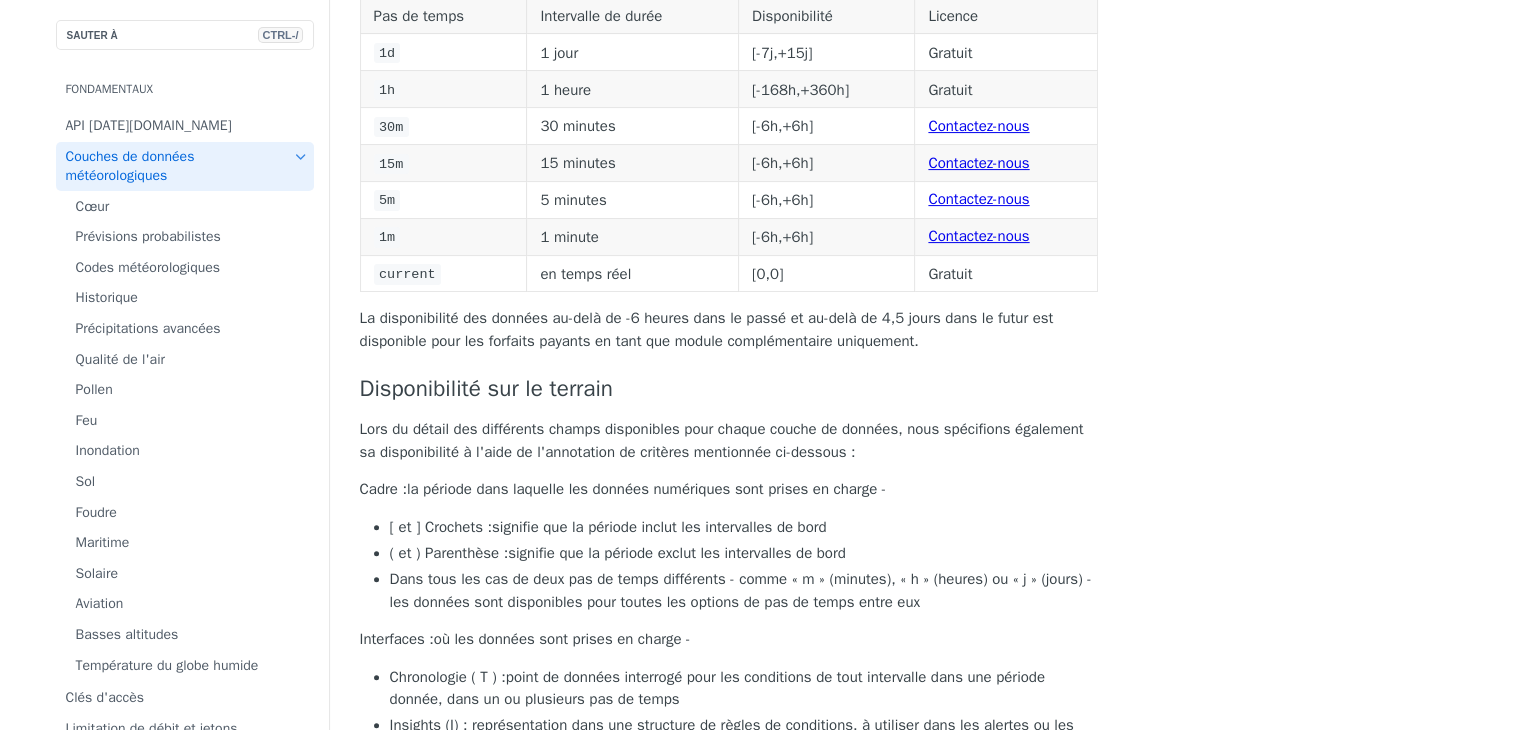 click on "La disponibilité des données au-delà de -6 heures dans le passé et au-delà de 4,5 jours dans le futur est disponible pour les forfaits payants en tant que module complémentaire uniquement." at bounding box center [707, 329] 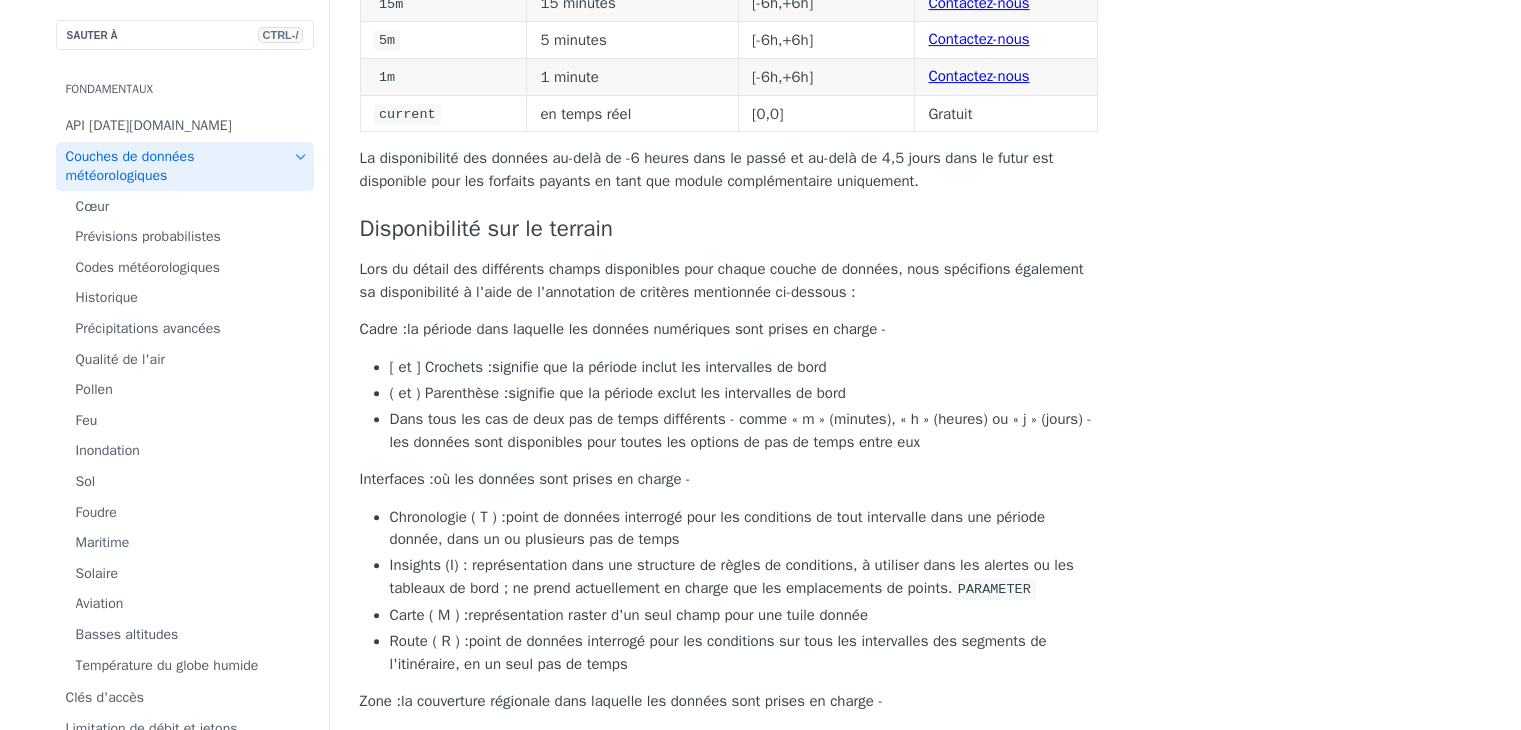 scroll, scrollTop: 700, scrollLeft: 0, axis: vertical 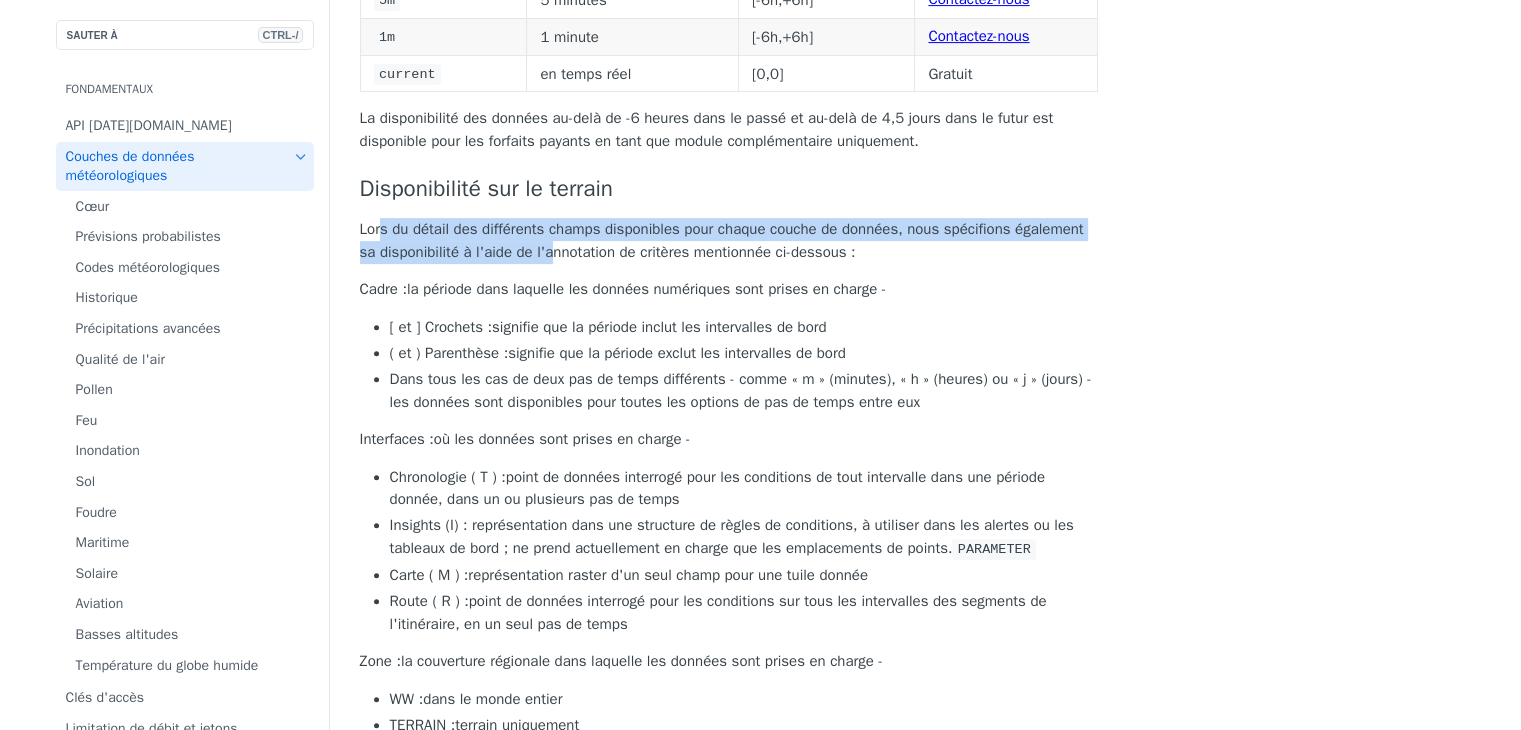 drag, startPoint x: 380, startPoint y: 240, endPoint x: 432, endPoint y: 245, distance: 52.23983 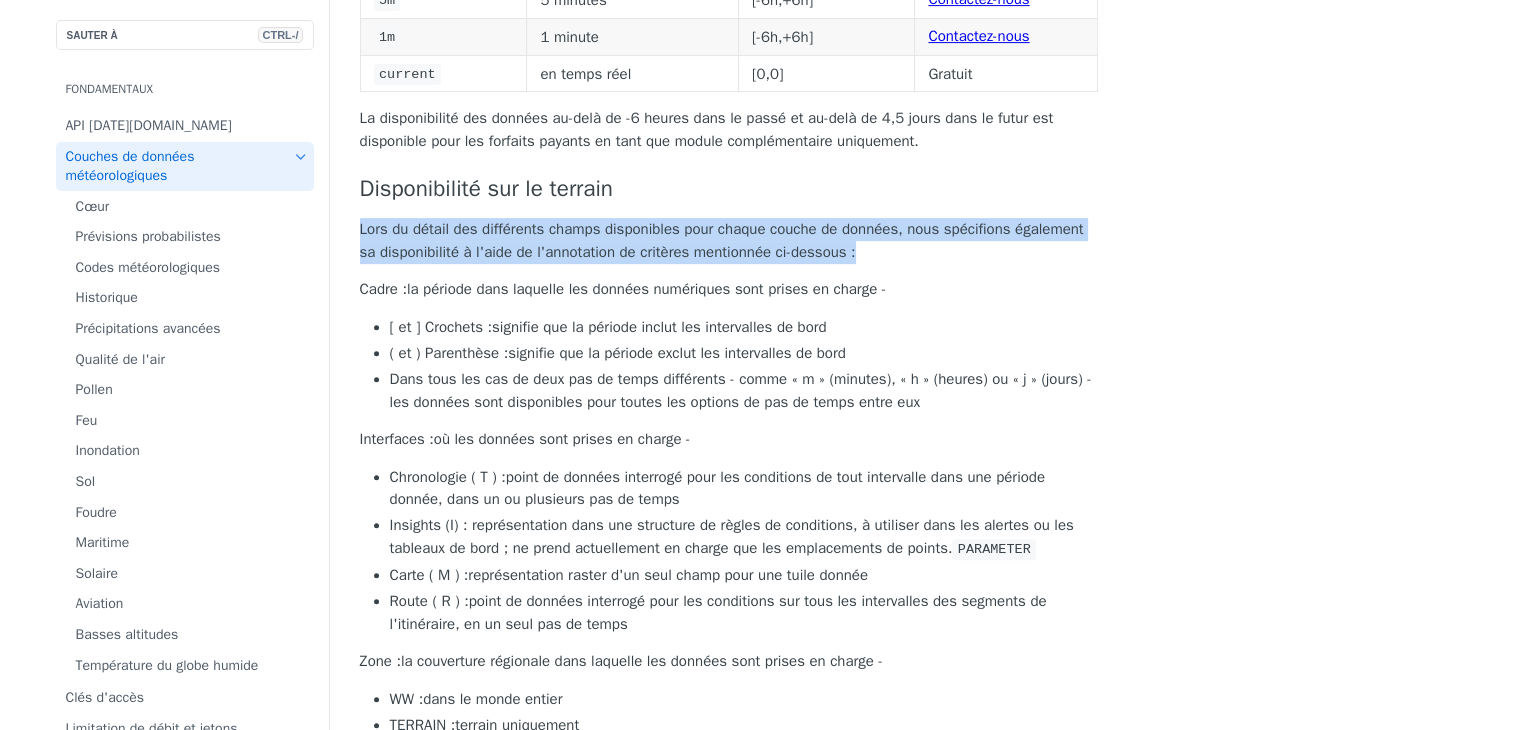 drag, startPoint x: 401, startPoint y: 234, endPoint x: 888, endPoint y: 266, distance: 488.0502 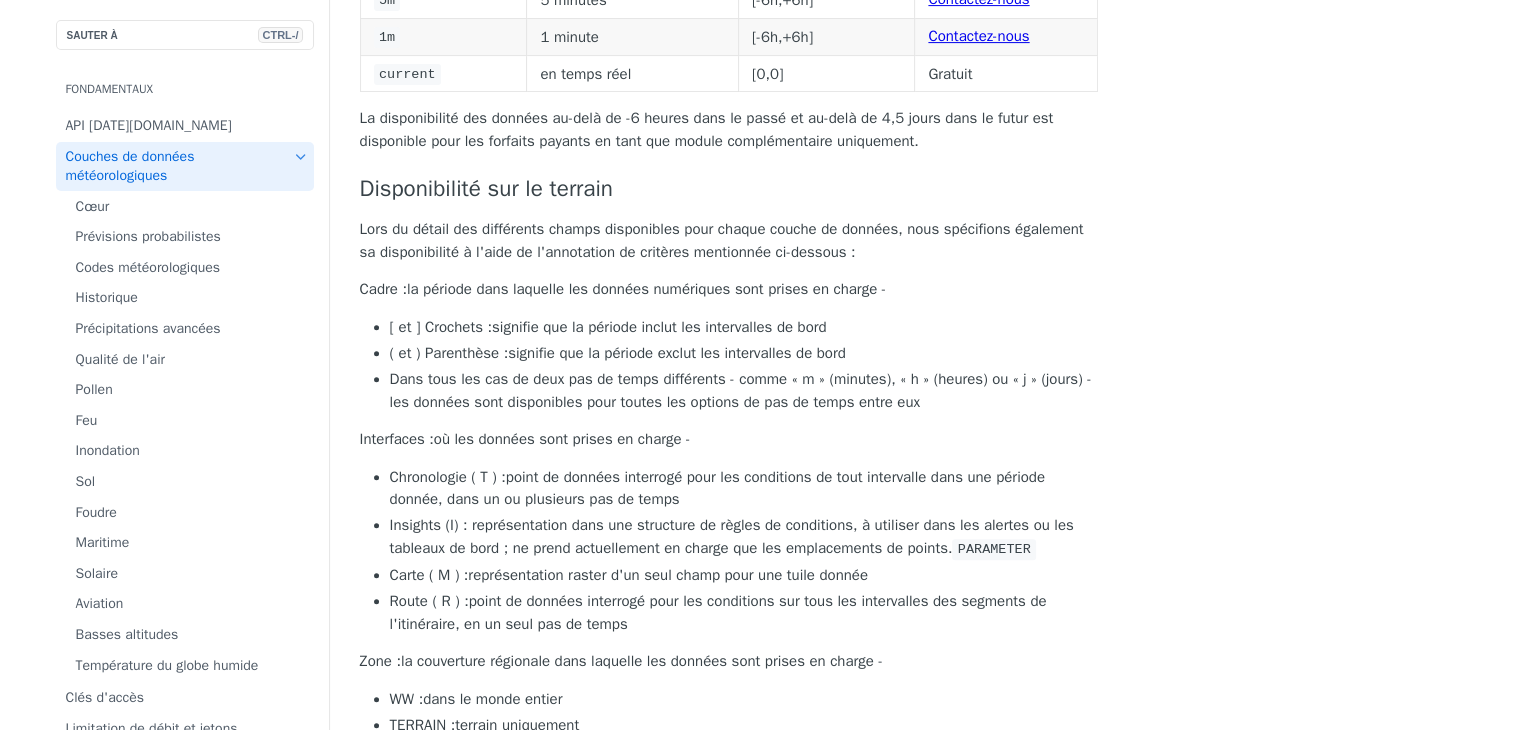 click on "signifie que la période inclut les intervalles de bord" at bounding box center [659, 327] 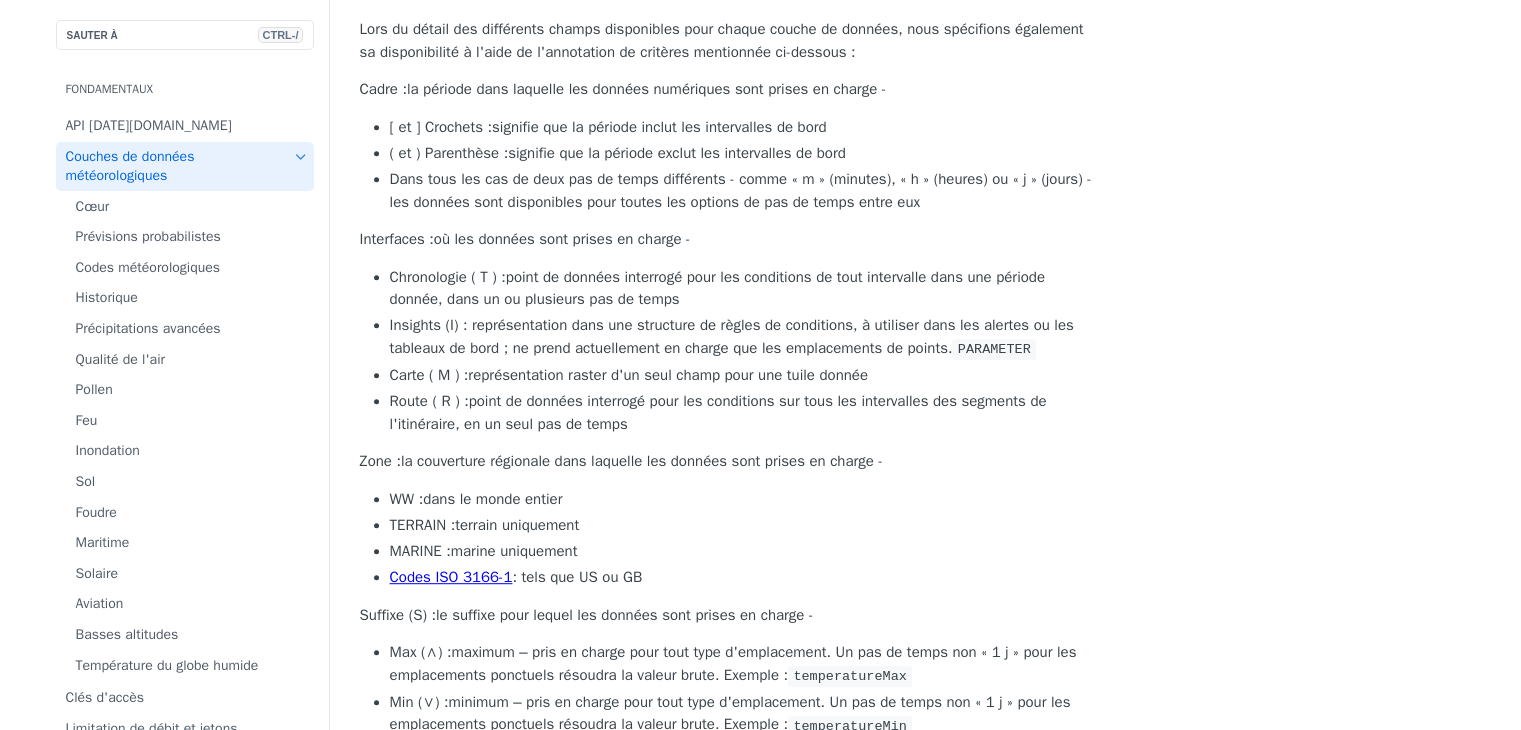drag, startPoint x: 427, startPoint y: 95, endPoint x: 948, endPoint y: 101, distance: 521.03455 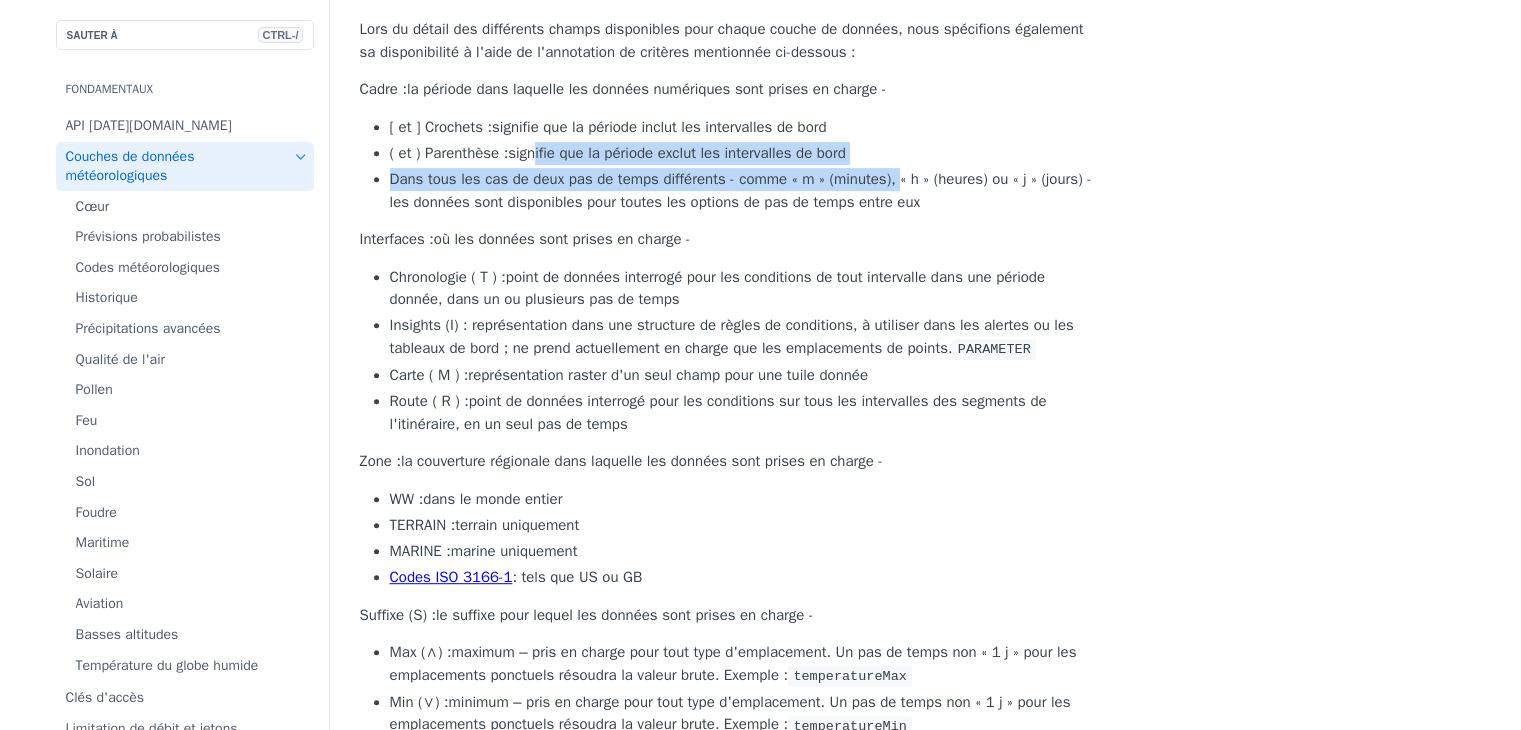 drag, startPoint x: 532, startPoint y: 161, endPoint x: 898, endPoint y: 175, distance: 366.26767 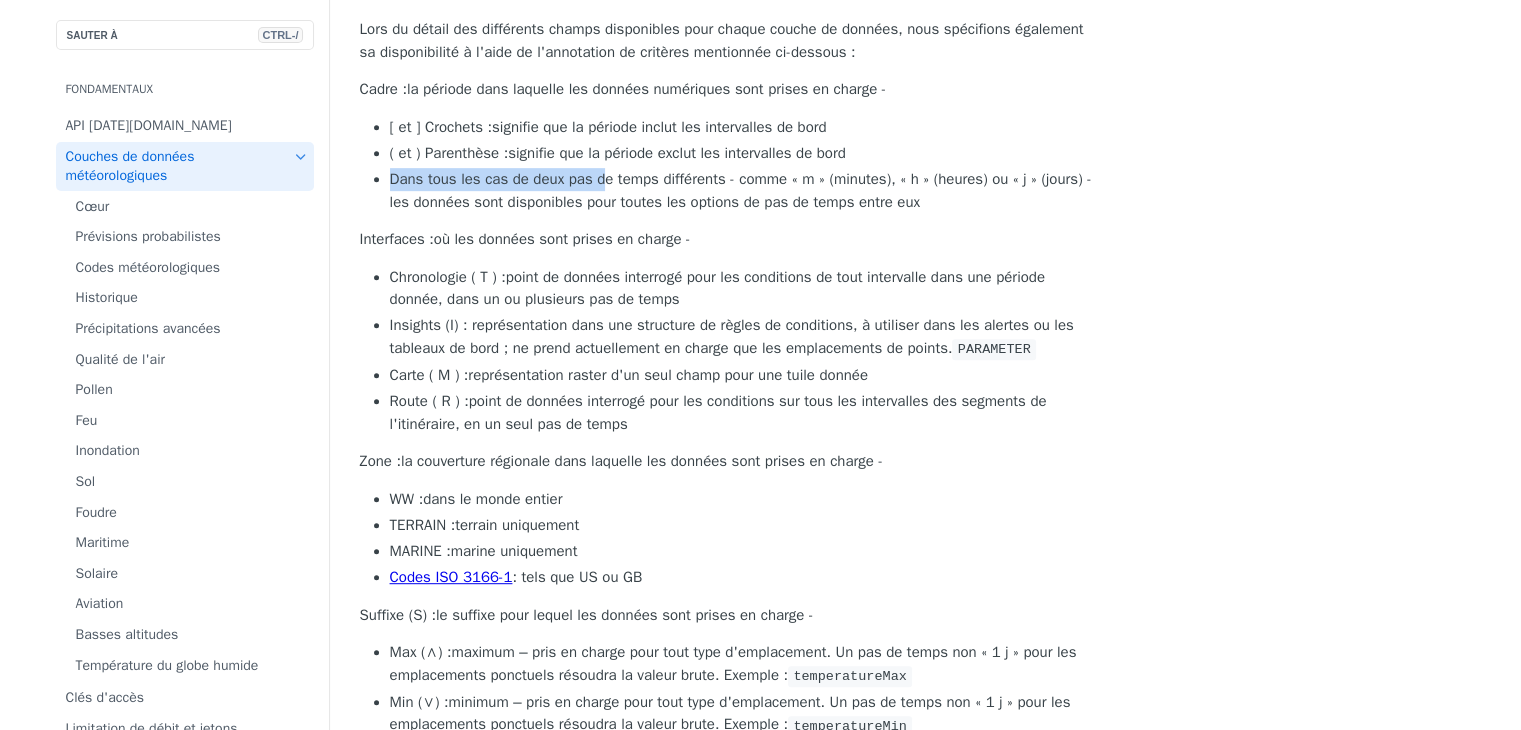 drag, startPoint x: 388, startPoint y: 187, endPoint x: 606, endPoint y: 193, distance: 218.08255 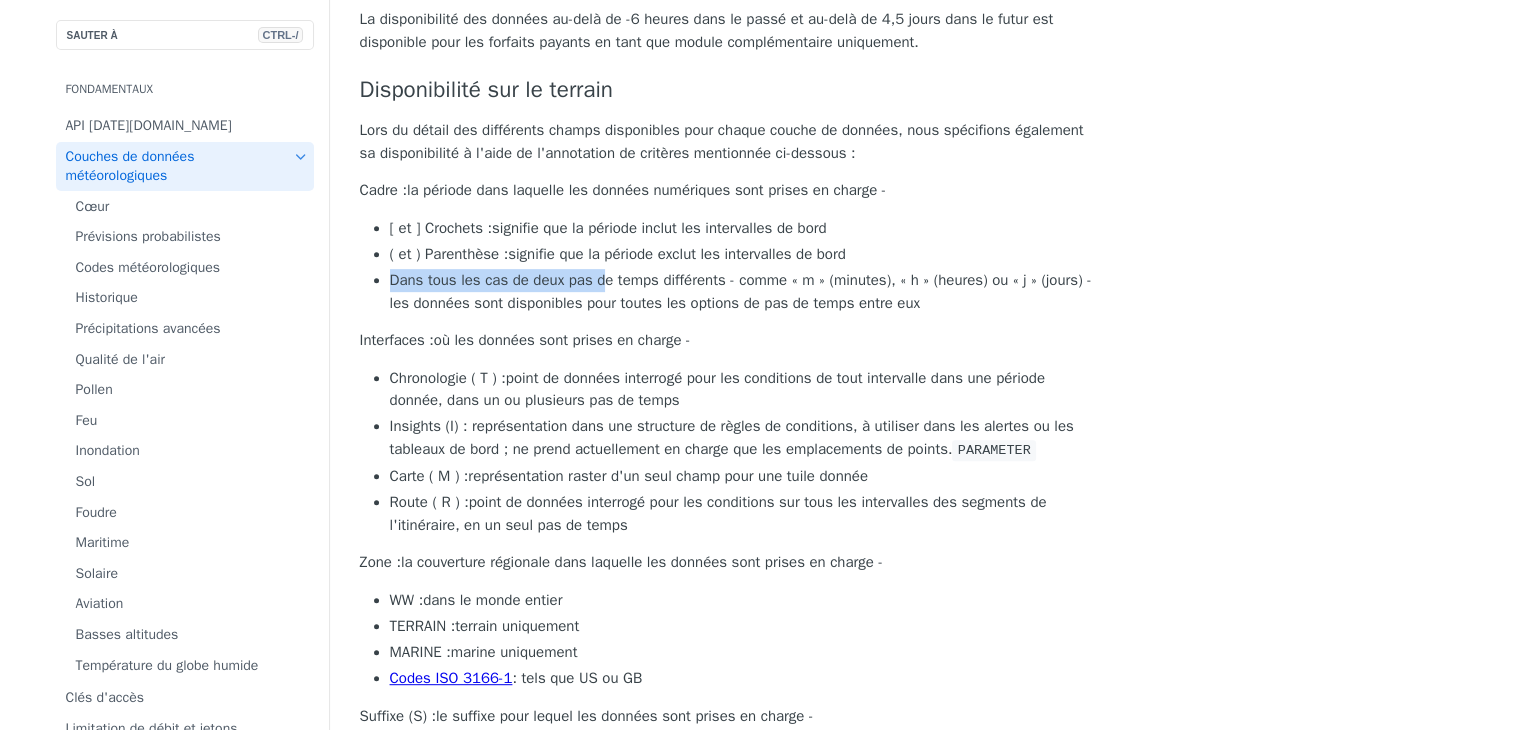 scroll, scrollTop: 800, scrollLeft: 0, axis: vertical 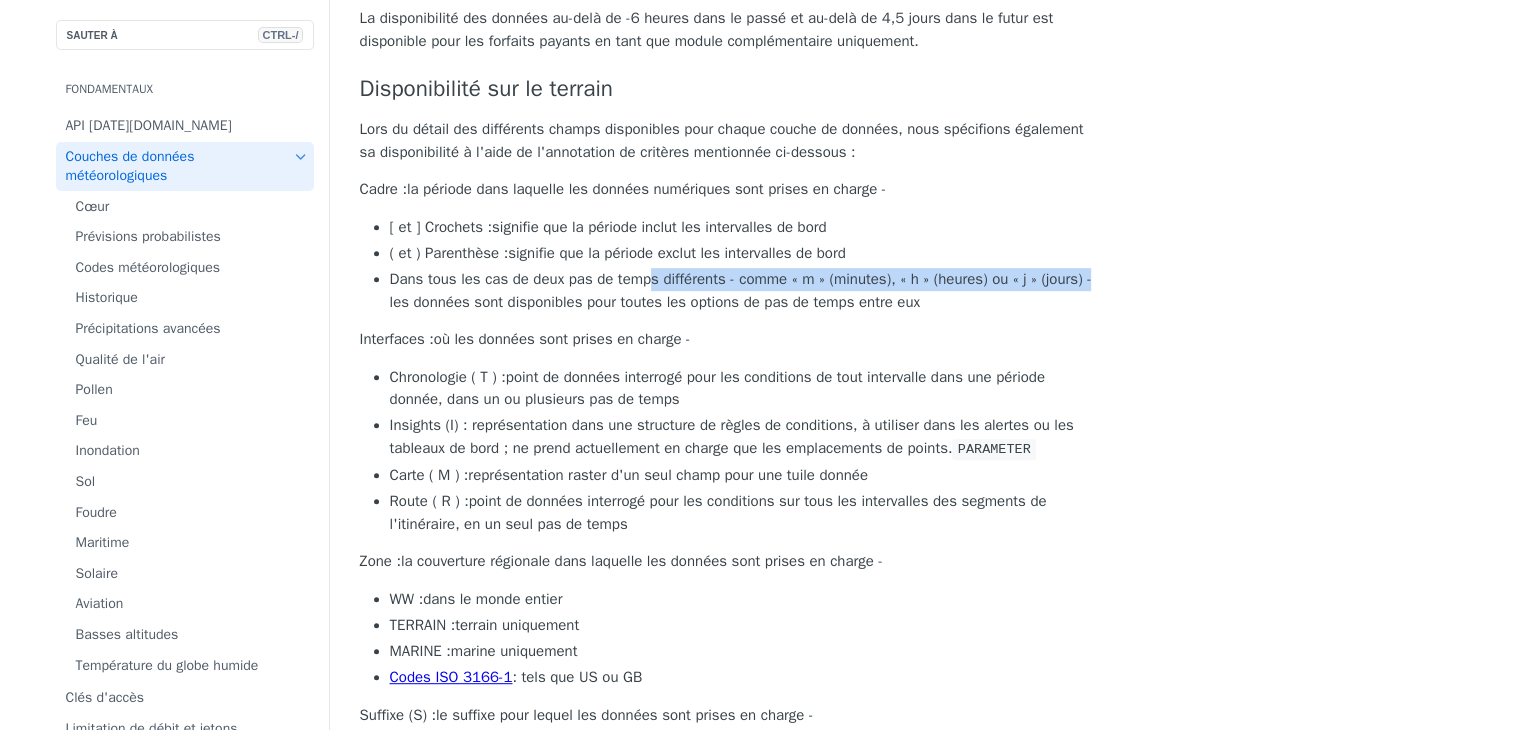 drag, startPoint x: 646, startPoint y: 285, endPoint x: 1158, endPoint y: 284, distance: 512.001 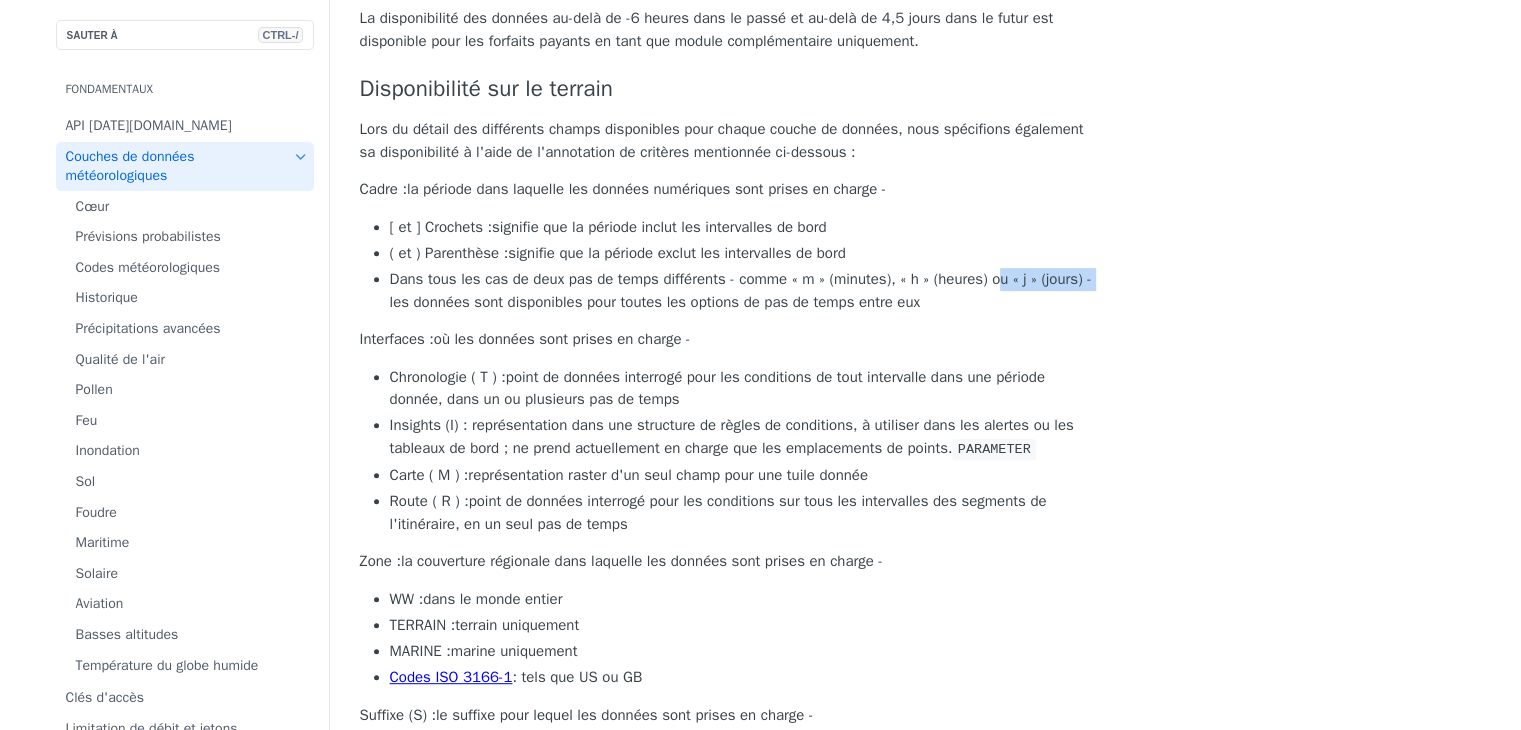 drag, startPoint x: 390, startPoint y: 311, endPoint x: 977, endPoint y: 294, distance: 587.2461 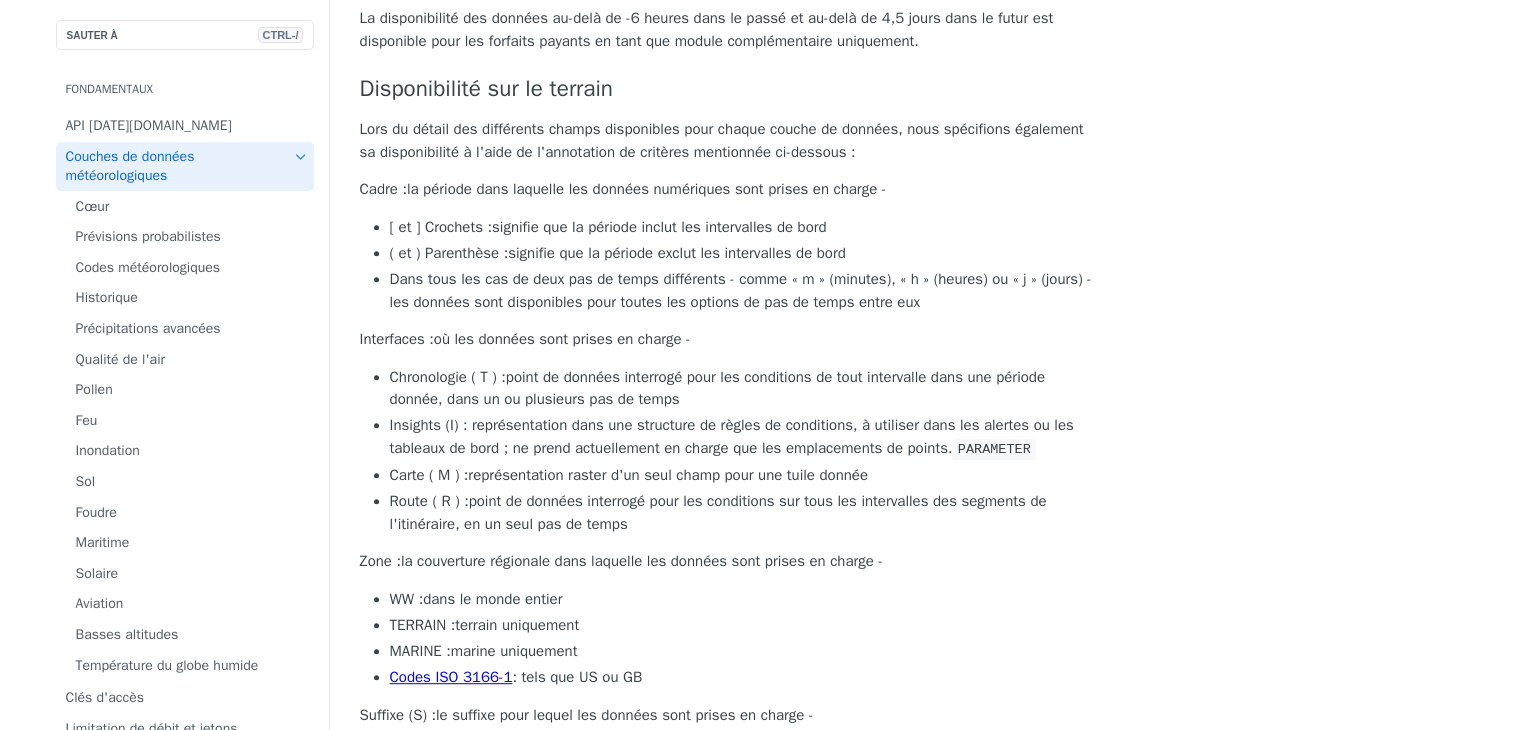 click on "Dans tous les cas de deux pas de temps différents - comme « m » (minutes), « h » (heures) ou « j » (jours) - les données sont disponibles pour toutes les options de pas de temps entre eux" at bounding box center [741, 290] 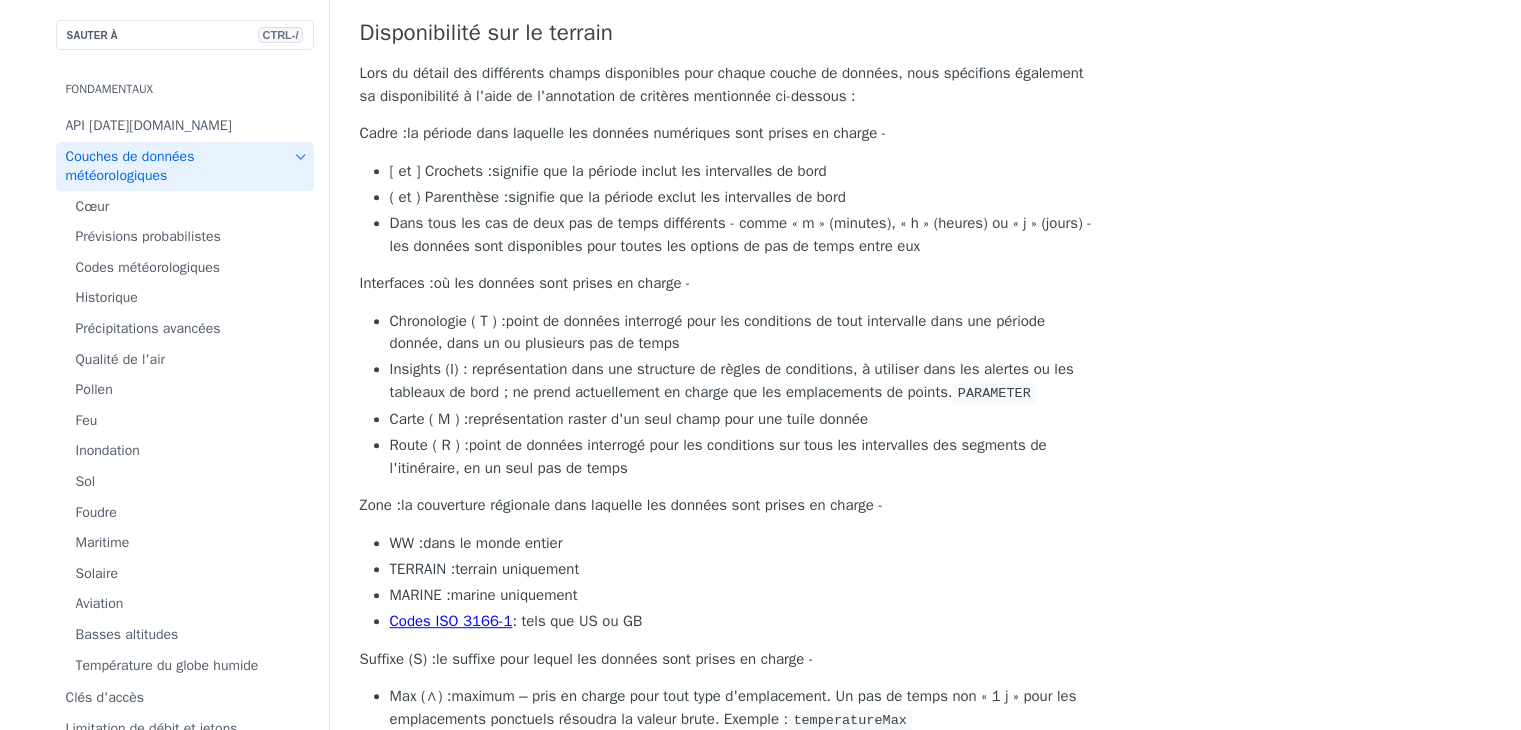 scroll, scrollTop: 900, scrollLeft: 0, axis: vertical 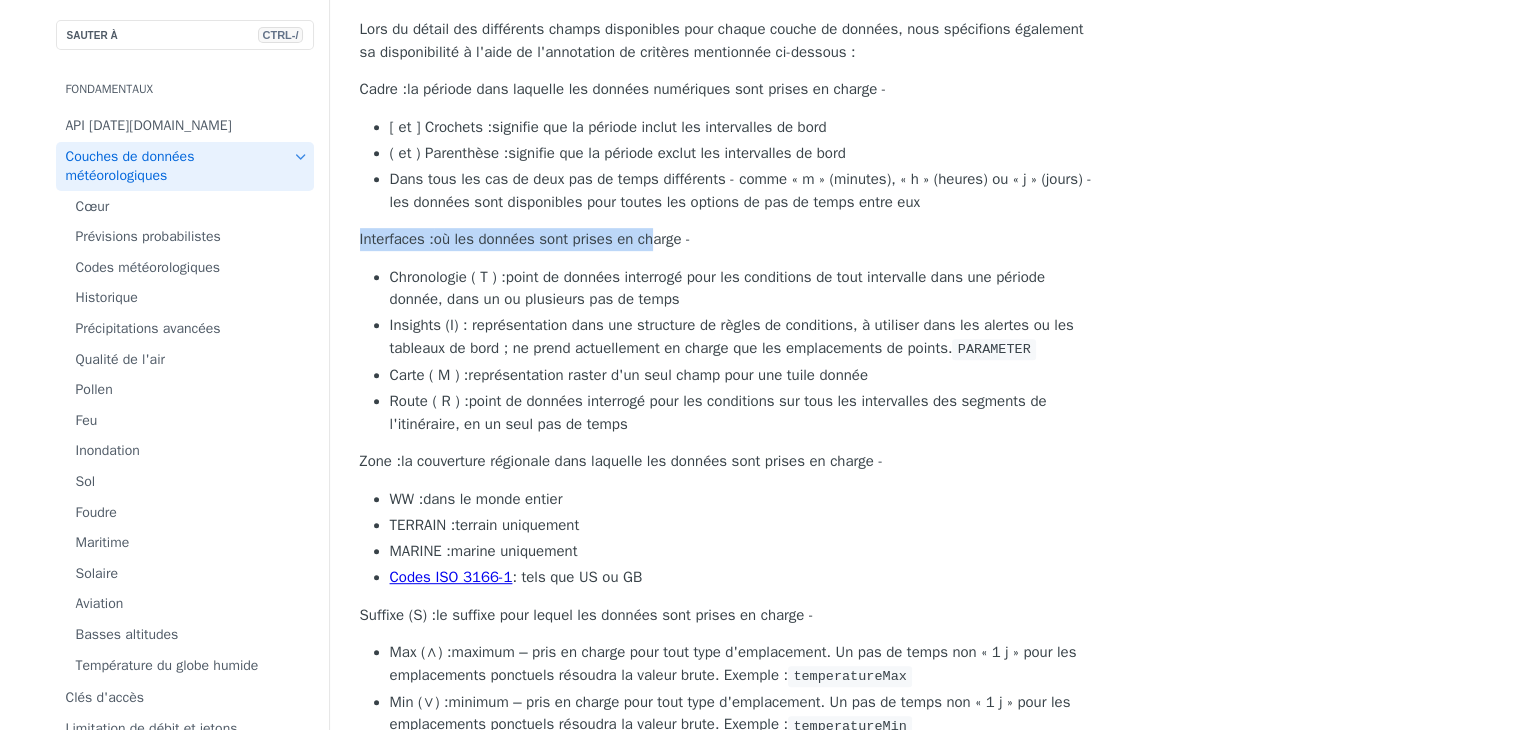 drag, startPoint x: 357, startPoint y: 241, endPoint x: 662, endPoint y: 250, distance: 305.13275 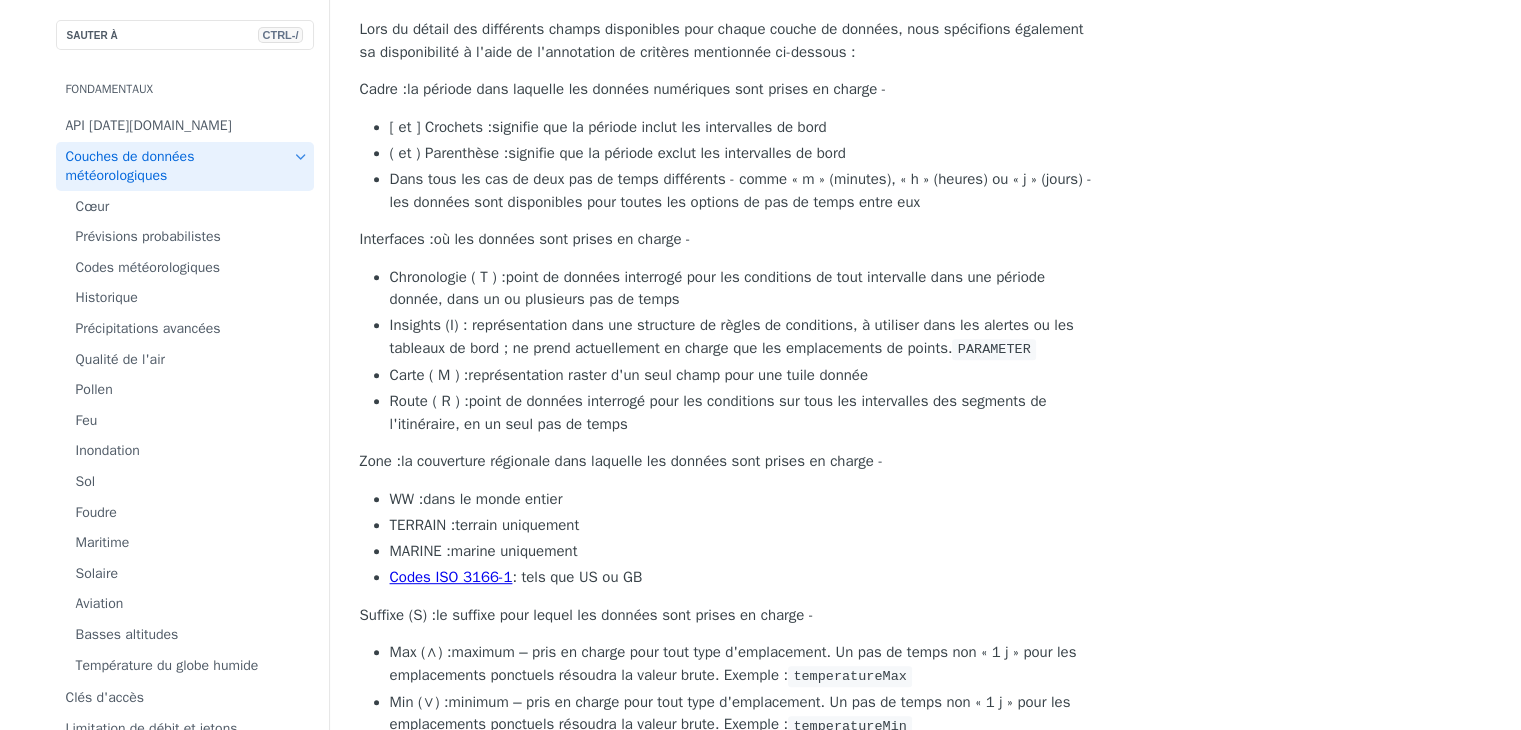 click on "où les données sont prises en charge -" at bounding box center [562, 239] 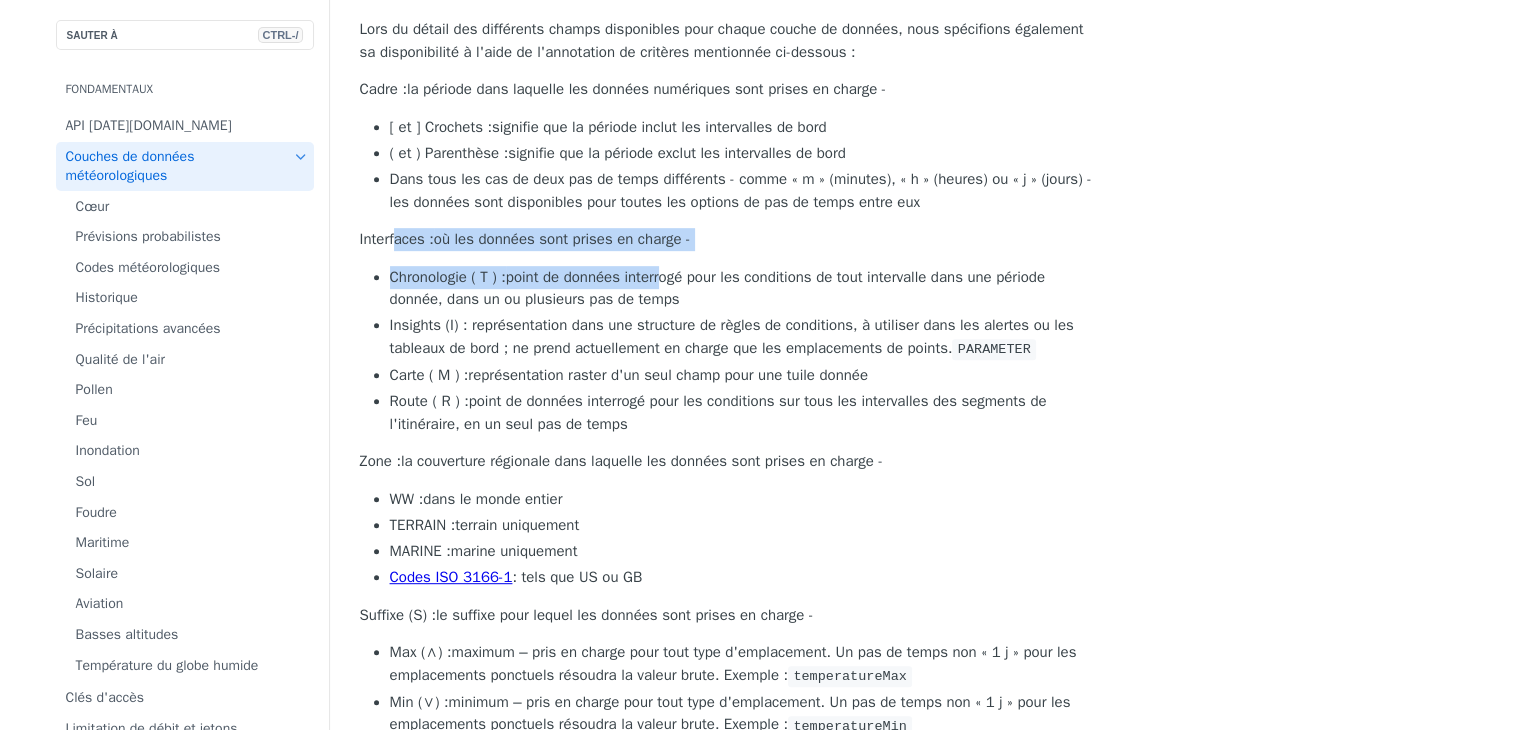 drag, startPoint x: 399, startPoint y: 249, endPoint x: 668, endPoint y: 266, distance: 269.53665 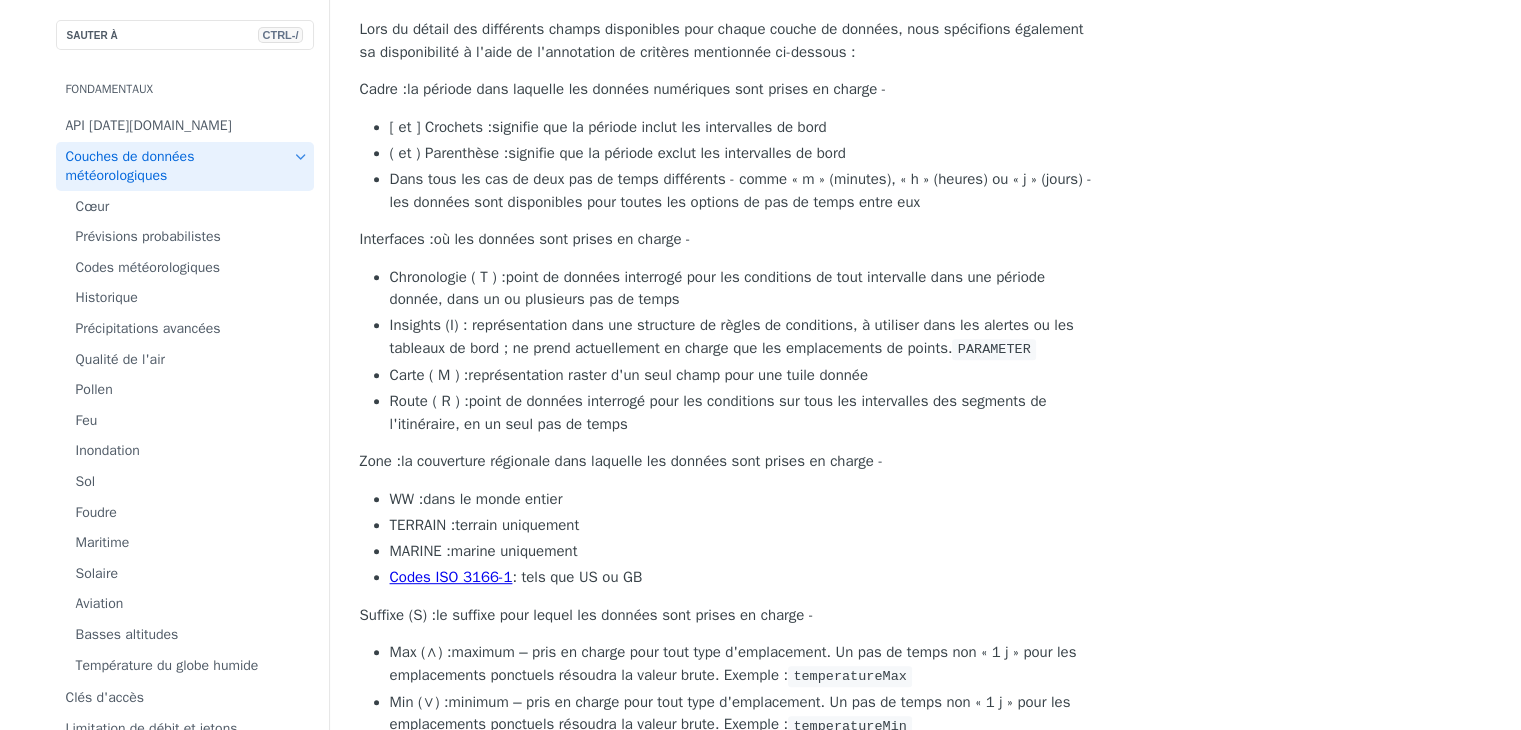click on "point de données interrogé pour les conditions de tout intervalle dans une période donnée, dans un ou plusieurs pas de temps" at bounding box center [717, 288] 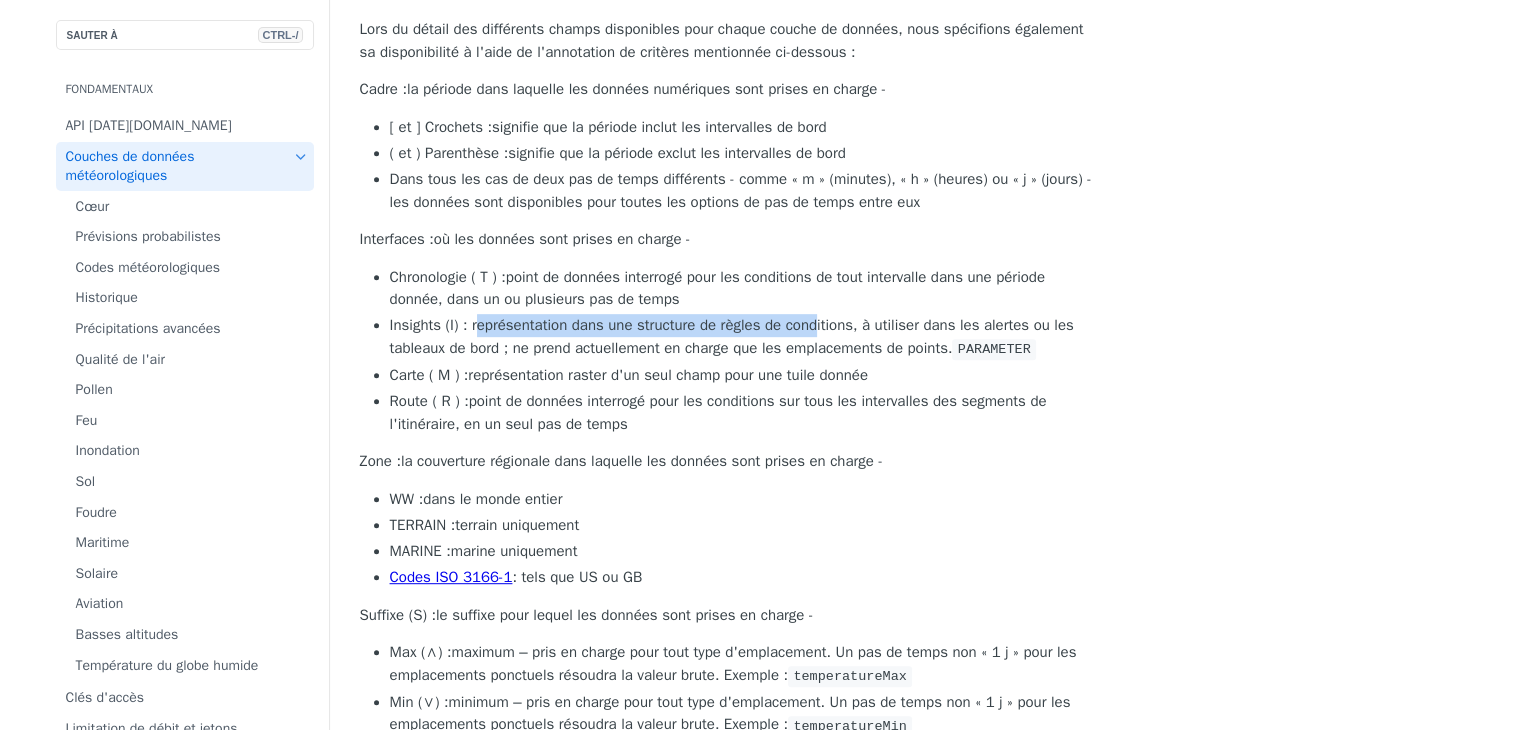 drag, startPoint x: 472, startPoint y: 329, endPoint x: 771, endPoint y: 335, distance: 299.06018 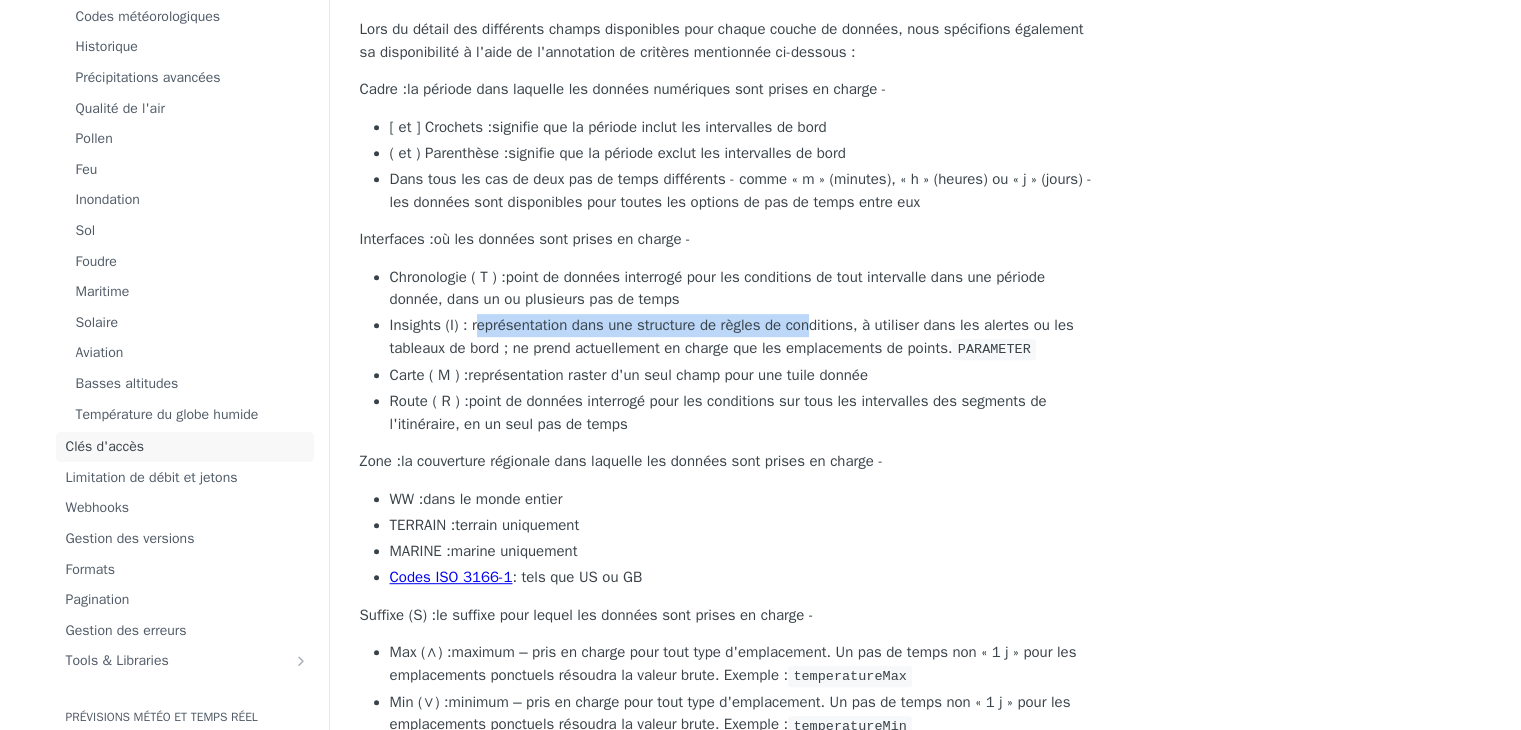 scroll, scrollTop: 300, scrollLeft: 0, axis: vertical 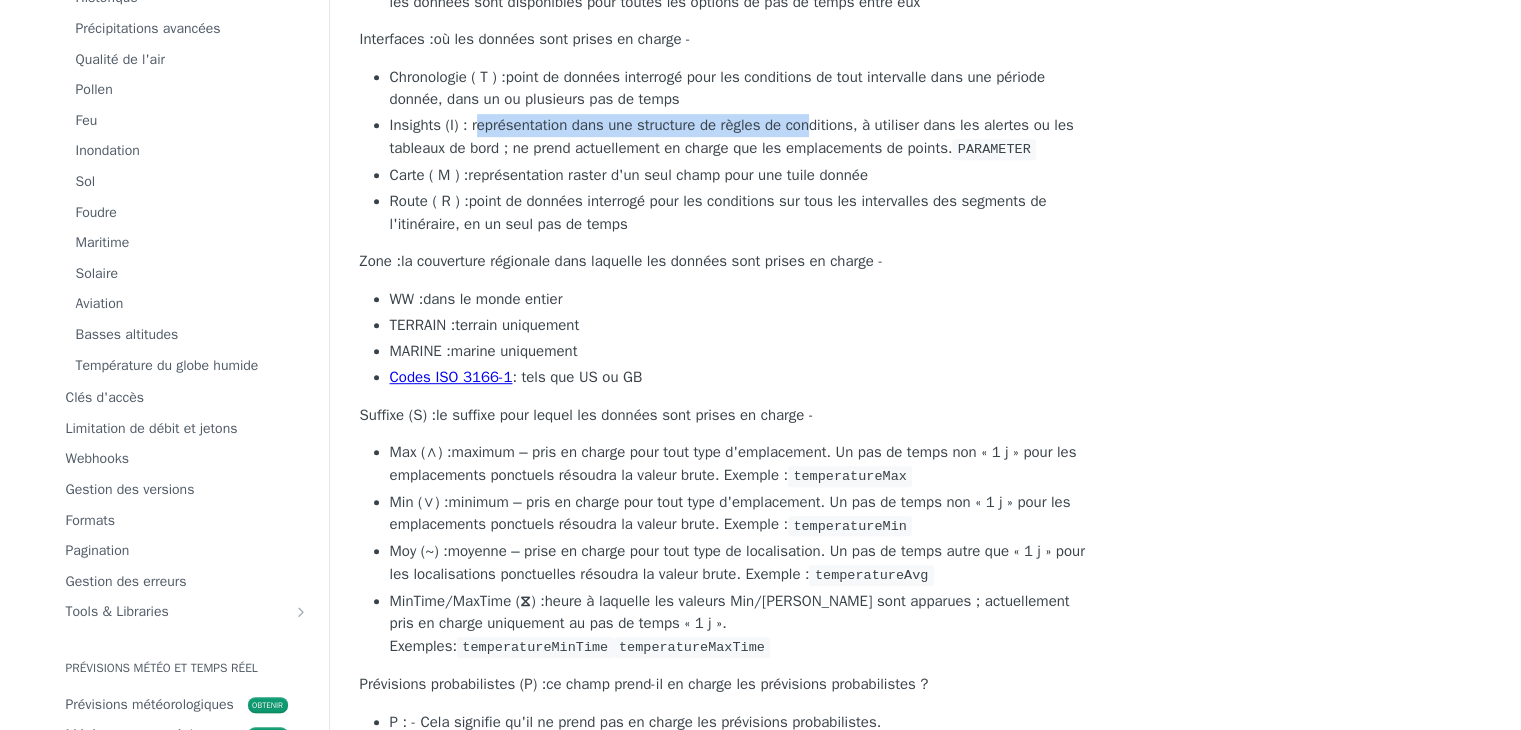 drag, startPoint x: 426, startPoint y: 267, endPoint x: 892, endPoint y: 261, distance: 466.03864 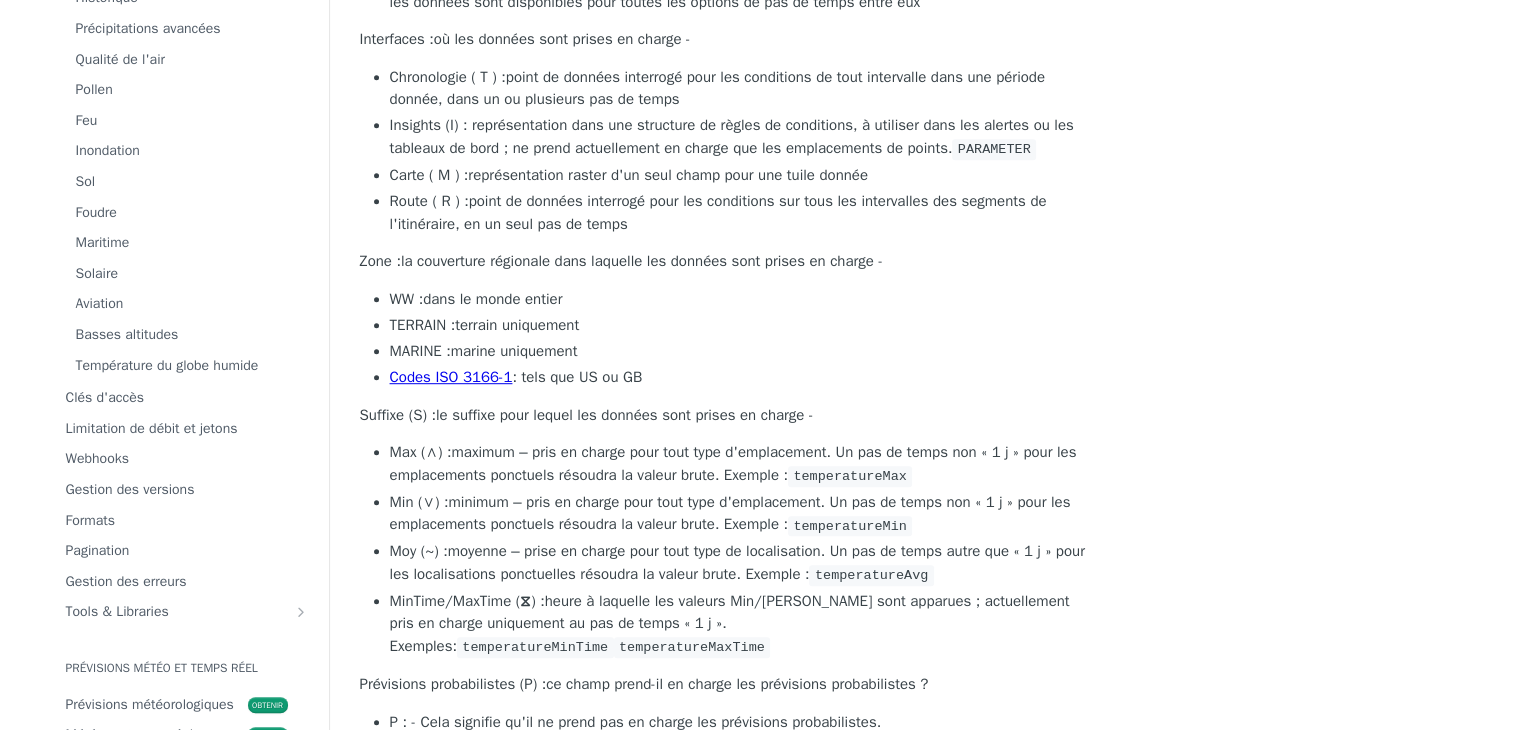 click on "Abonnements aux couches
Avec plus de 80 champs de données différents disponibles, dont la météo, la qualité de l'air, le pollen et l'indice d'incendie, vous pouvez créer presque tout ce qui touche à la météo grâce à l'API REST Weather de Tomorrow.io. Vous pouvez également utiliser les points de données pour créer des analyses personnalisées qui déclencheront des événements dès que les conditions seront réunies.
Voici  les meilleures pratiques pour appeler l’API pour différents pas de temps et couches.
Disponibilité du pas de temps
Les pas de temps sont limités comme suit, à l'intersection avec la disponibilité spécifique au champ :
Pas de temps Intervalle de durée Disponibilité Licence 1d 1 jour [-7j,+15j] Gratuit 1h 1 heure [-168h,+360h] Gratuit 30m 30 minutes [-6h,+6h] Contactez-nous 15m 15 minutes [-6h,+6h] Contactez-nous 5m 5 minutes [-6h,+6h] Contactez-nous 1m 1 minute [-6h,+6h] Contactez-nous current en temps réel [0,0] Gratuit
Disponibilité sur le terrain" at bounding box center [729, 603] 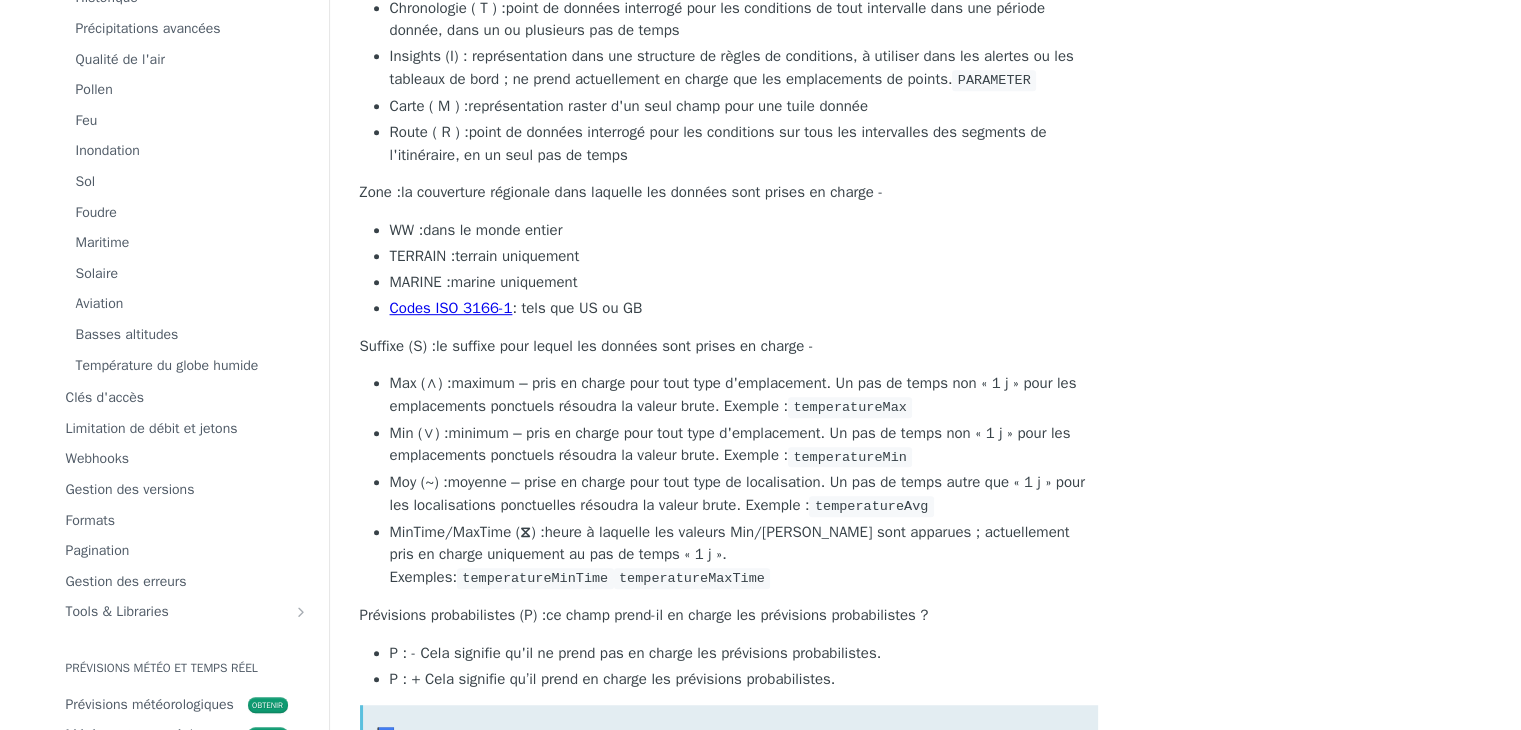 scroll, scrollTop: 1200, scrollLeft: 0, axis: vertical 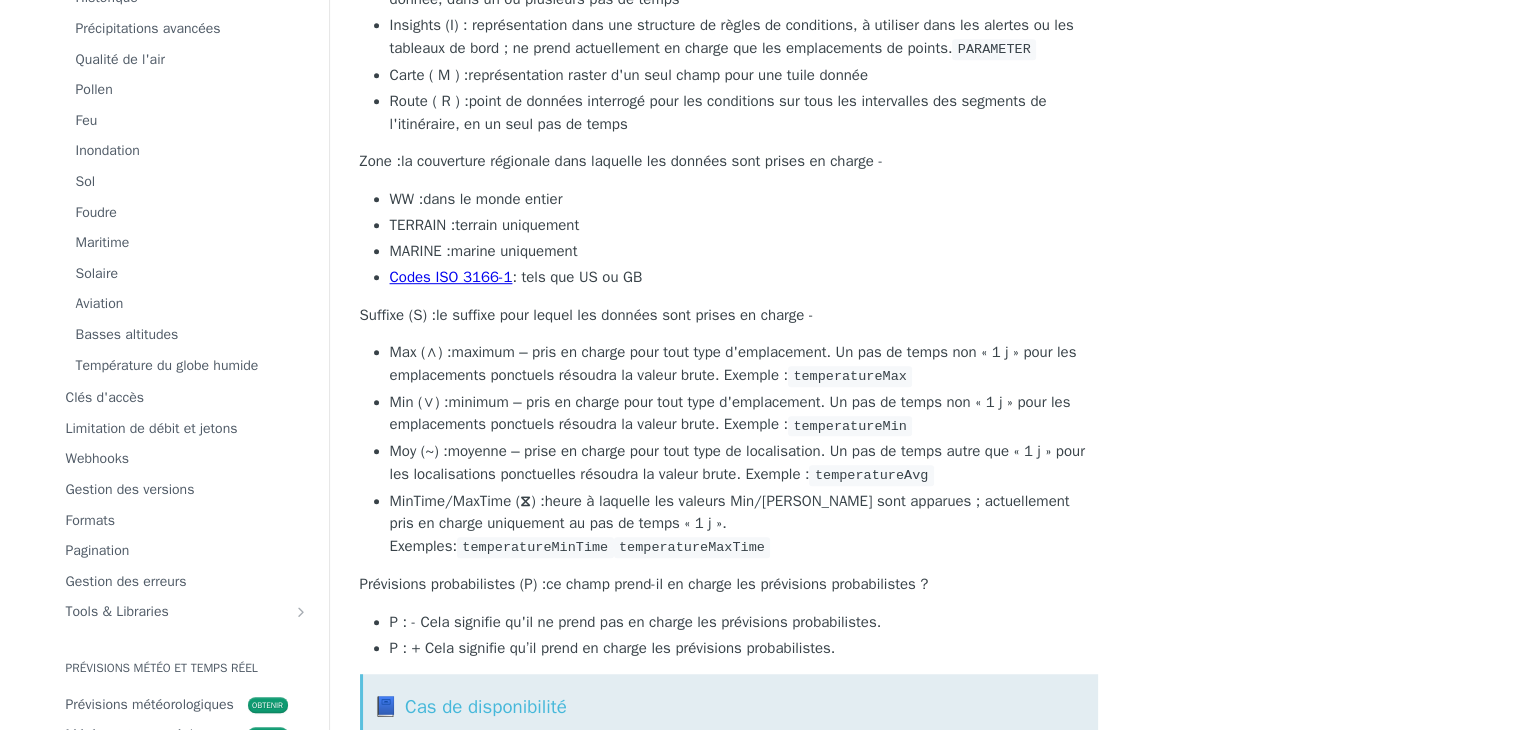 drag, startPoint x: 434, startPoint y: 209, endPoint x: 619, endPoint y: 215, distance: 185.09727 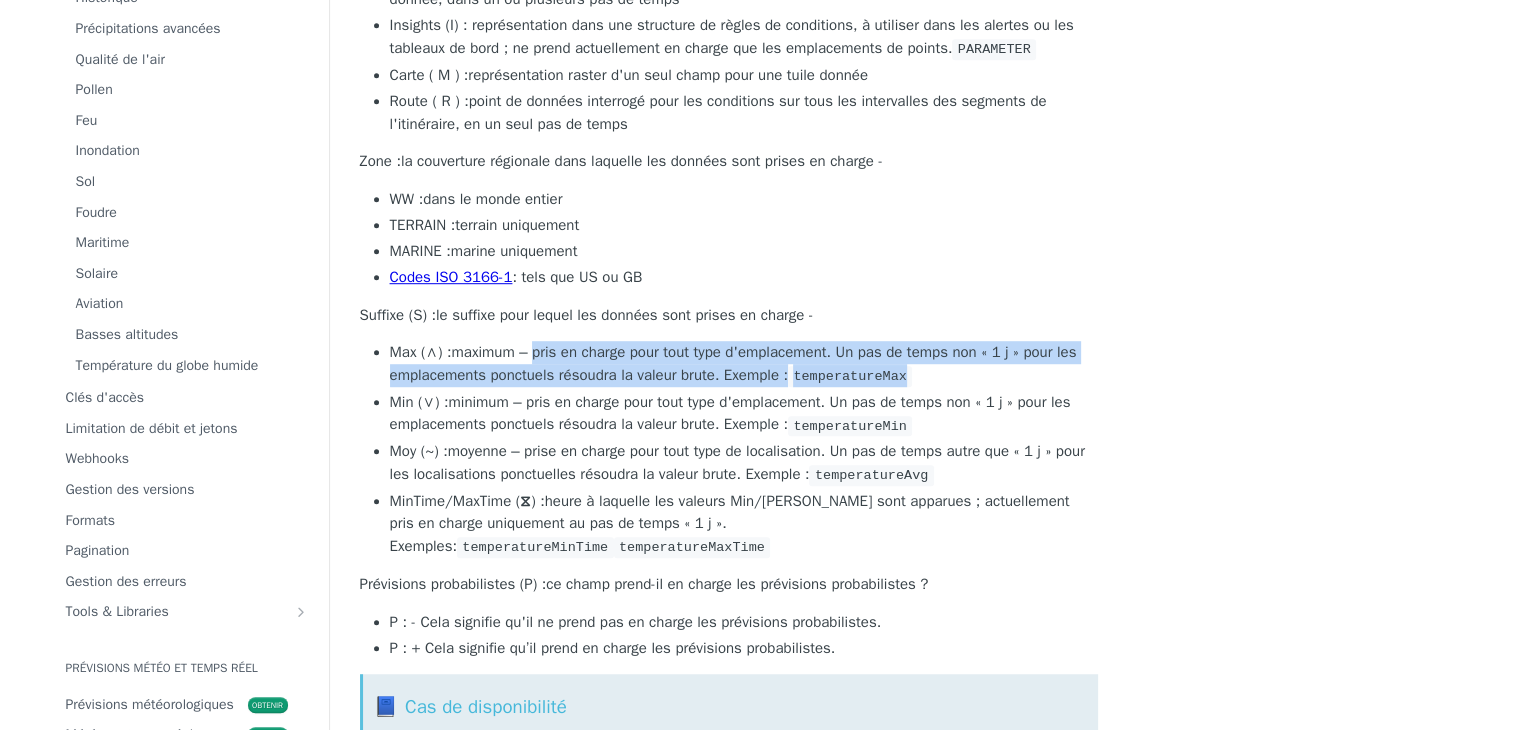 drag, startPoint x: 531, startPoint y: 365, endPoint x: 920, endPoint y: 380, distance: 389.2891 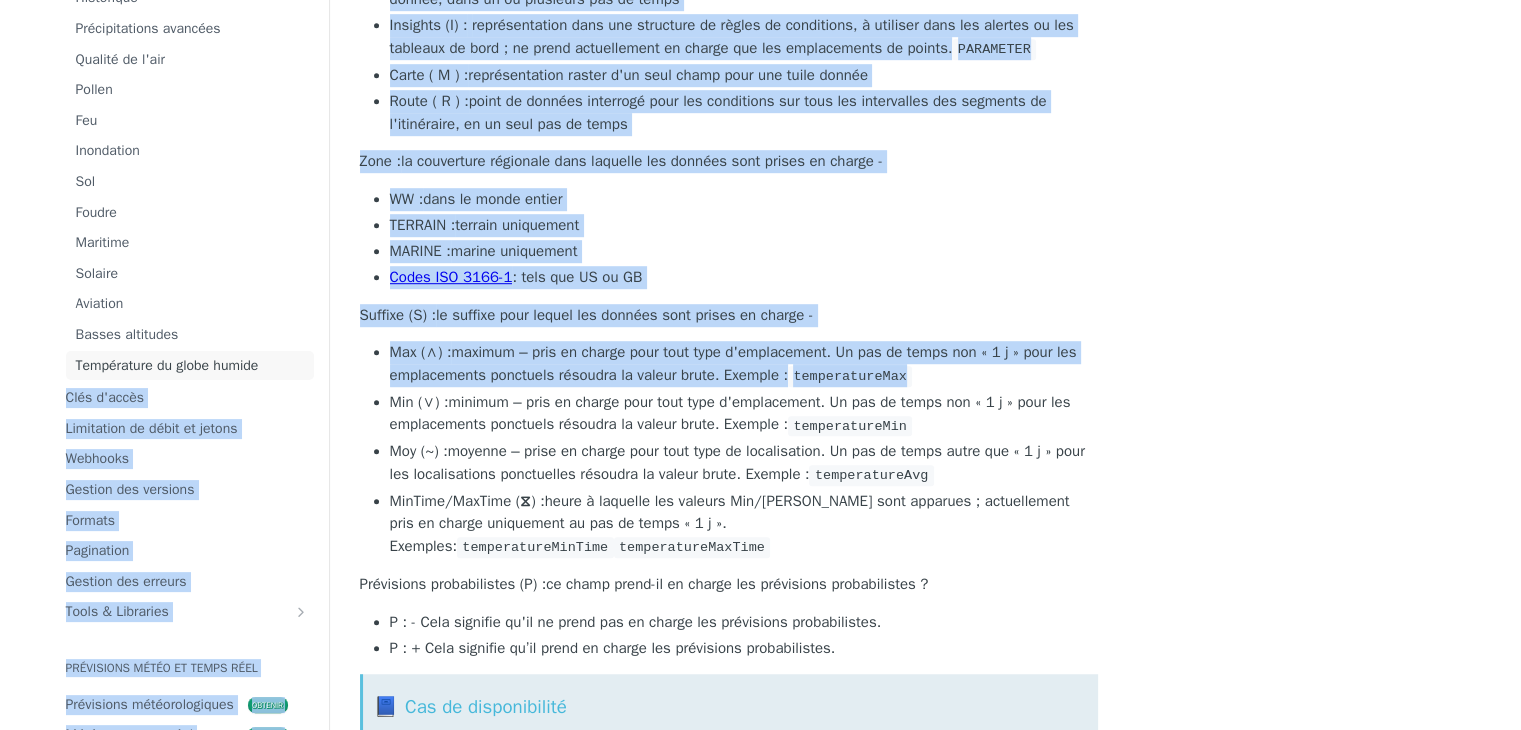 drag, startPoint x: 891, startPoint y: 379, endPoint x: 292, endPoint y: 351, distance: 599.65405 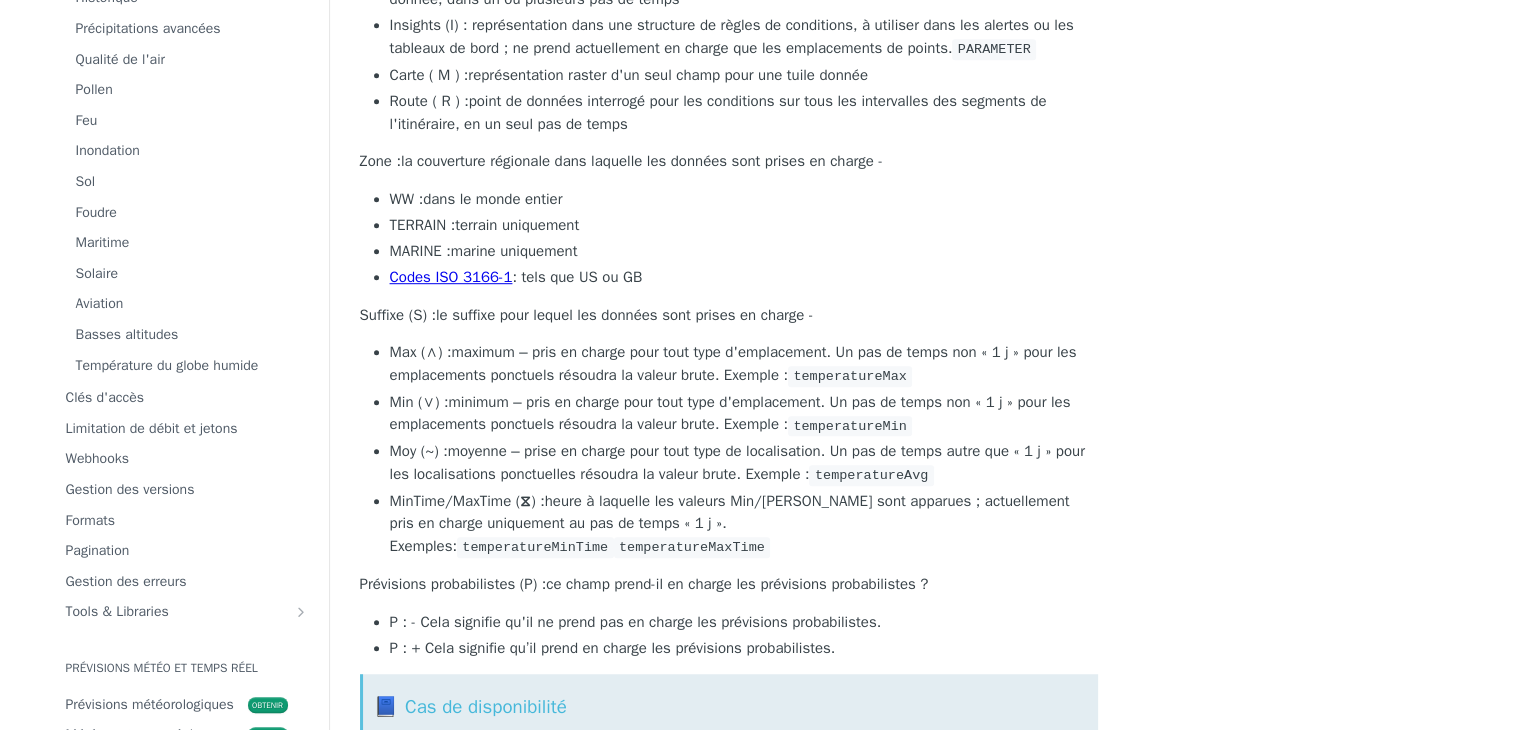 click on "minimum – pris en charge pour tout type d'emplacement. Un pas de temps non « 1 j » pour les emplacements ponctuels résoudra la valeur brute. Exemple :" at bounding box center [730, 413] 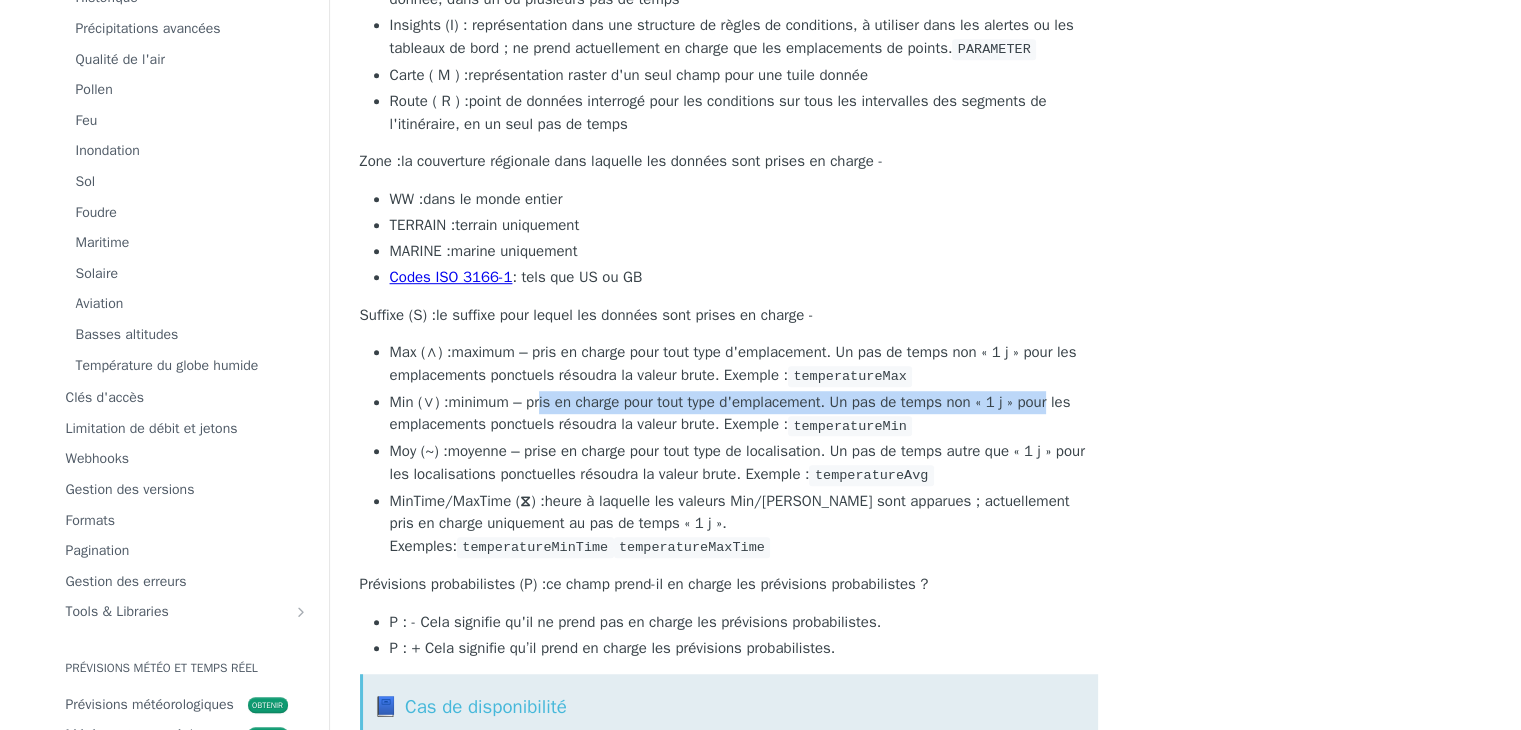 drag, startPoint x: 536, startPoint y: 408, endPoint x: 1049, endPoint y: 425, distance: 513.2816 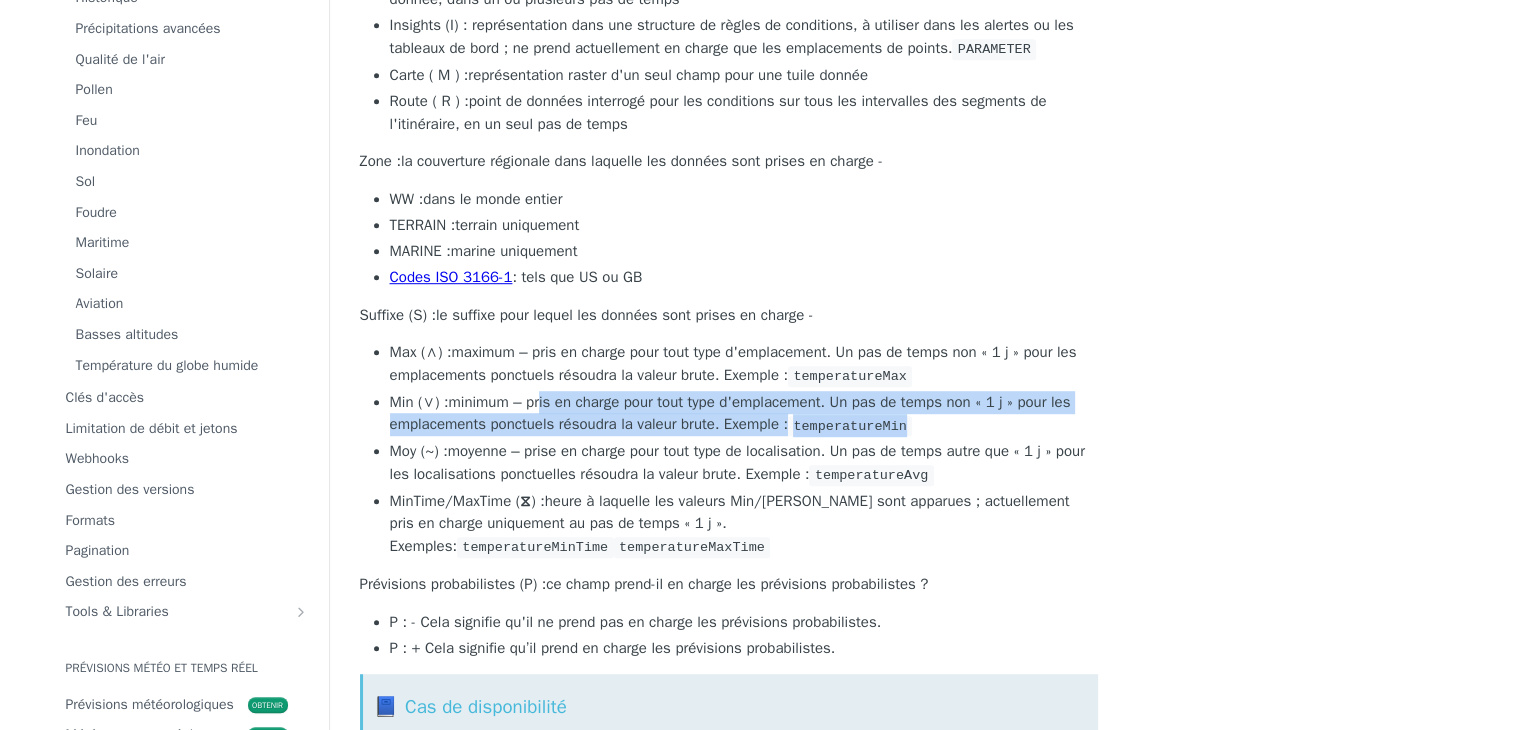 drag, startPoint x: 923, startPoint y: 438, endPoint x: 912, endPoint y: 439, distance: 11.045361 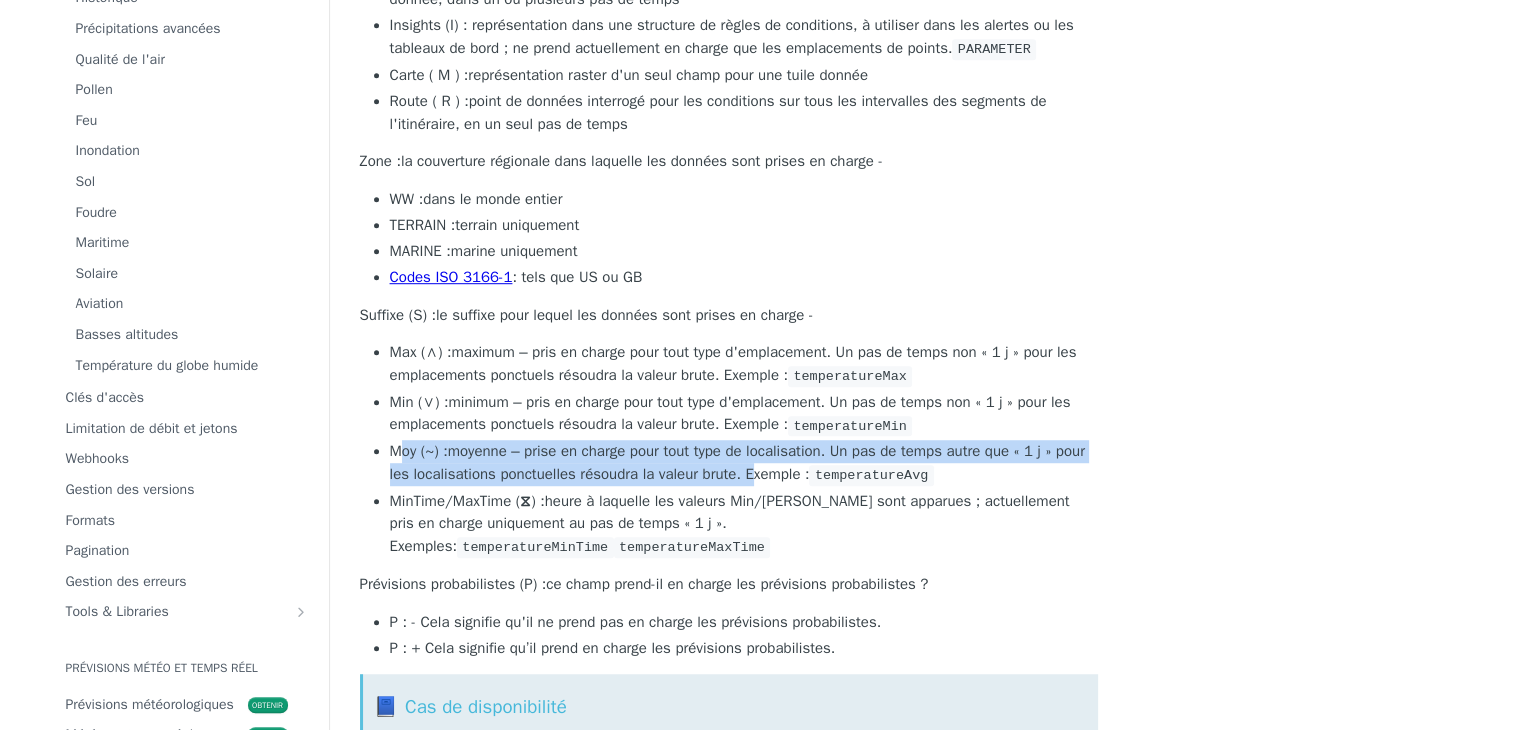 drag, startPoint x: 398, startPoint y: 456, endPoint x: 778, endPoint y: 469, distance: 380.2223 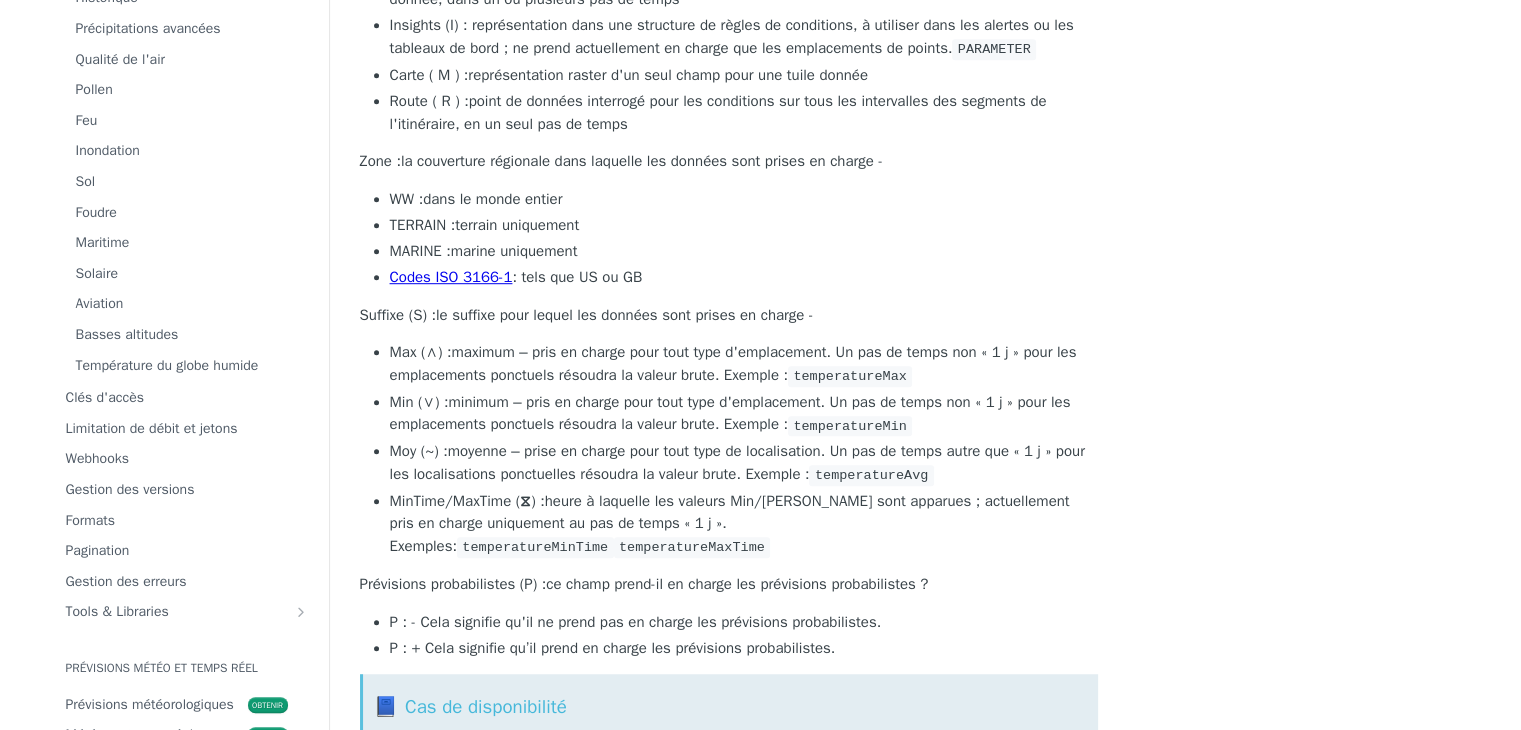 drag, startPoint x: 853, startPoint y: 493, endPoint x: 916, endPoint y: 500, distance: 63.387695 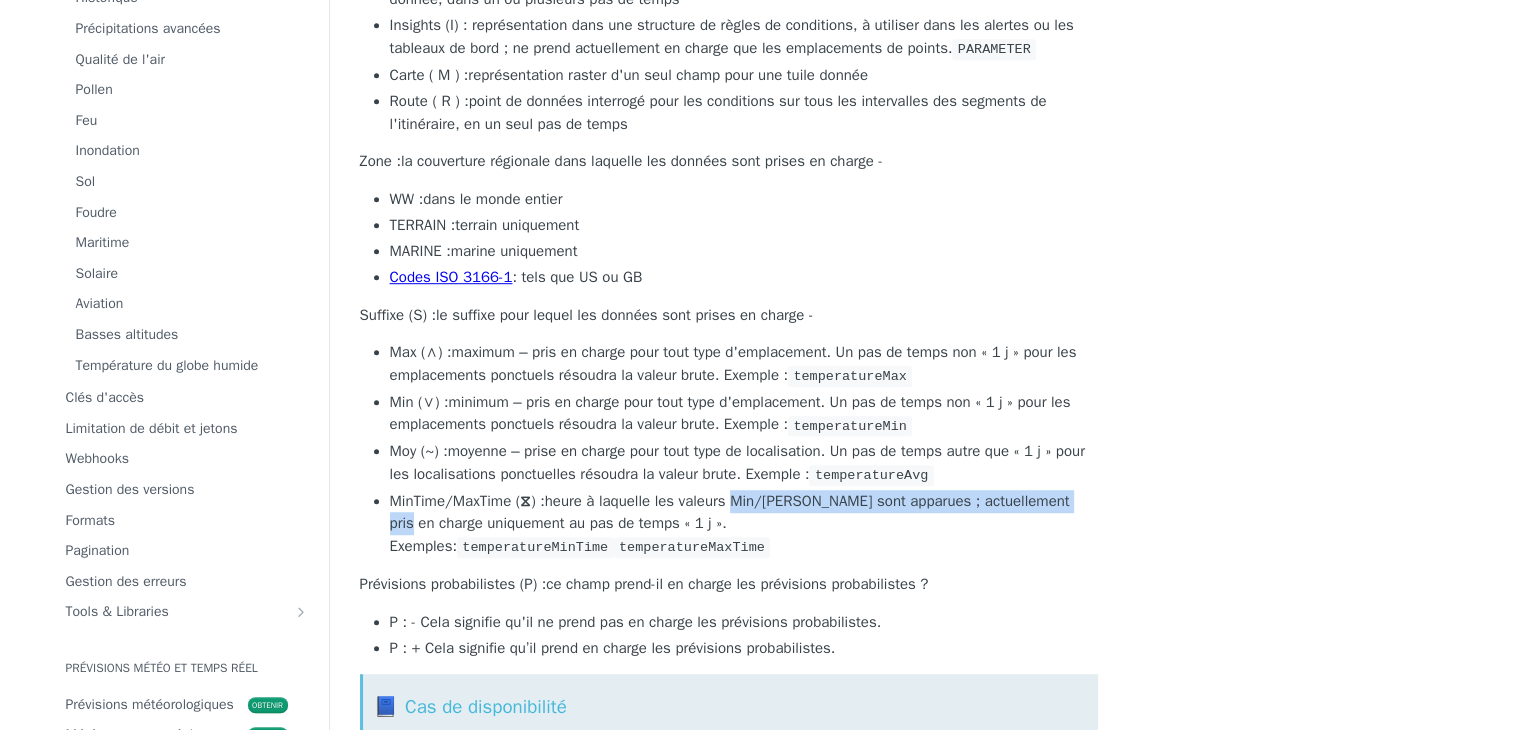 drag, startPoint x: 731, startPoint y: 513, endPoint x: 1077, endPoint y: 517, distance: 346.02313 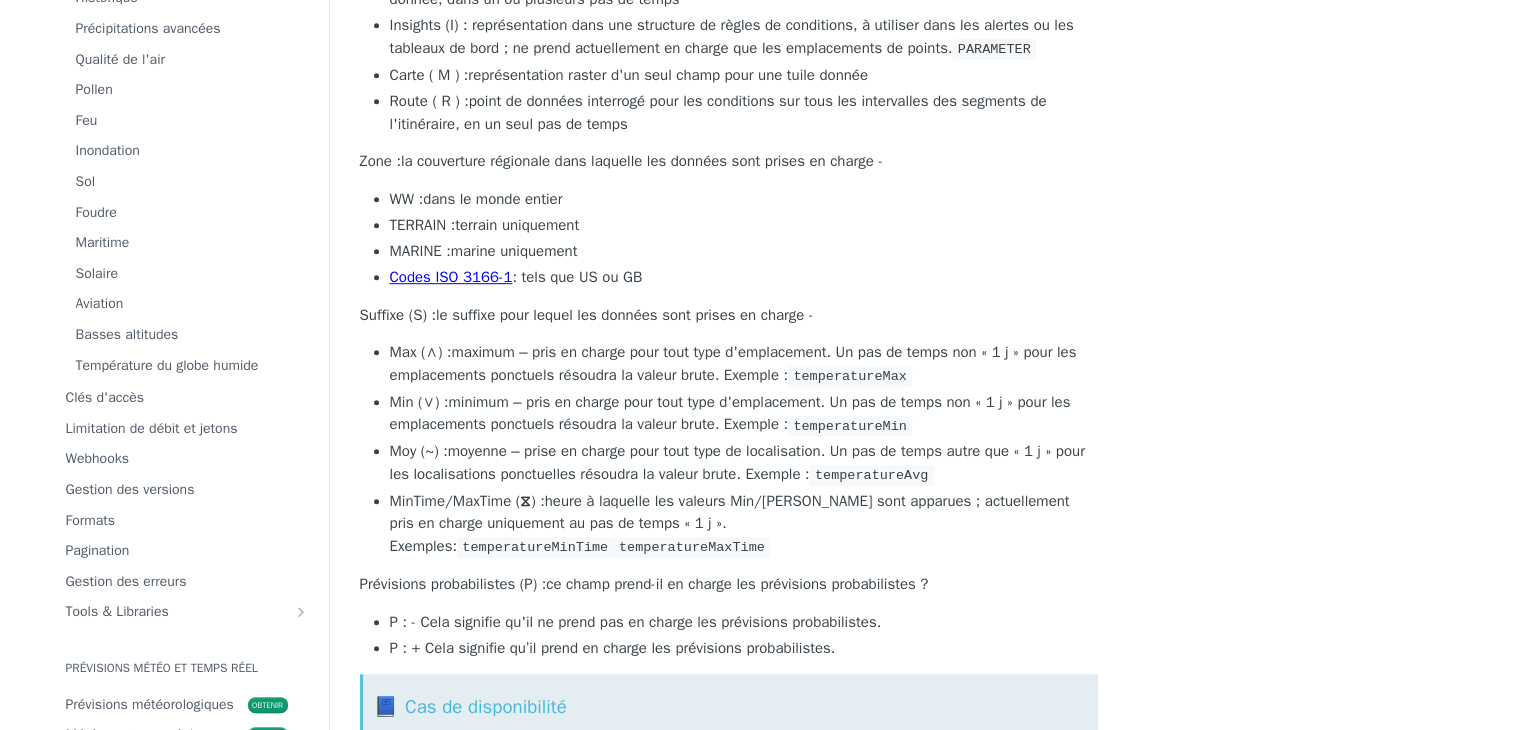 click on "heure à laquelle les valeurs Min/Max sont apparues ; actuellement pris en charge uniquement au pas de temps « 1 j ». Exemples" at bounding box center [730, 523] 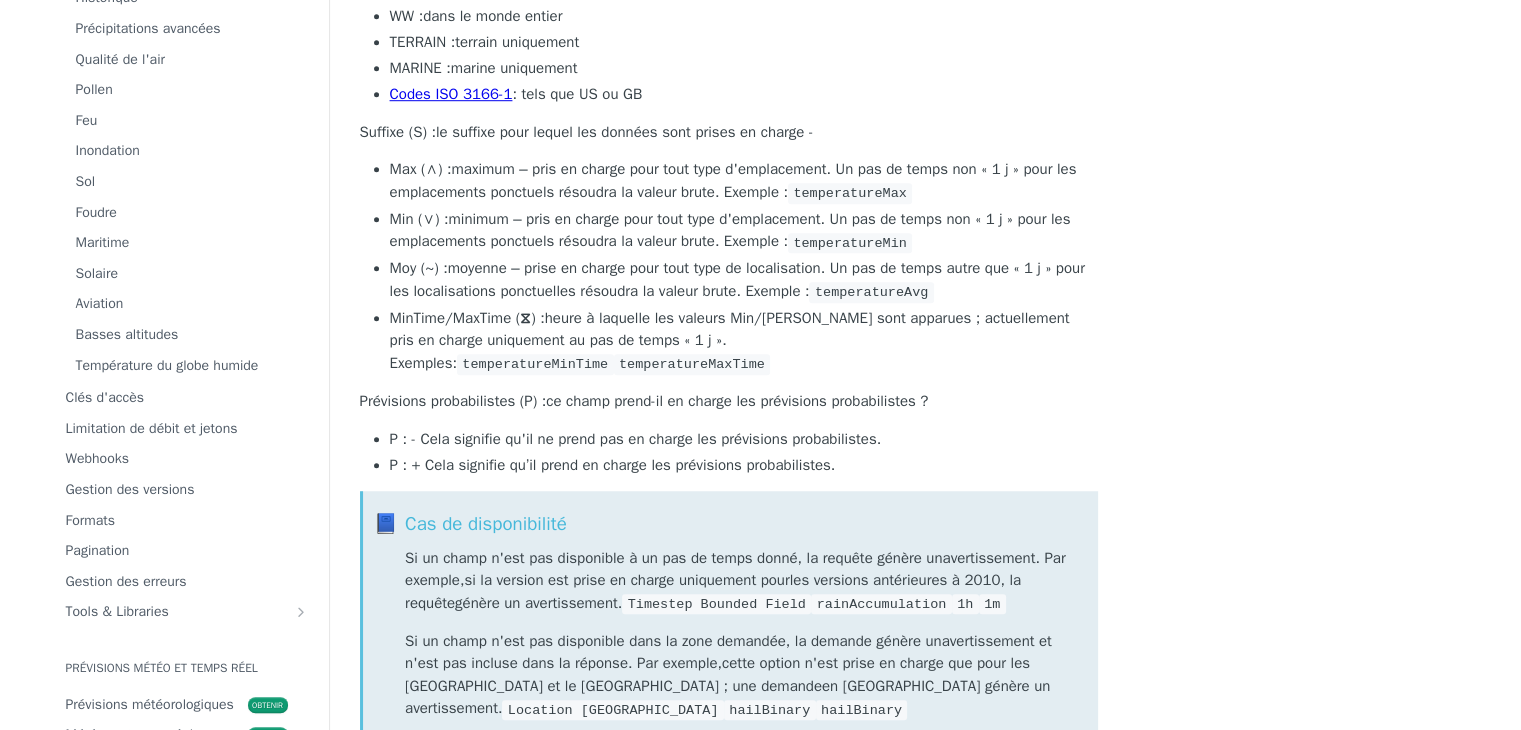 scroll, scrollTop: 1400, scrollLeft: 0, axis: vertical 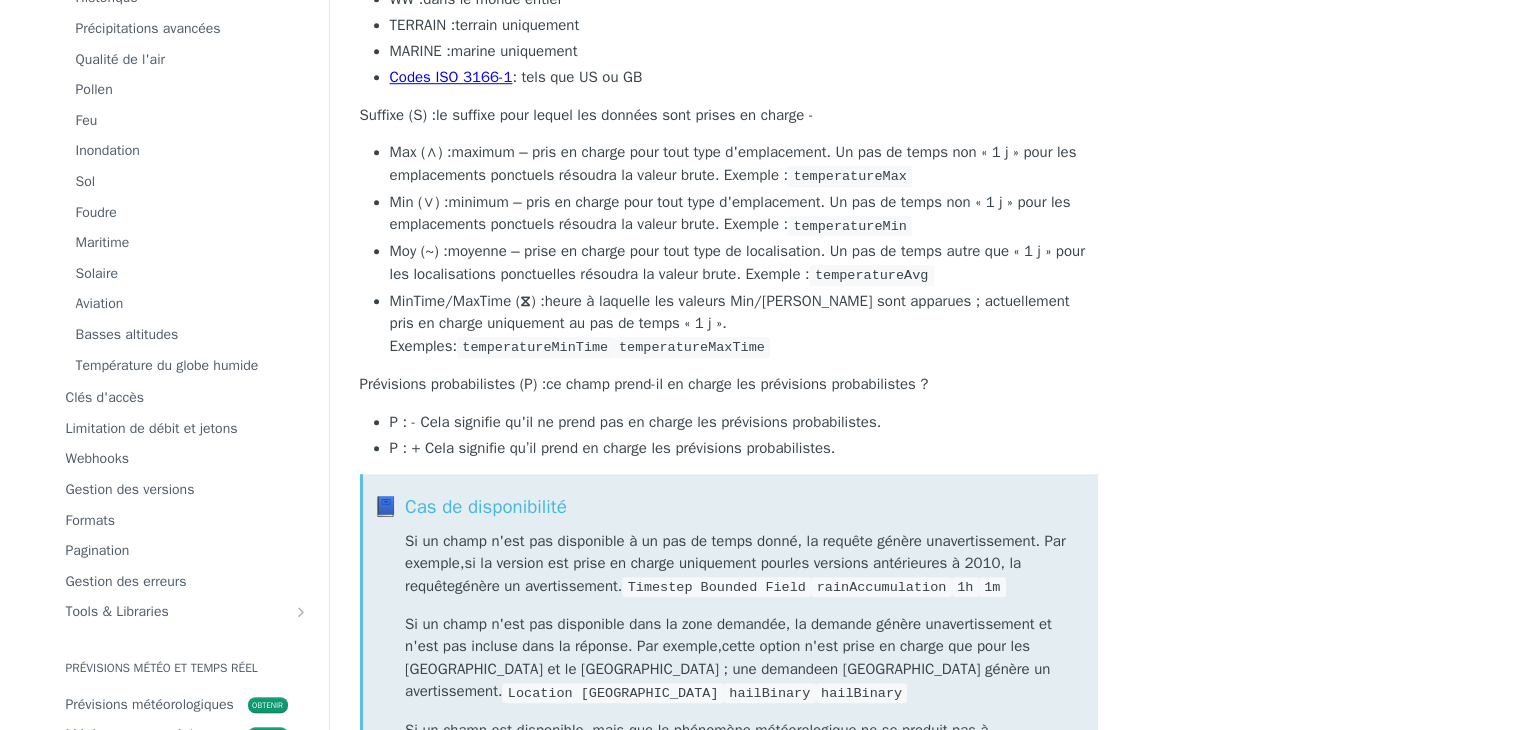 drag, startPoint x: 569, startPoint y: 363, endPoint x: 1028, endPoint y: 359, distance: 459.01743 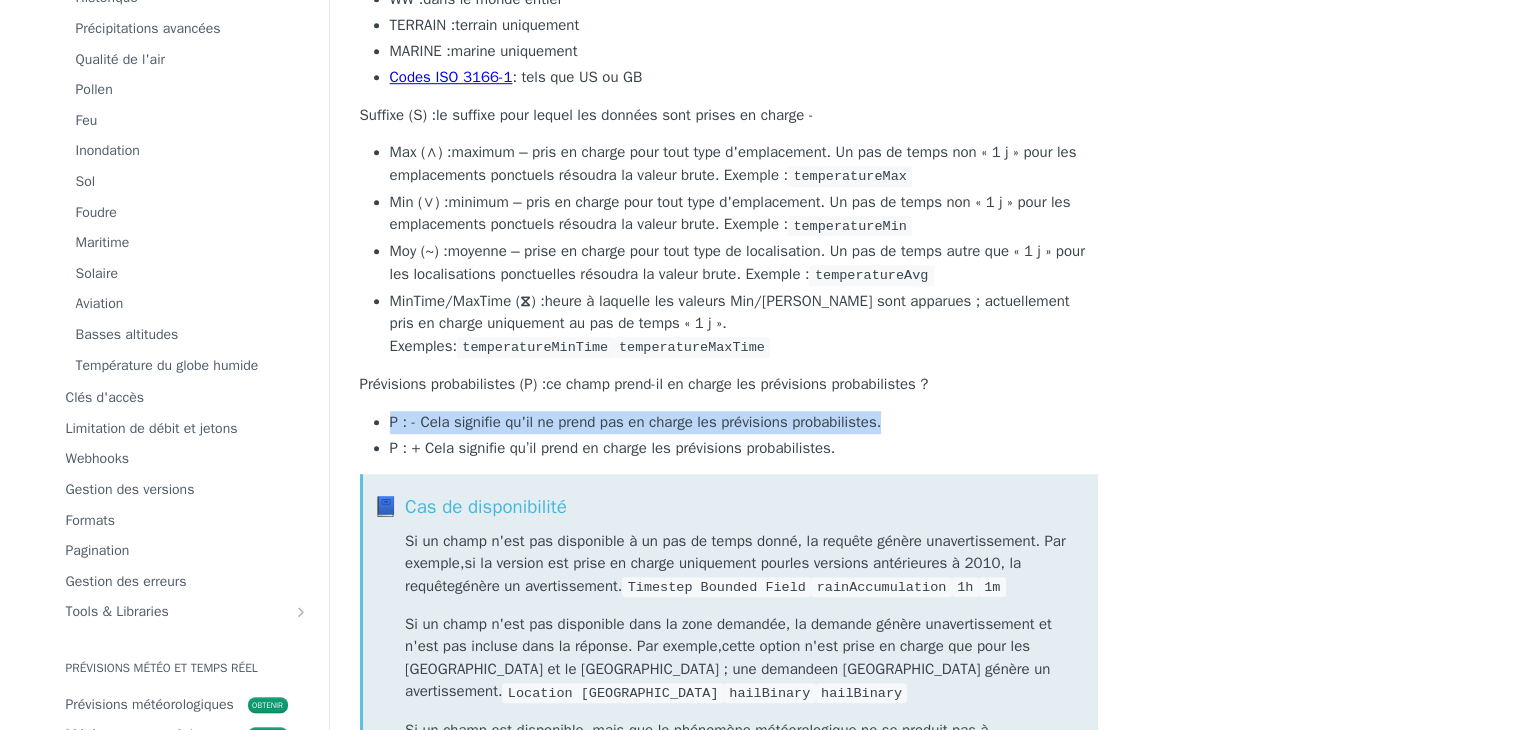 drag, startPoint x: 392, startPoint y: 405, endPoint x: 886, endPoint y: 421, distance: 494.25903 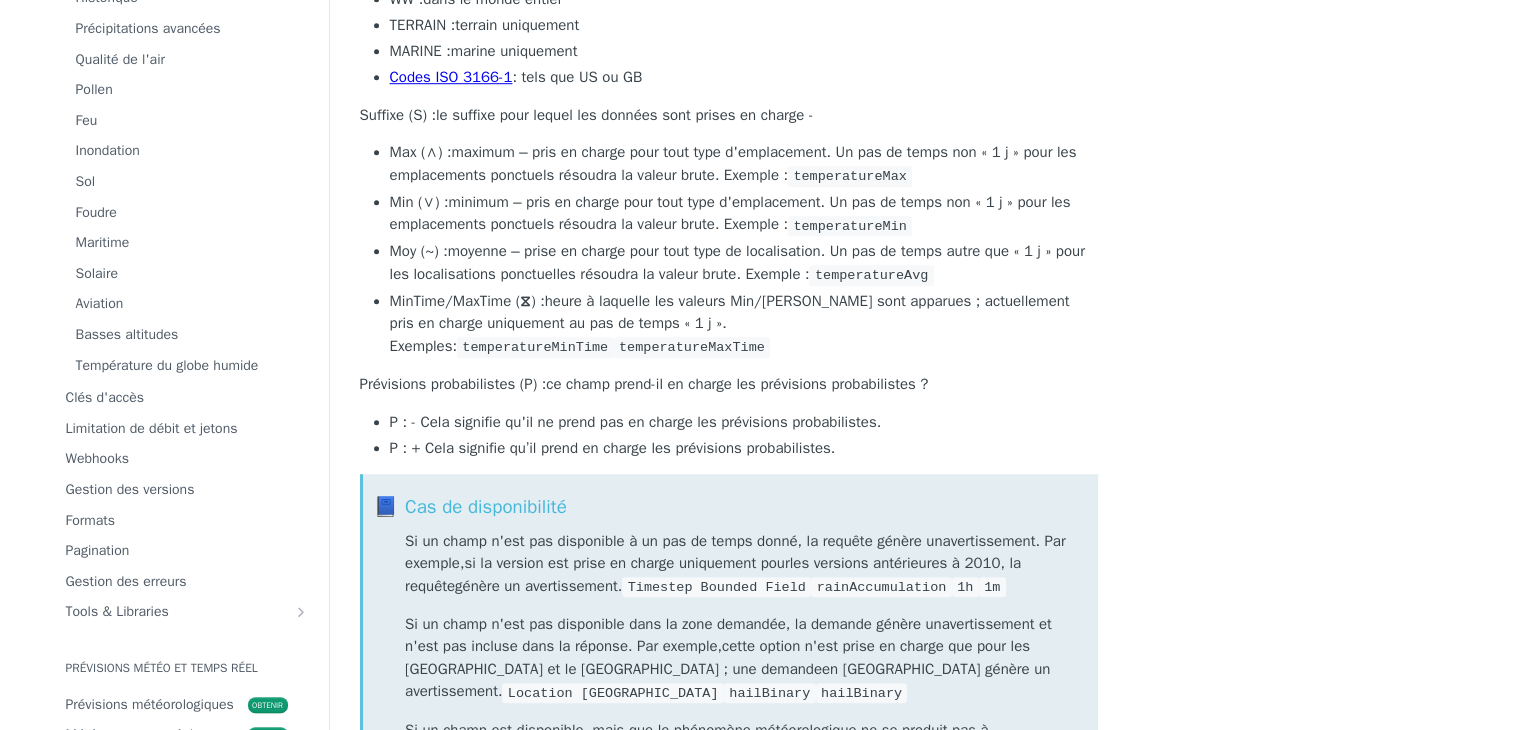 click on "P : + Cela signifie qu’il prend en charge les prévisions probabilistes." at bounding box center (744, 448) 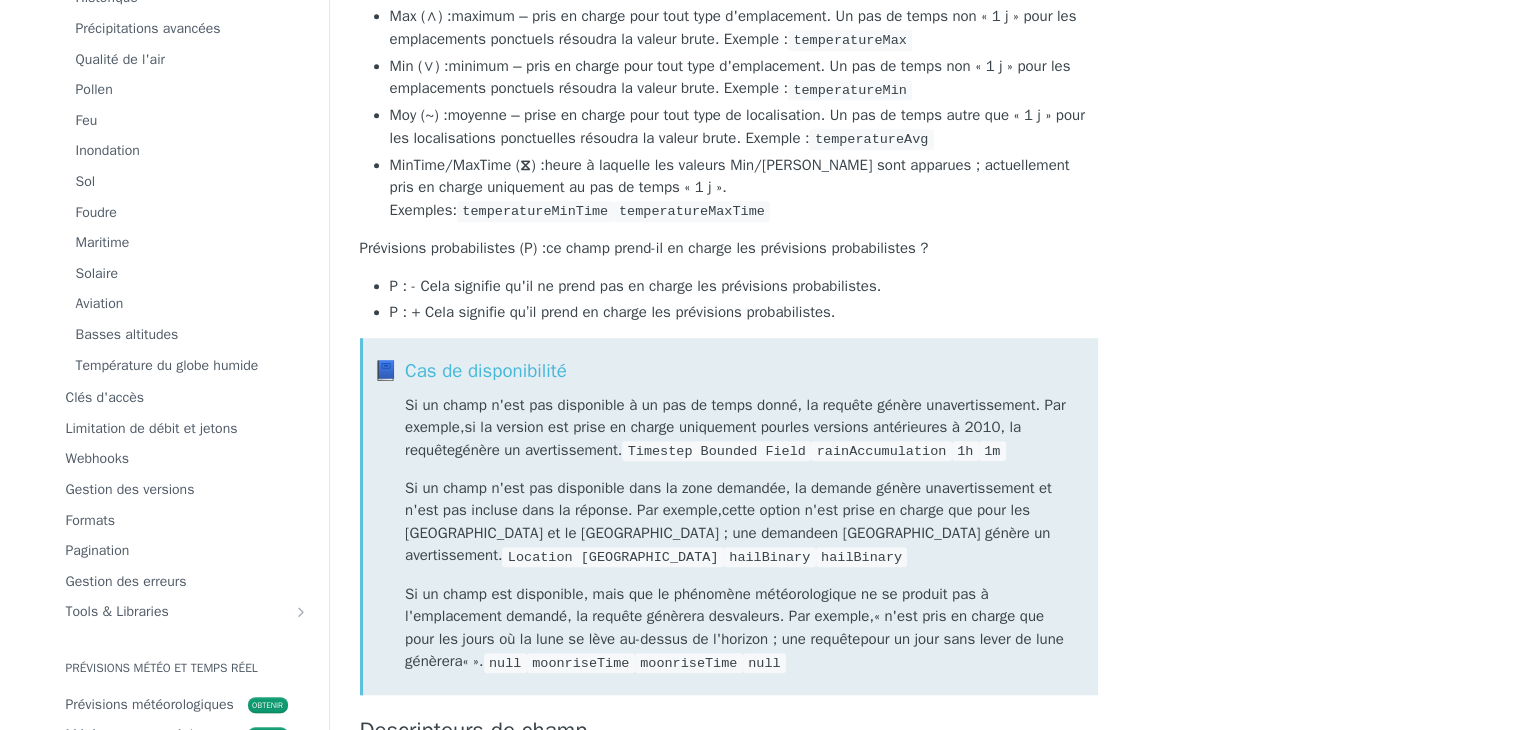 scroll, scrollTop: 1700, scrollLeft: 0, axis: vertical 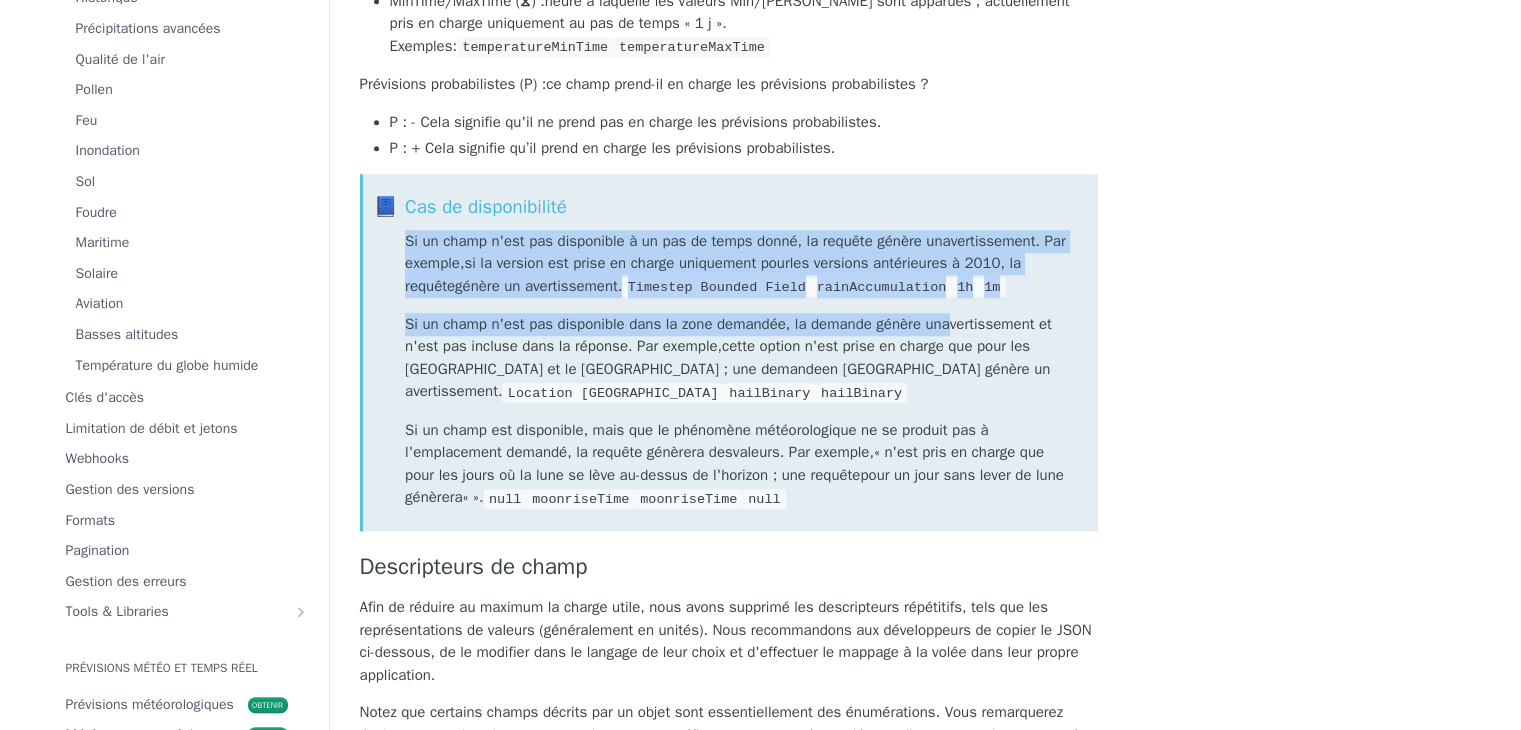 drag, startPoint x: 380, startPoint y: 214, endPoint x: 948, endPoint y: 292, distance: 573.3306 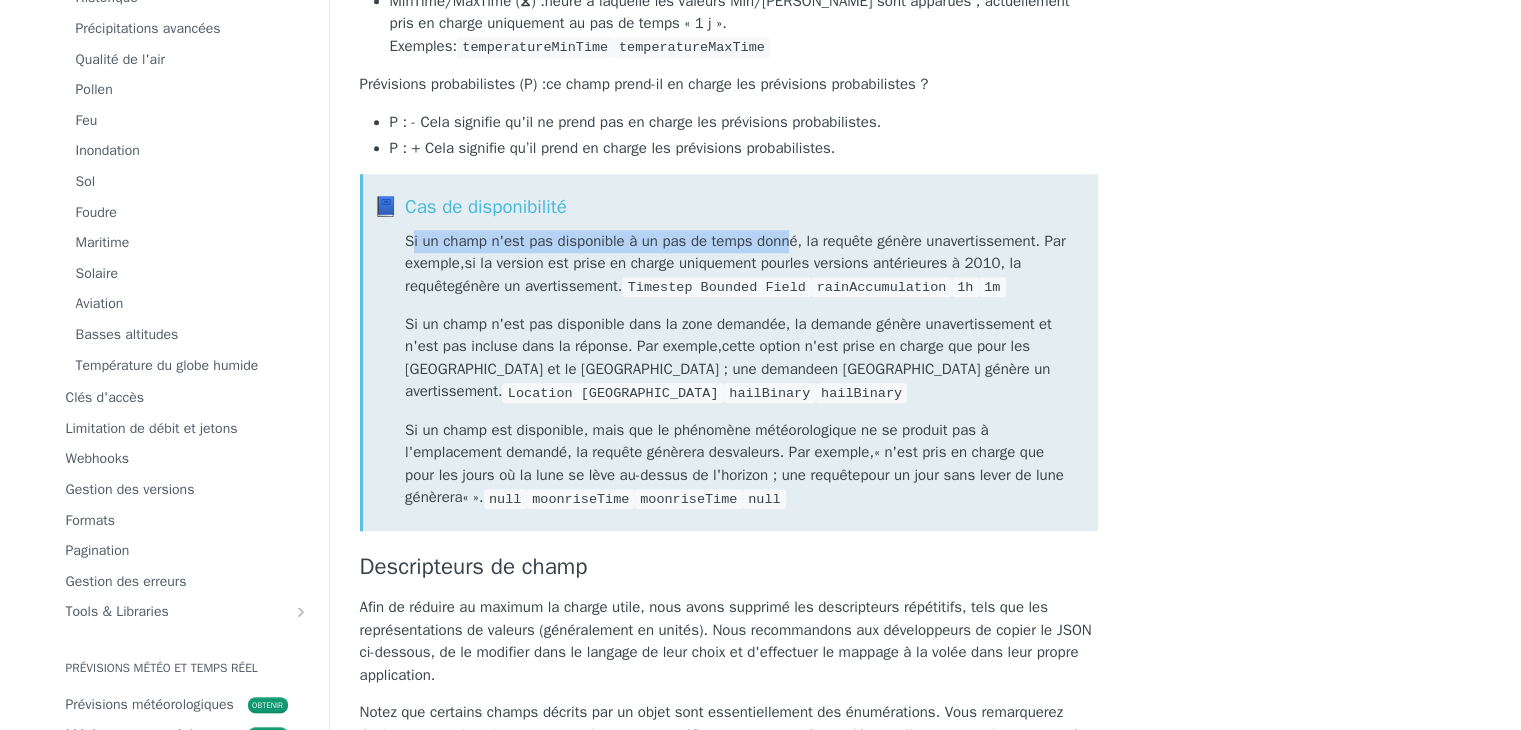 drag, startPoint x: 412, startPoint y: 218, endPoint x: 786, endPoint y: 227, distance: 374.10828 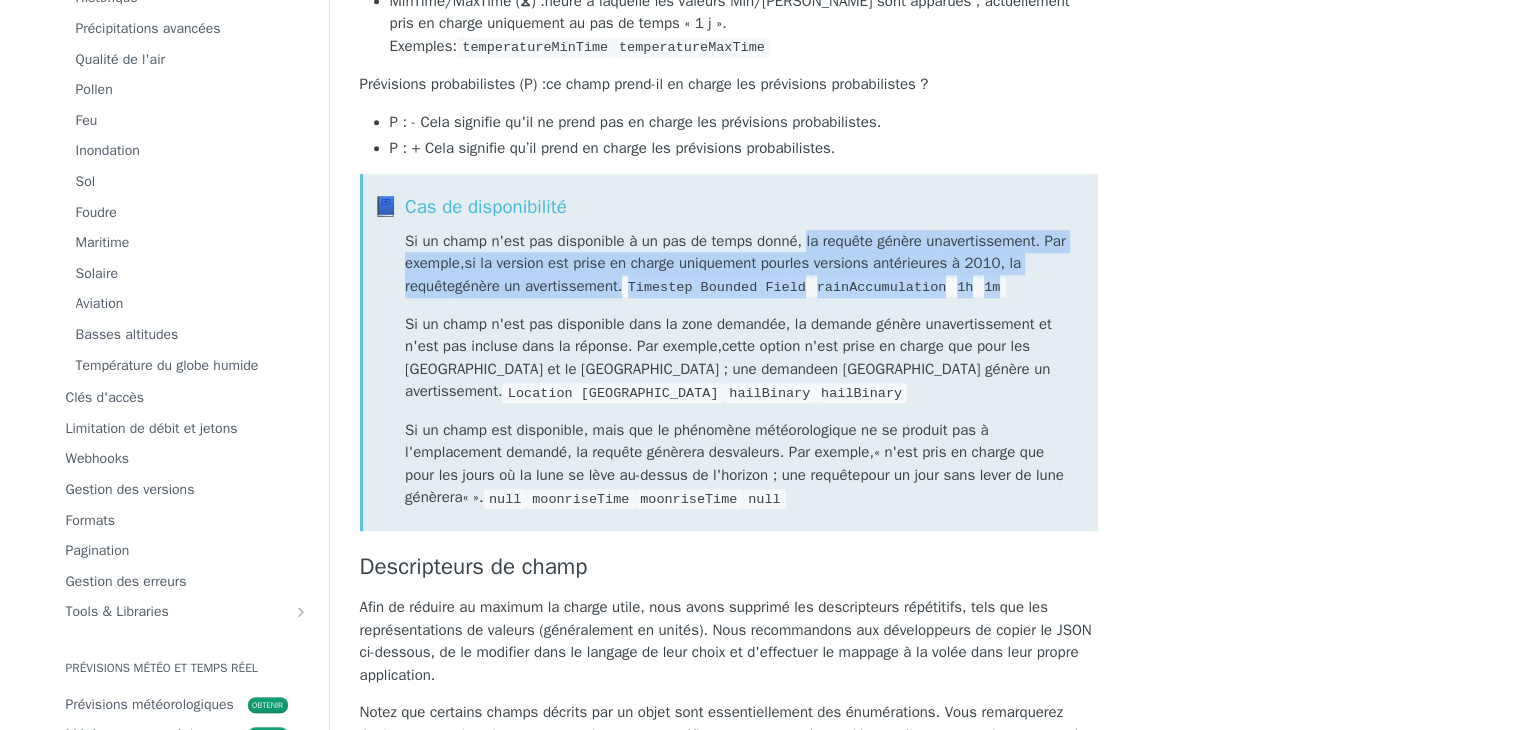 drag, startPoint x: 800, startPoint y: 225, endPoint x: 948, endPoint y: 259, distance: 151.8552 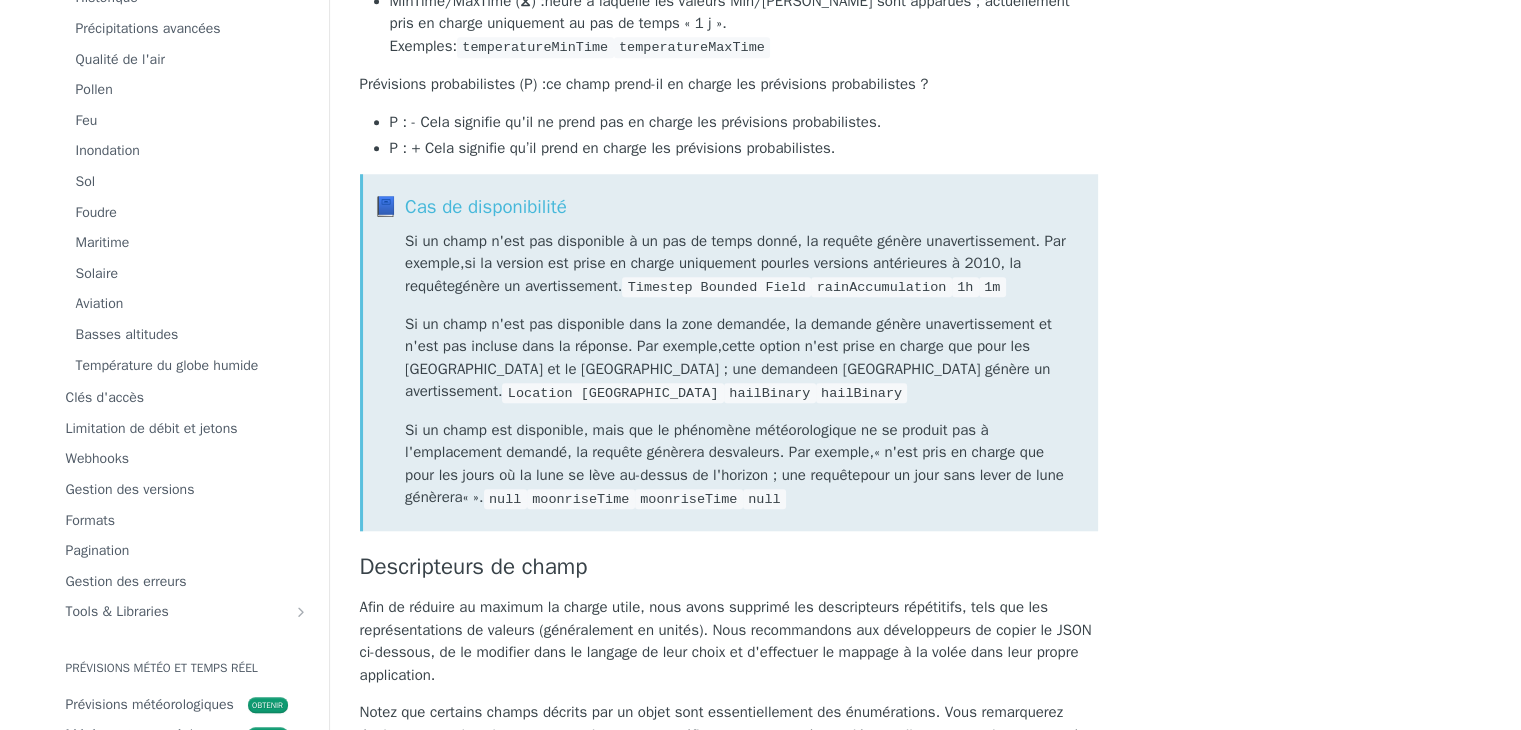 click on "Si un champ n'est pas disponible dans la zone demandée, la demande génère un" at bounding box center (673, 324) 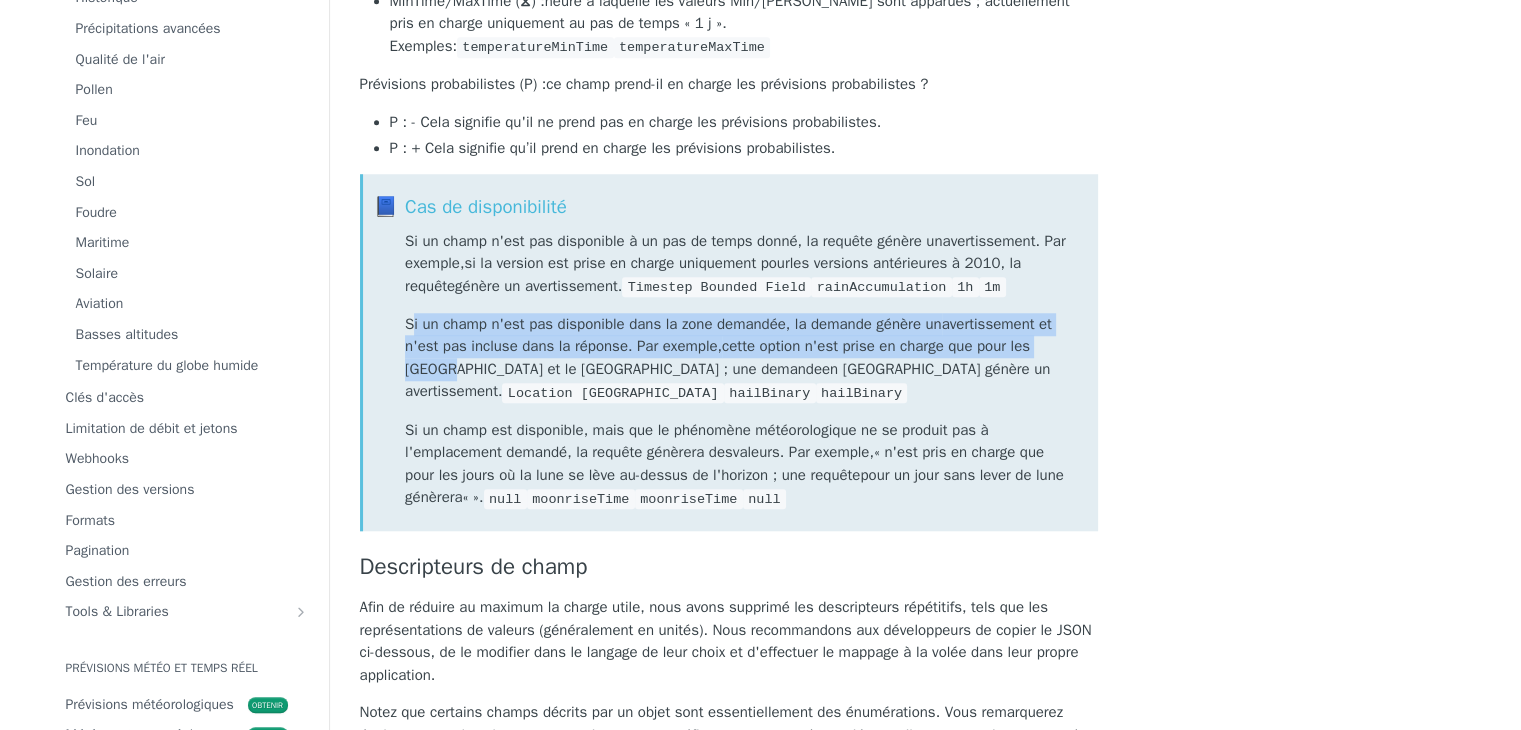 drag, startPoint x: 414, startPoint y: 313, endPoint x: 1067, endPoint y: 338, distance: 653.4784 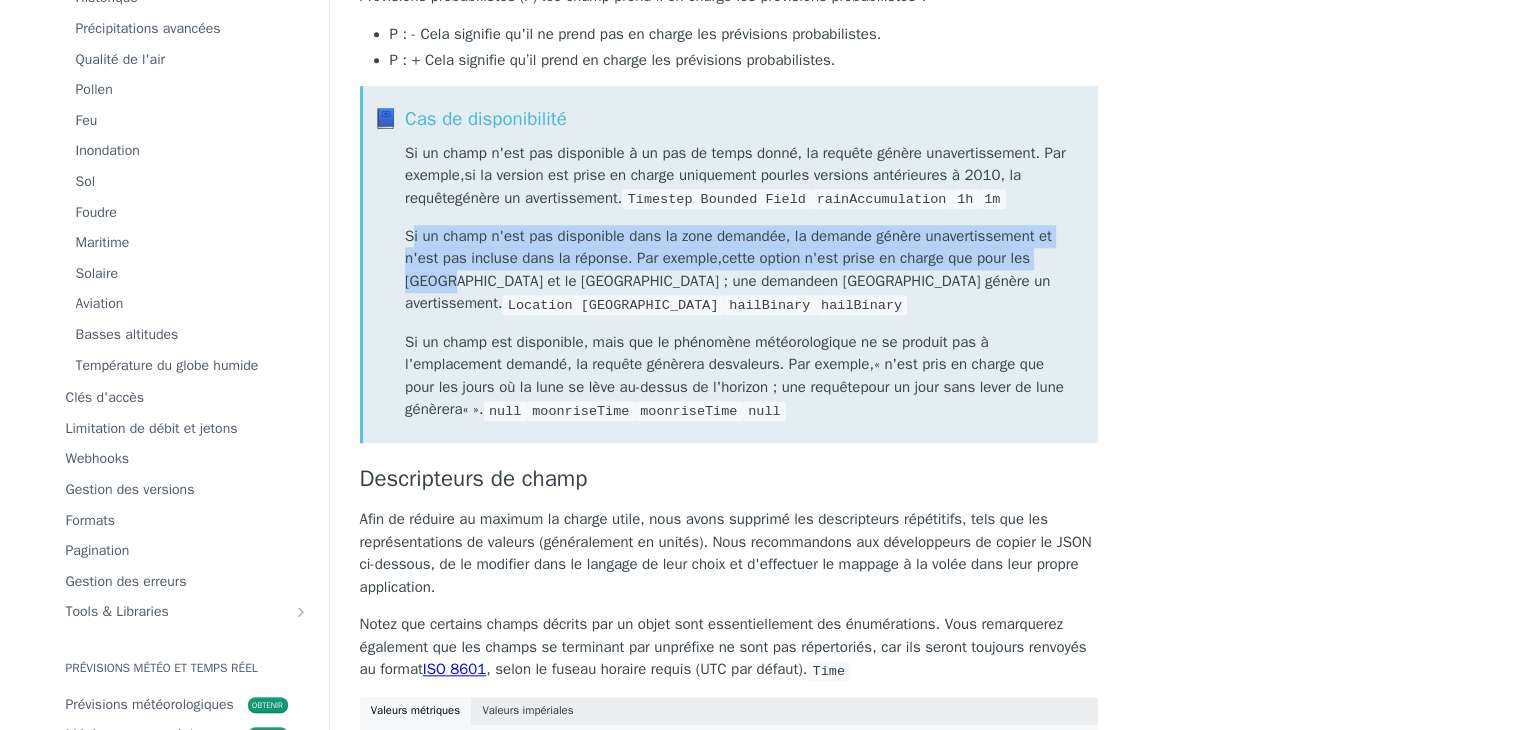 scroll, scrollTop: 1900, scrollLeft: 0, axis: vertical 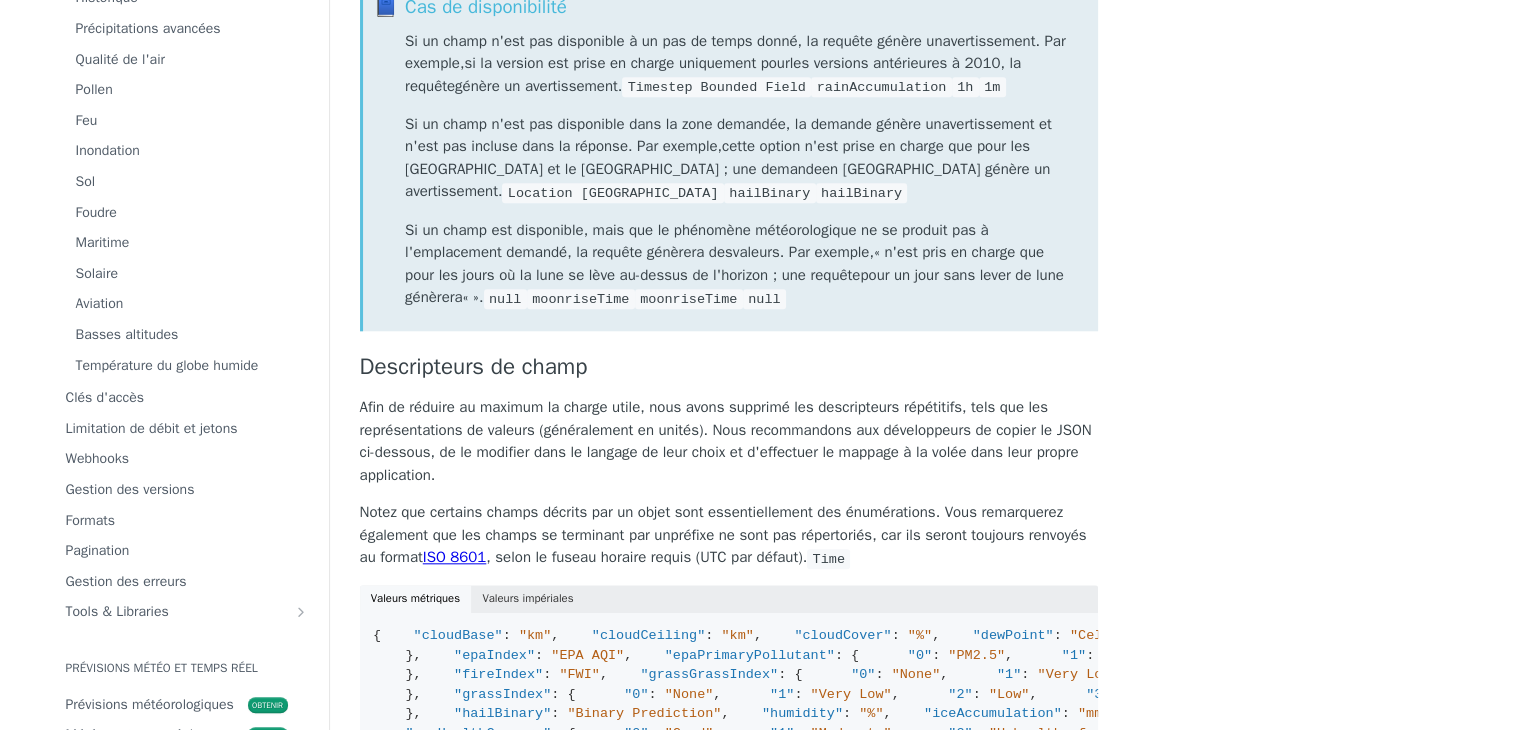 click on "📘 Cas de disponibilité Si un champ n'est pas disponible à un pas de temps donné, la requête génère un  avertissement. Par exemple,  si la version est prise en charge uniquement pour  les versions antérieures à 2010, la requête  génère un avertissement. Timestep Bounded Field rainAccumulation 1h 1m Si un champ n'est pas disponible dans la zone demandée, la demande génère un  avertissement et n'est pas incluse dans la réponse. Par exemple,  cette option n'est prise en charge que pour les États-Unis et le Canada ; une demande  en Europe génère un avertissement. Location Bounded Field hailBinary hailBinary Si un champ est disponible, mais que le phénomène météorologique ne se produit pas à l'emplacement demandé, la requête génèrera des  valeurs. Par exemple,  « n'est pris en charge que pour les jours où la lune se lève au-dessus de l'horizon ; une requête  pour un jour sans lever de lune génèrera  « ». null moonriseTime moonriseTime null" at bounding box center [729, 152] 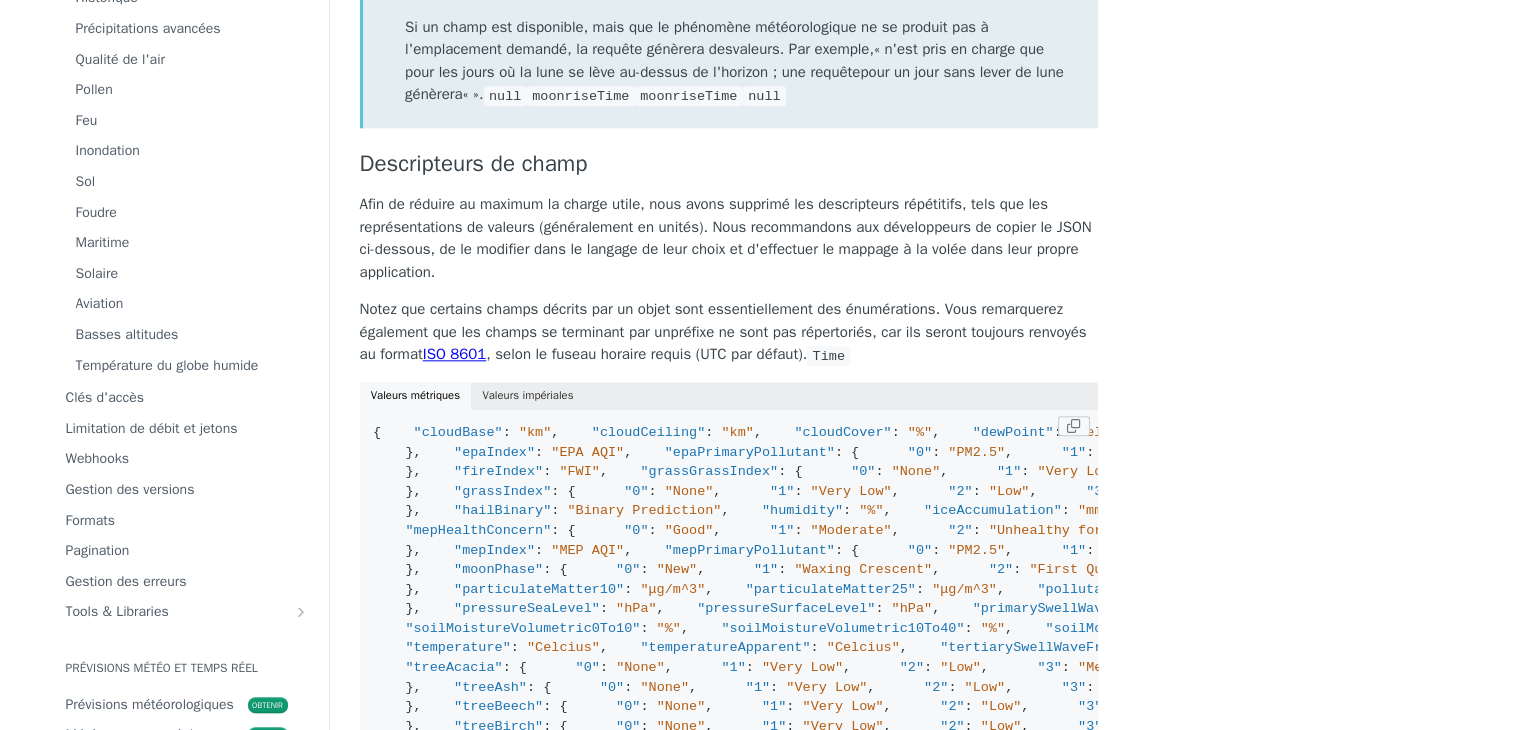 scroll, scrollTop: 2100, scrollLeft: 0, axis: vertical 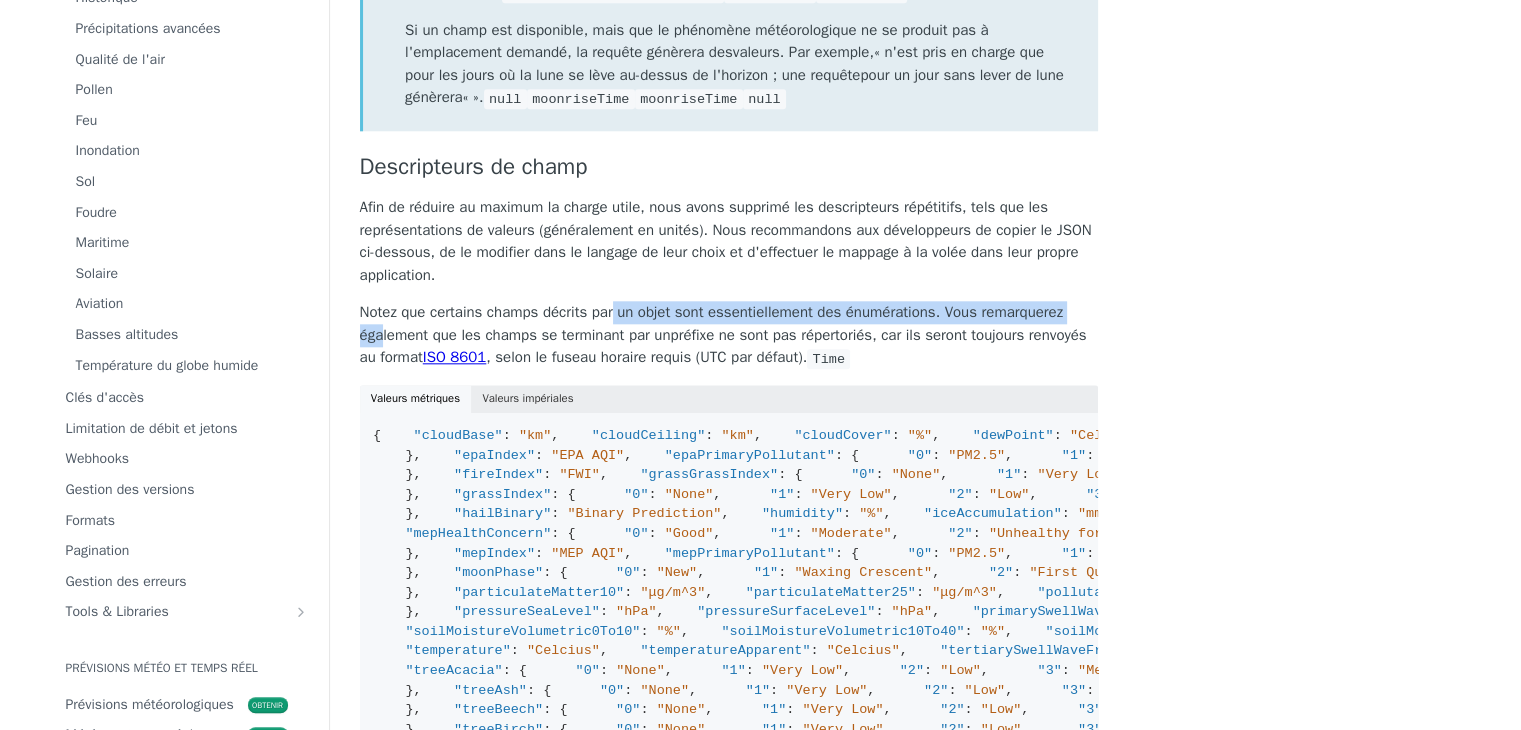 drag, startPoint x: 382, startPoint y: 305, endPoint x: 614, endPoint y: 303, distance: 232.00862 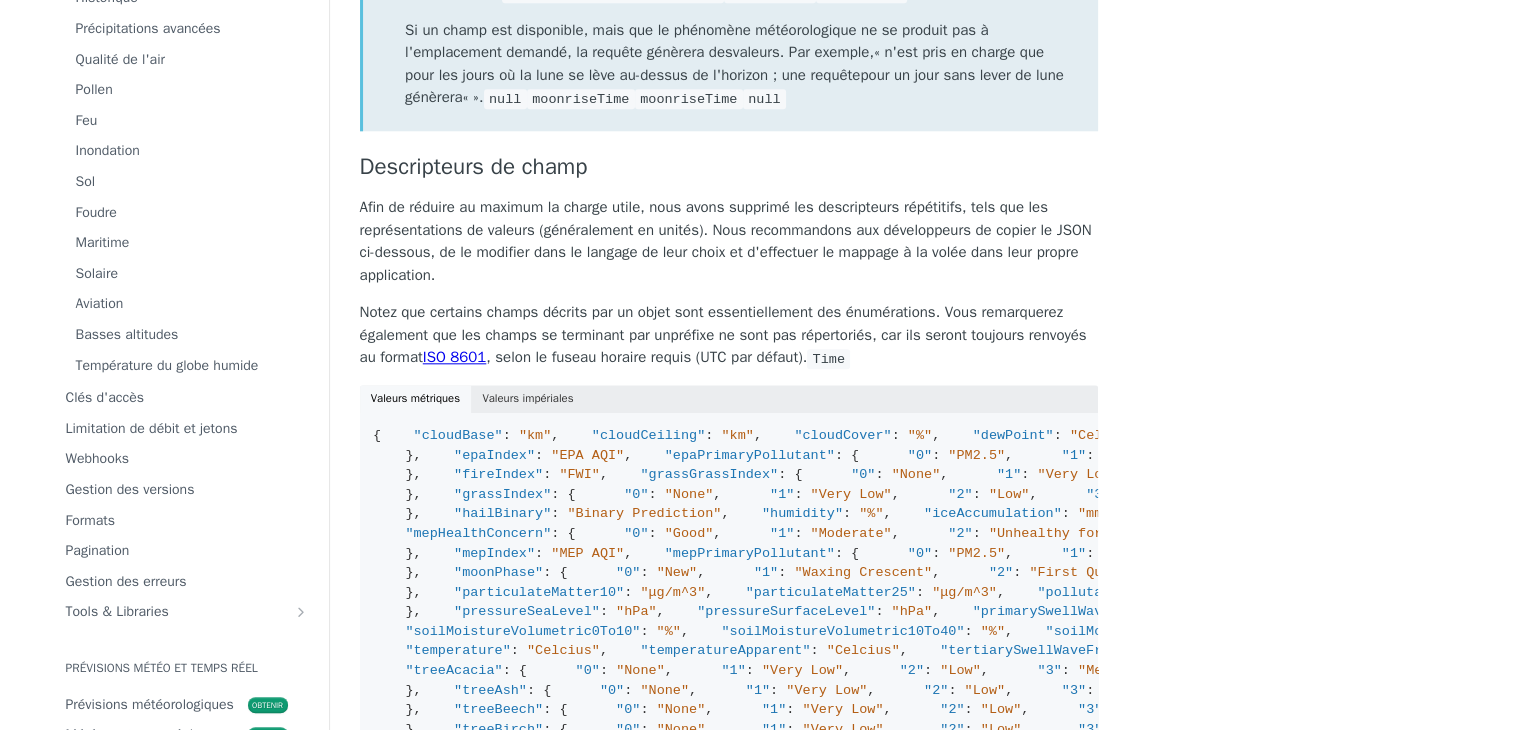 click on "Notez que certains champs décrits par un objet sont essentiellement des énumérations. Vous remarquerez également que les champs se terminant par un" at bounding box center [711, 323] 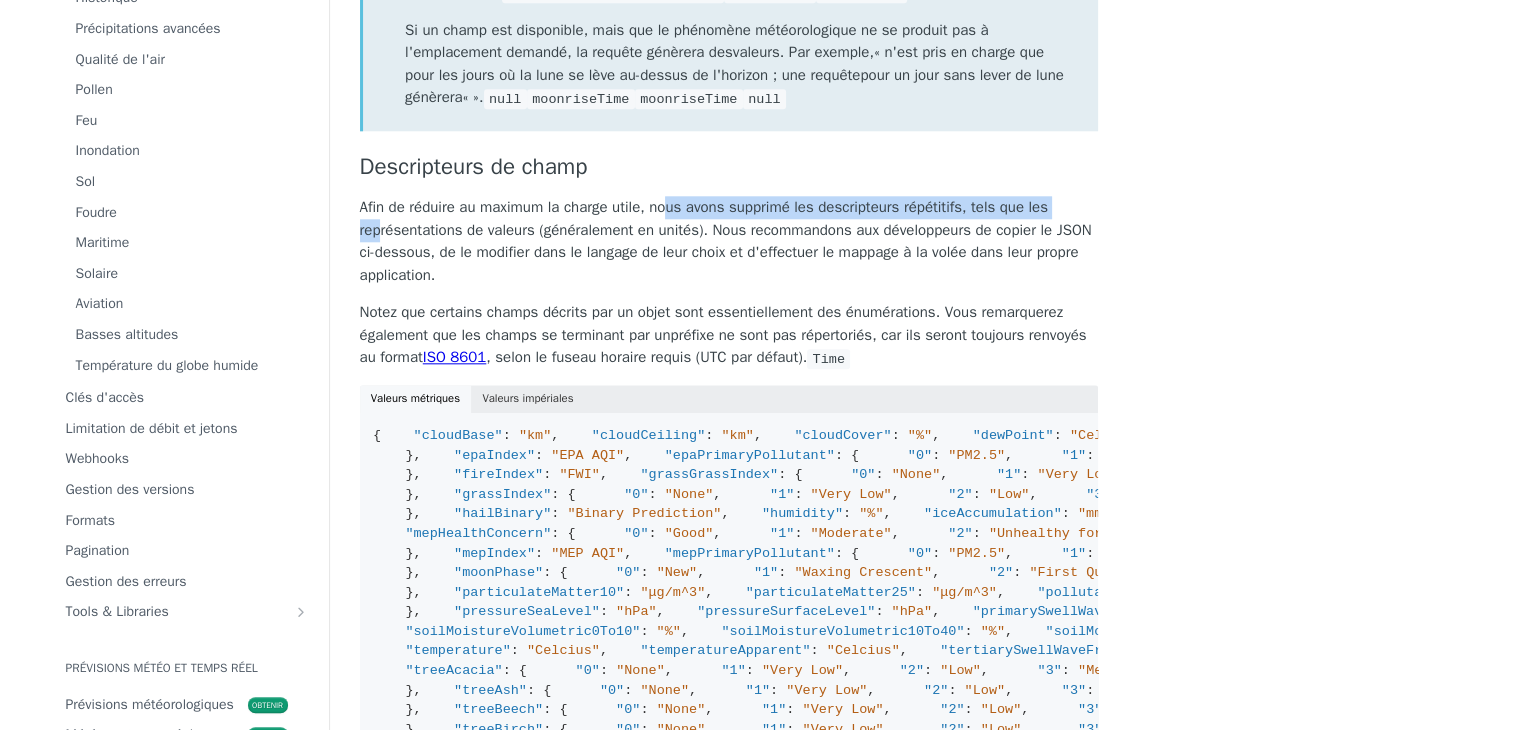 drag, startPoint x: 380, startPoint y: 200, endPoint x: 666, endPoint y: 190, distance: 286.17477 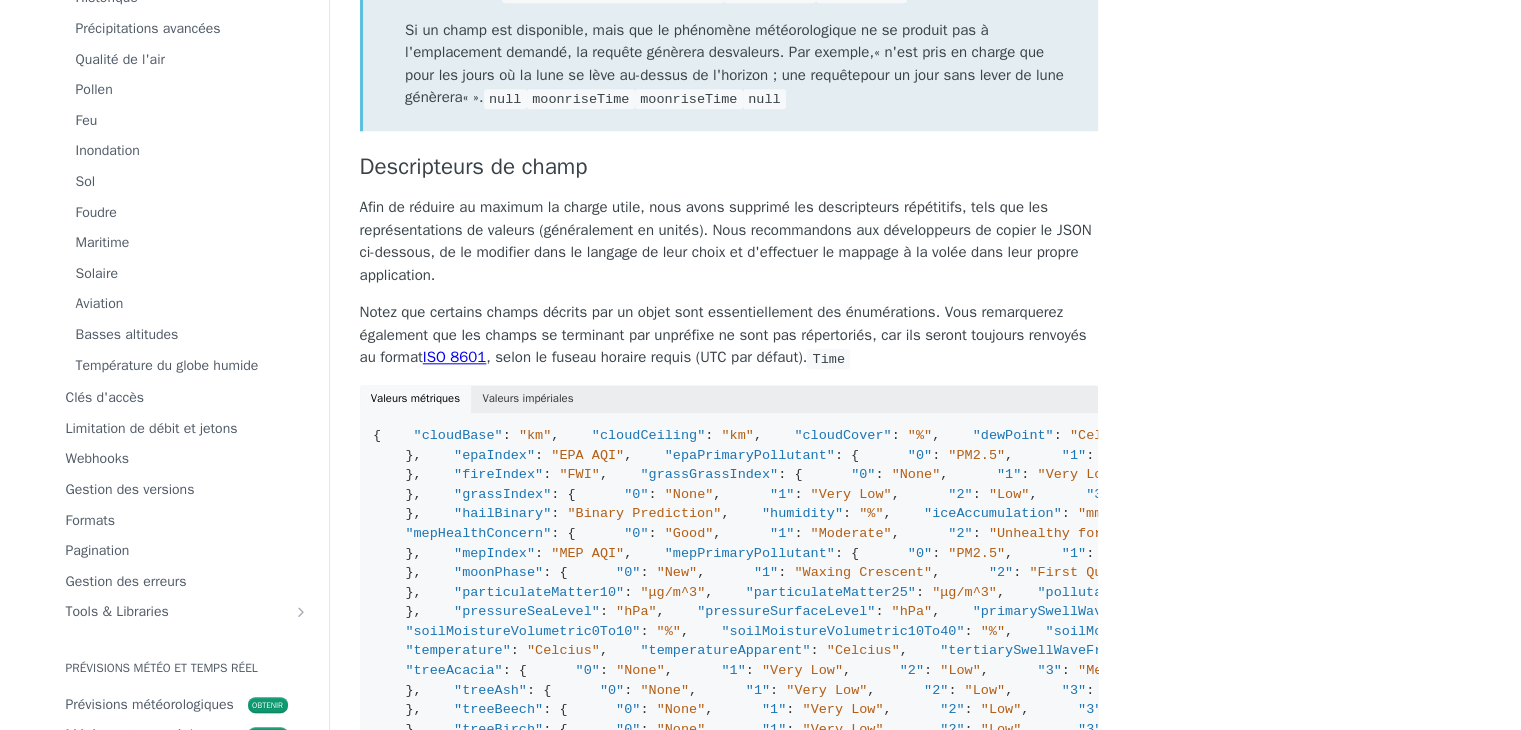 click on "Afin de réduire au maximum la charge utile, nous avons supprimé les descripteurs répétitifs, tels que les représentations de valeurs (généralement en unités). Nous recommandons aux développeurs de copier le JSON ci-dessous, de le modifier dans le langage de leur choix et d'effectuer le mappage à la volée dans leur propre application." at bounding box center (729, 241) 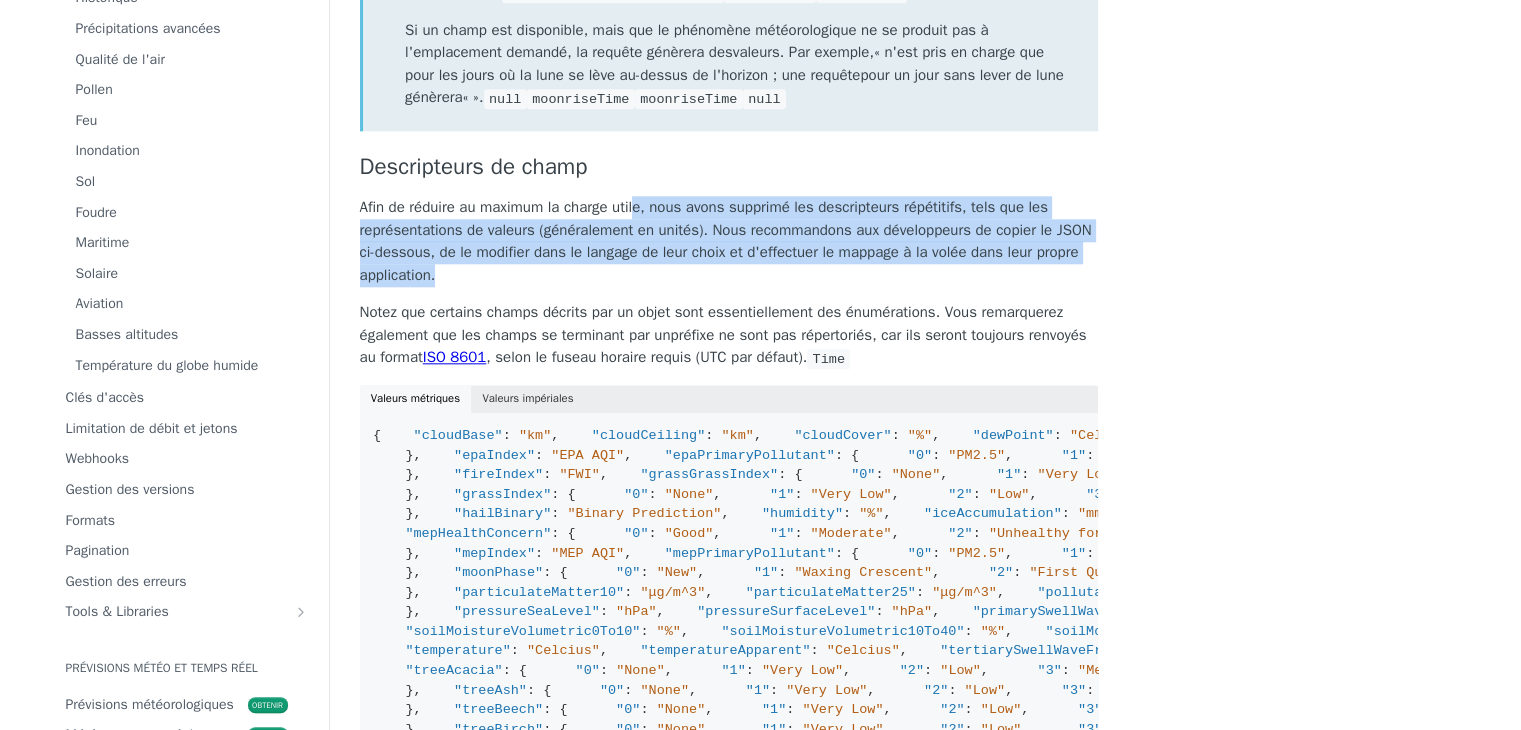 drag, startPoint x: 636, startPoint y: 181, endPoint x: 452, endPoint y: 256, distance: 198.69826 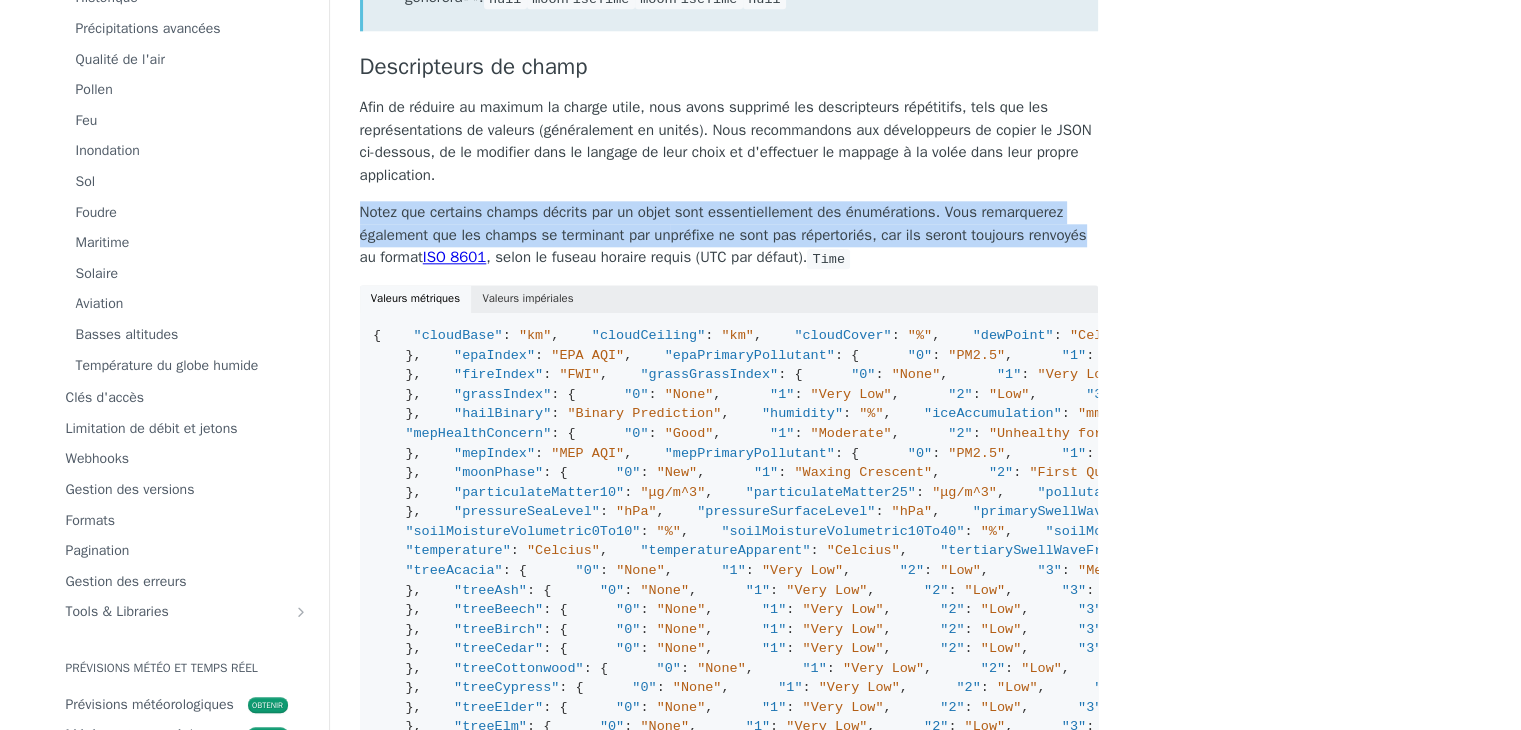 drag, startPoint x: 352, startPoint y: 194, endPoint x: 1108, endPoint y: 218, distance: 756.38086 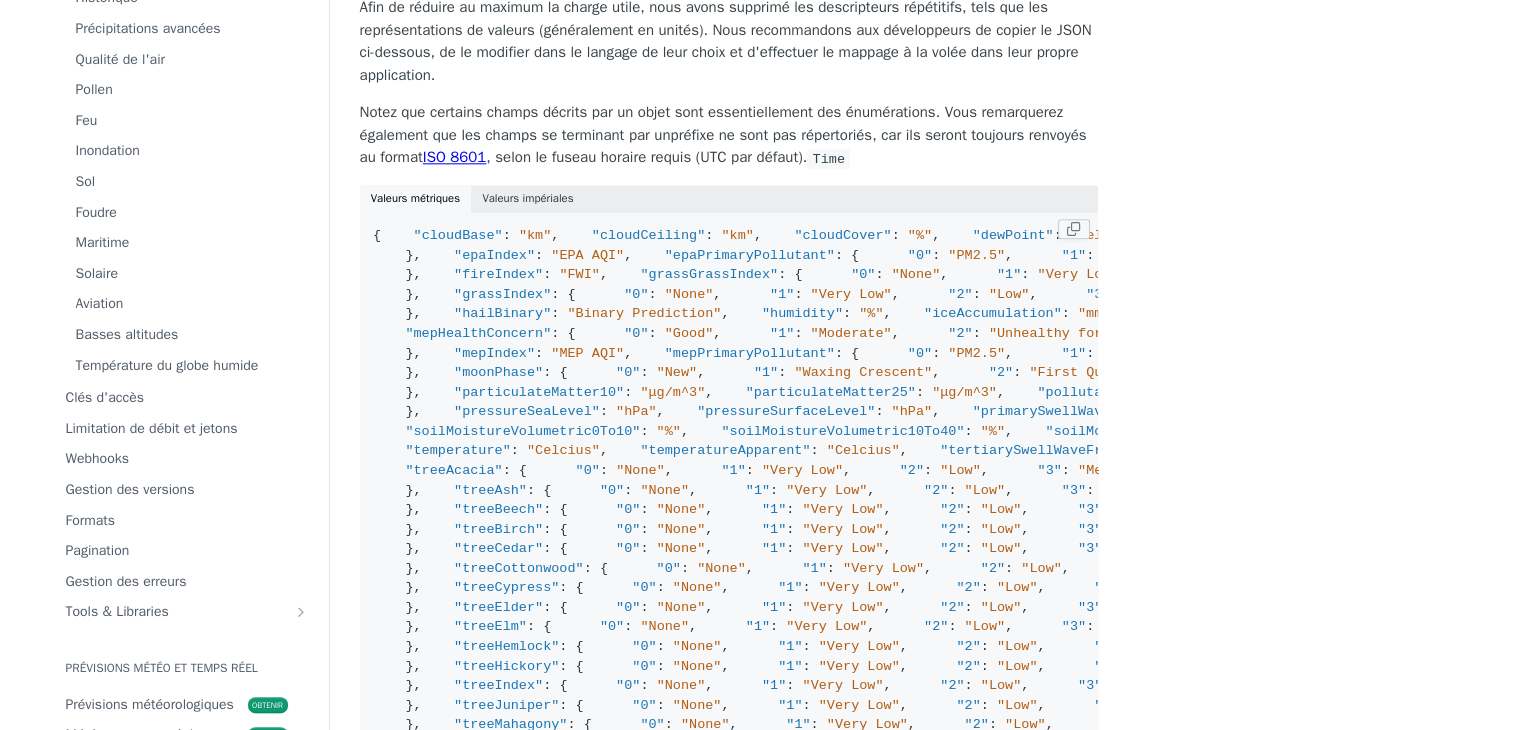scroll, scrollTop: 2300, scrollLeft: 0, axis: vertical 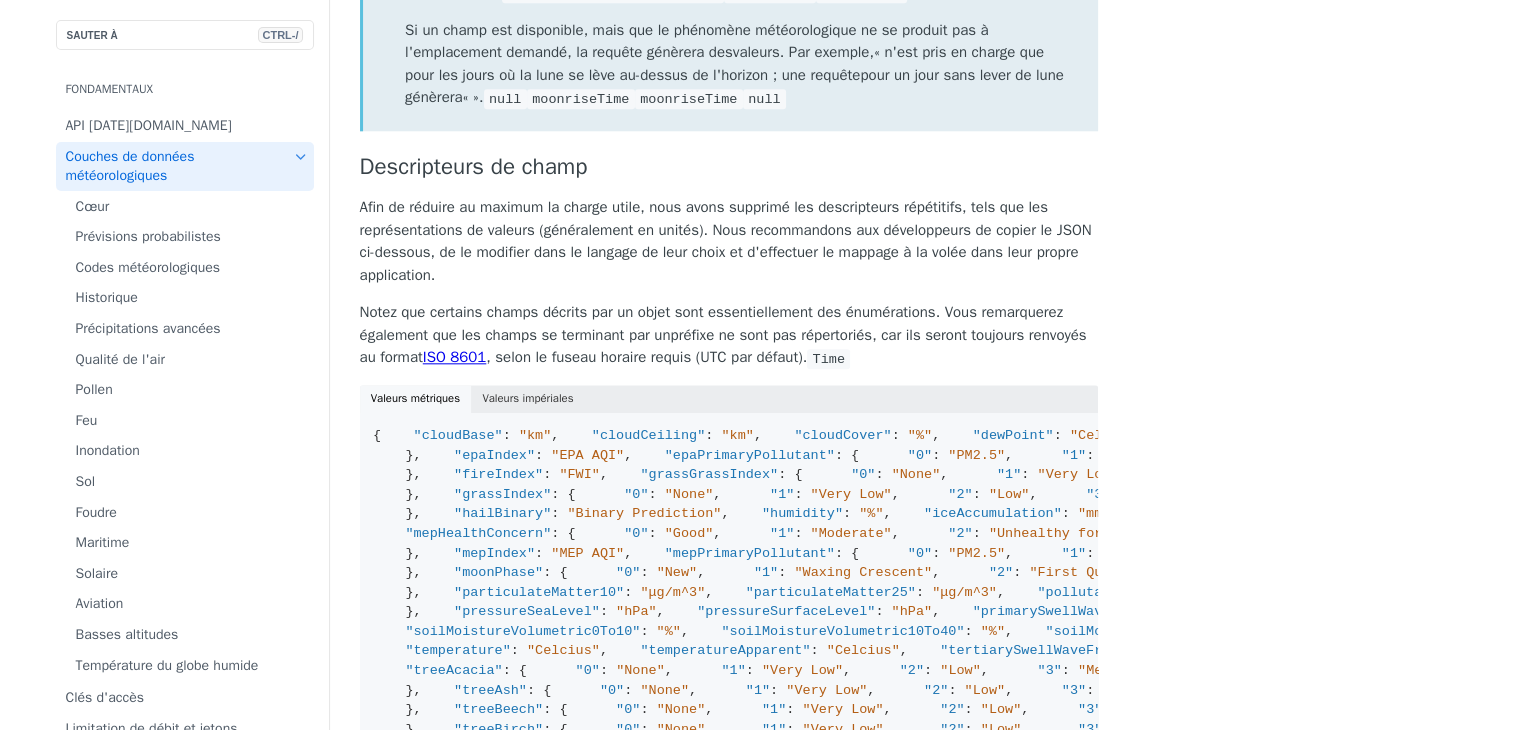 click on "Couches de données météorologiques" at bounding box center [130, 166] 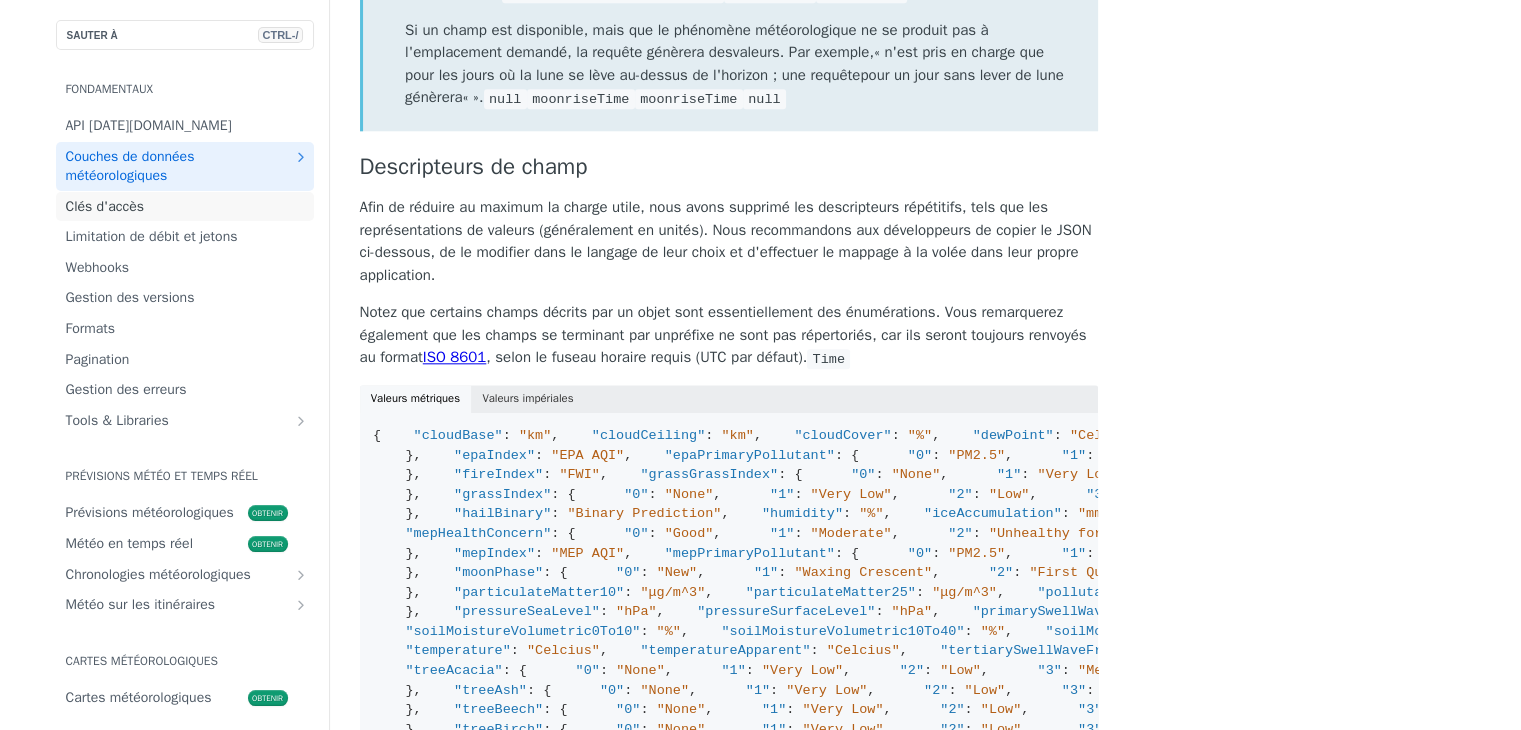 click on "Clés d'accès" at bounding box center [105, 206] 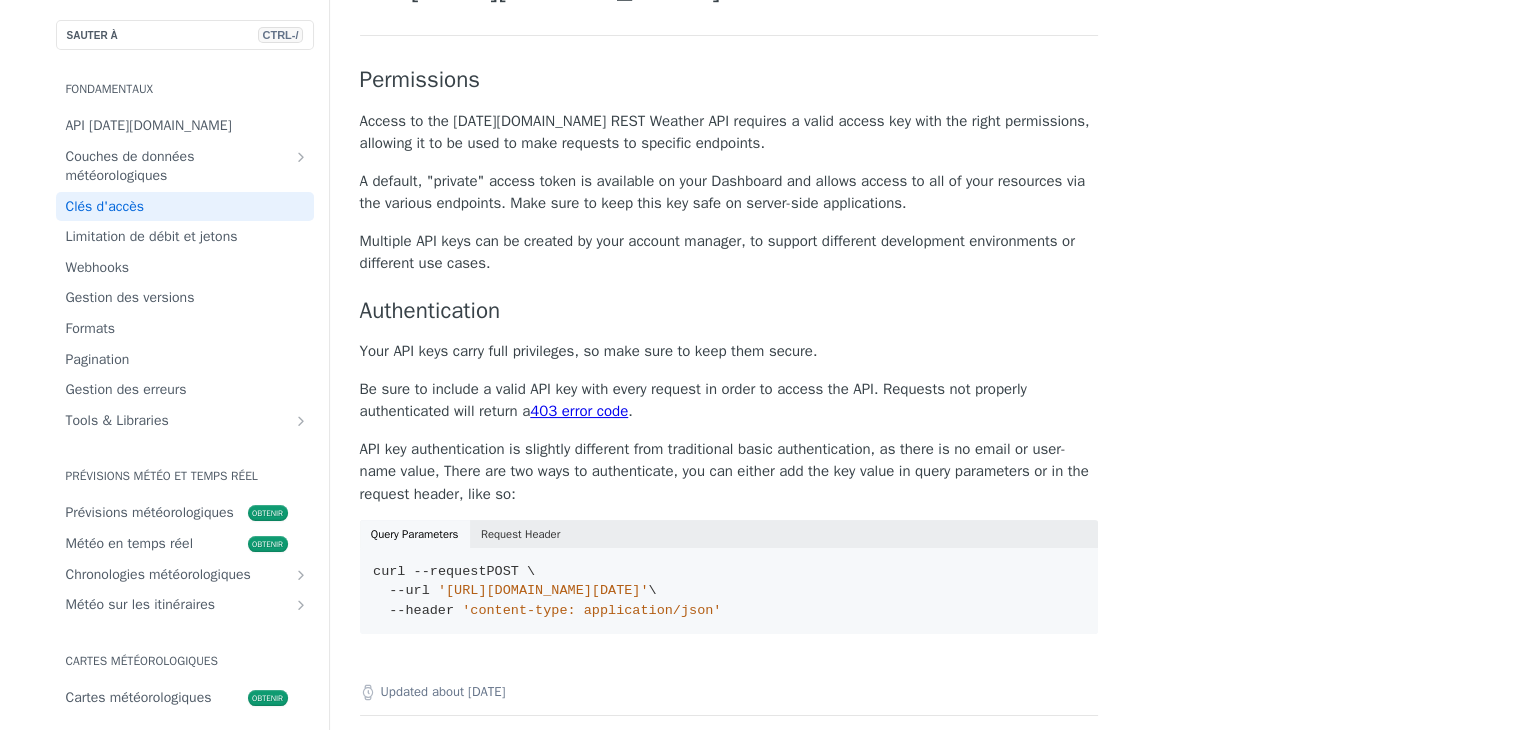 scroll, scrollTop: 0, scrollLeft: 0, axis: both 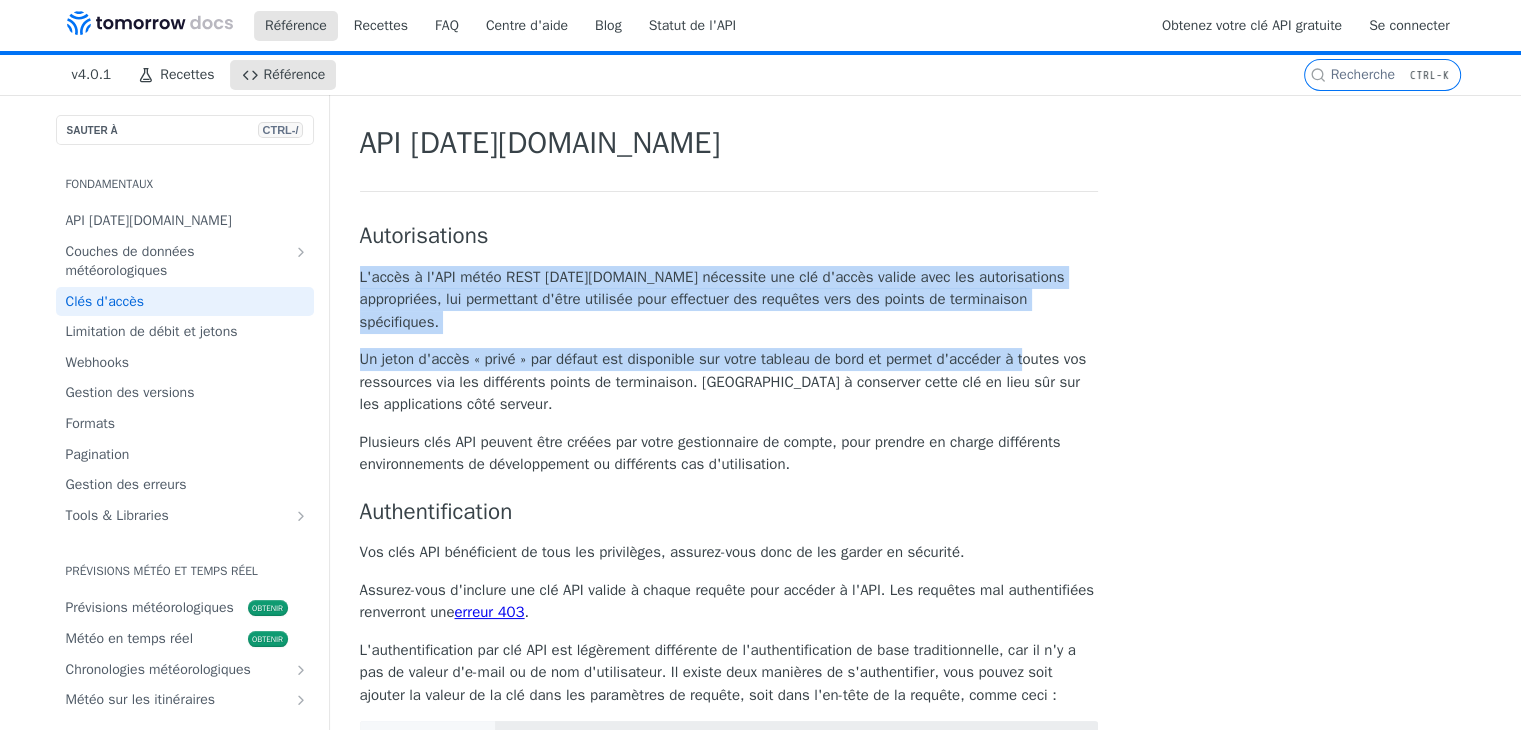 drag, startPoint x: 358, startPoint y: 262, endPoint x: 1032, endPoint y: 314, distance: 676.0029 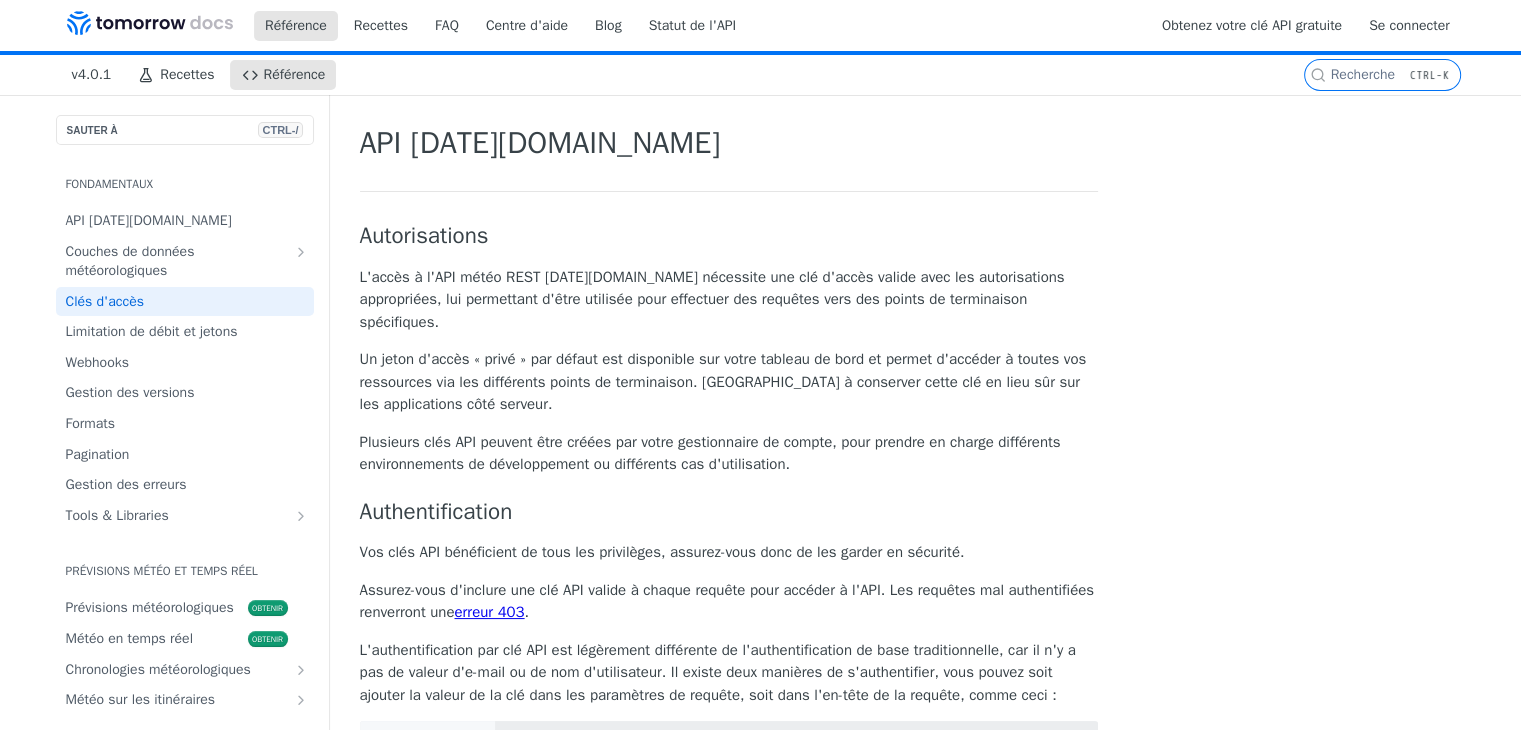 click on "Un jeton d'accès « privé » par défaut est disponible sur votre tableau de bord et permet d'accéder à toutes vos ressources via les différents points de terminaison. Veillez à conserver cette clé en lieu sûr sur les applications côté serveur." at bounding box center [723, 381] 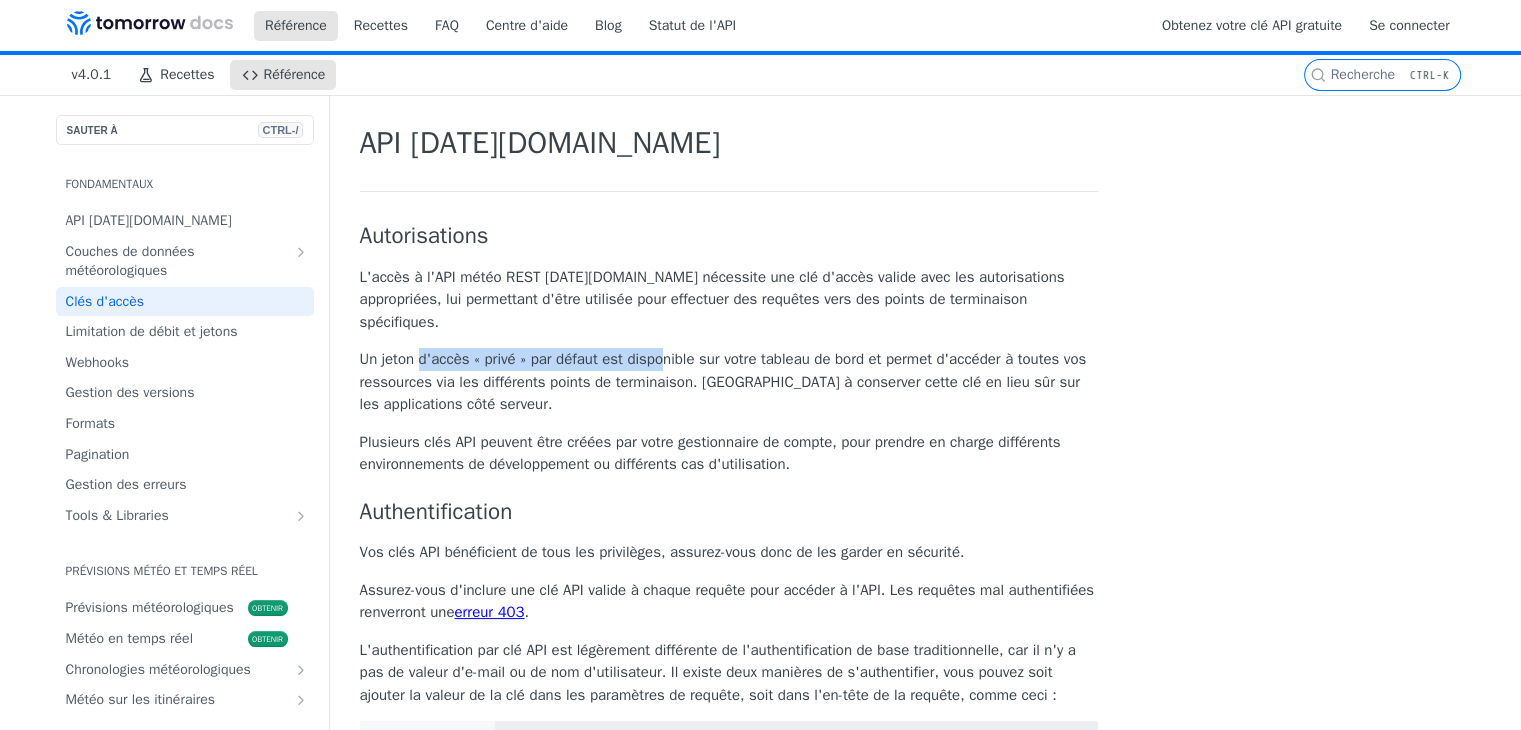 drag, startPoint x: 424, startPoint y: 344, endPoint x: 662, endPoint y: 344, distance: 238 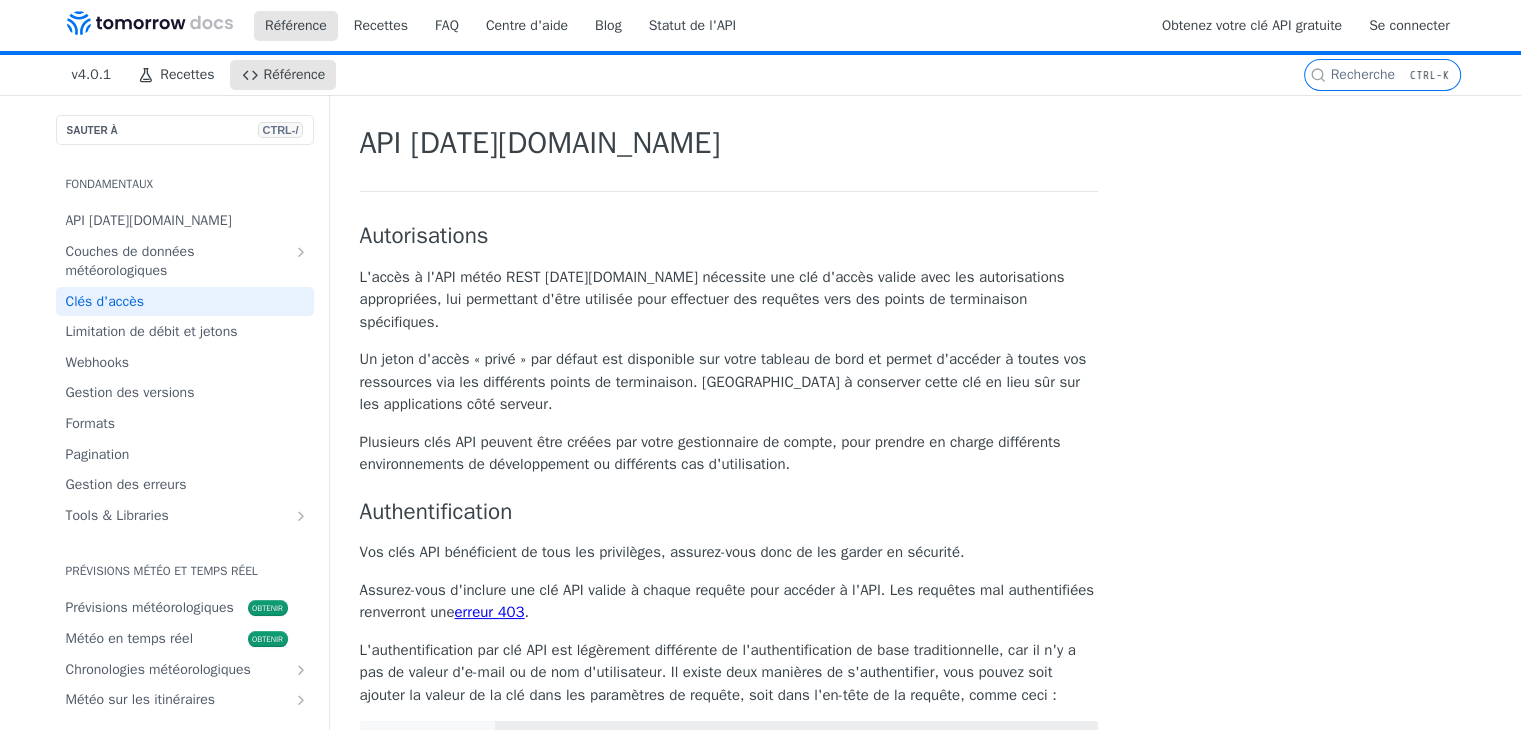click on "Un jeton d'accès « privé » par défaut est disponible sur votre tableau de bord et permet d'accéder à toutes vos ressources via les différents points de terminaison. Veillez à conserver cette clé en lieu sûr sur les applications côté serveur." at bounding box center (723, 381) 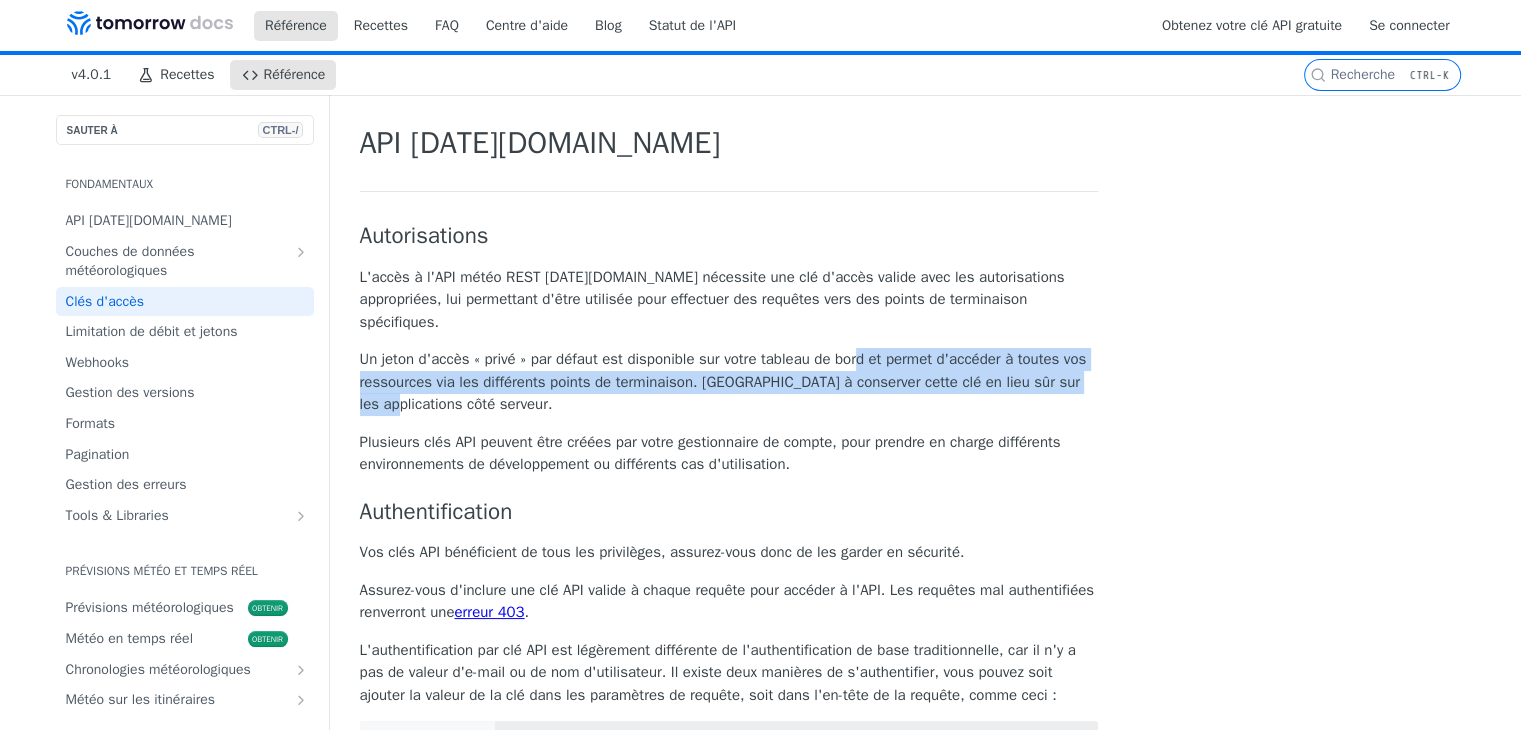 drag, startPoint x: 864, startPoint y: 329, endPoint x: 1085, endPoint y: 361, distance: 223.30472 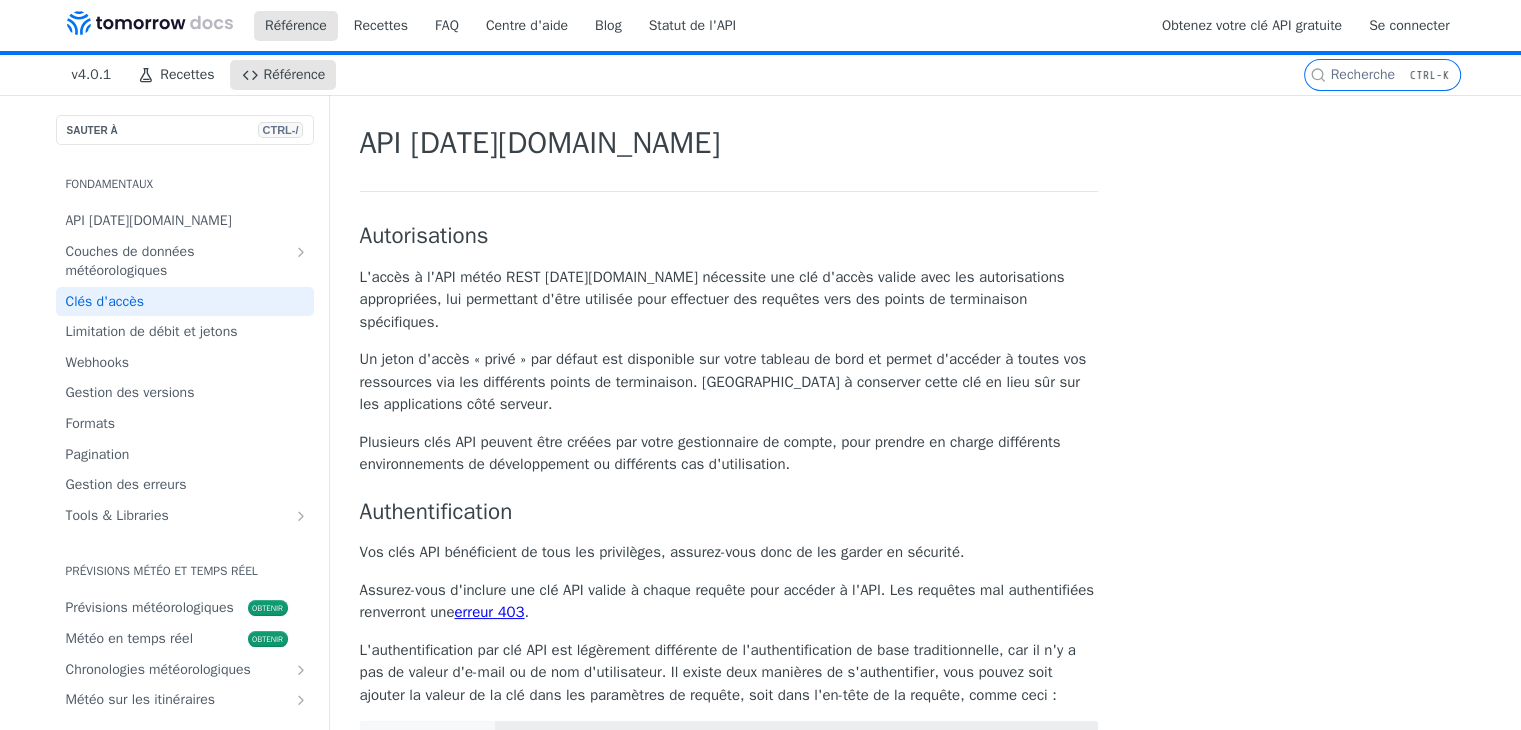 click on "Un jeton d'accès « privé » par défaut est disponible sur votre tableau de bord et permet d'accéder à toutes vos ressources via les différents points de terminaison. Veillez à conserver cette clé en lieu sûr sur les applications côté serveur." at bounding box center (729, 382) 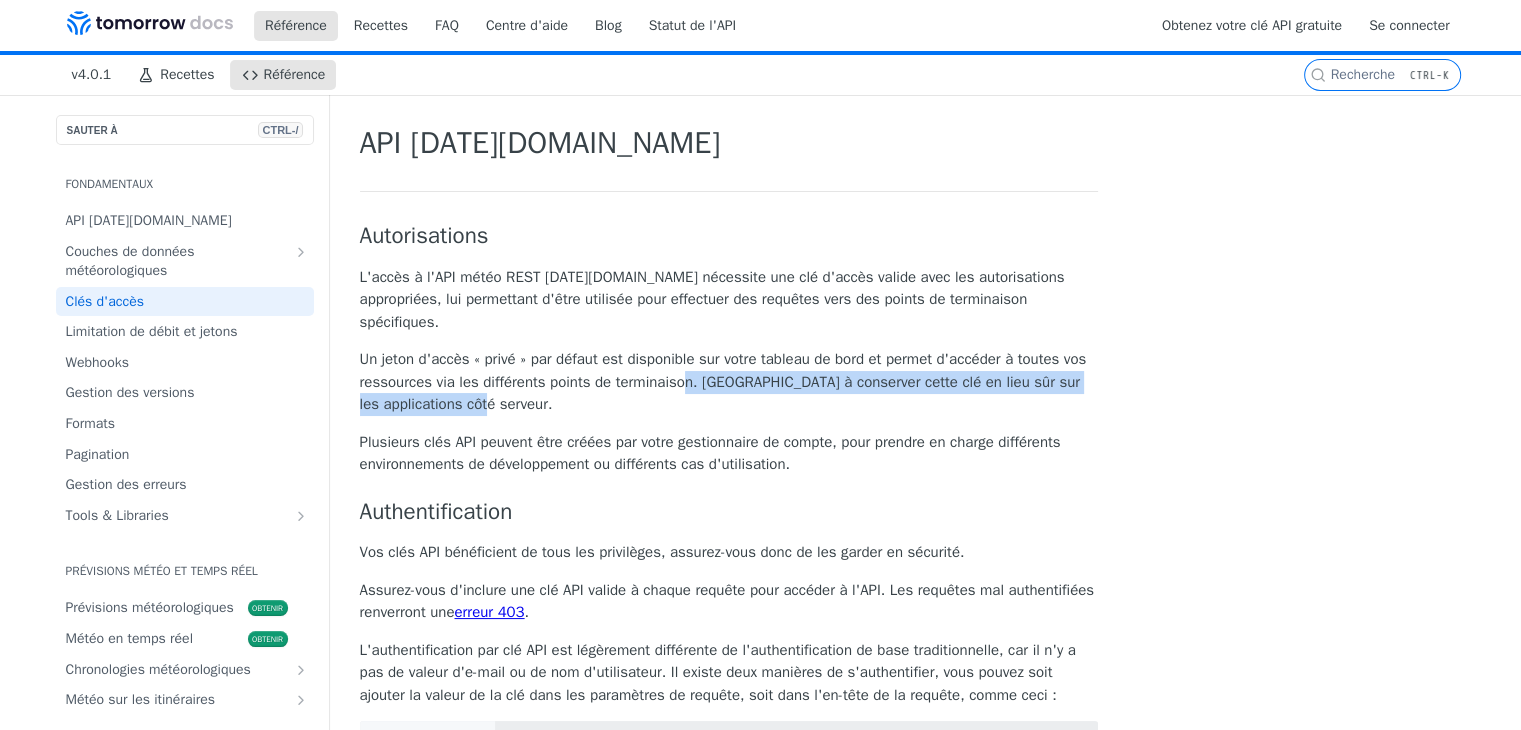 drag, startPoint x: 684, startPoint y: 357, endPoint x: 1120, endPoint y: 375, distance: 436.3714 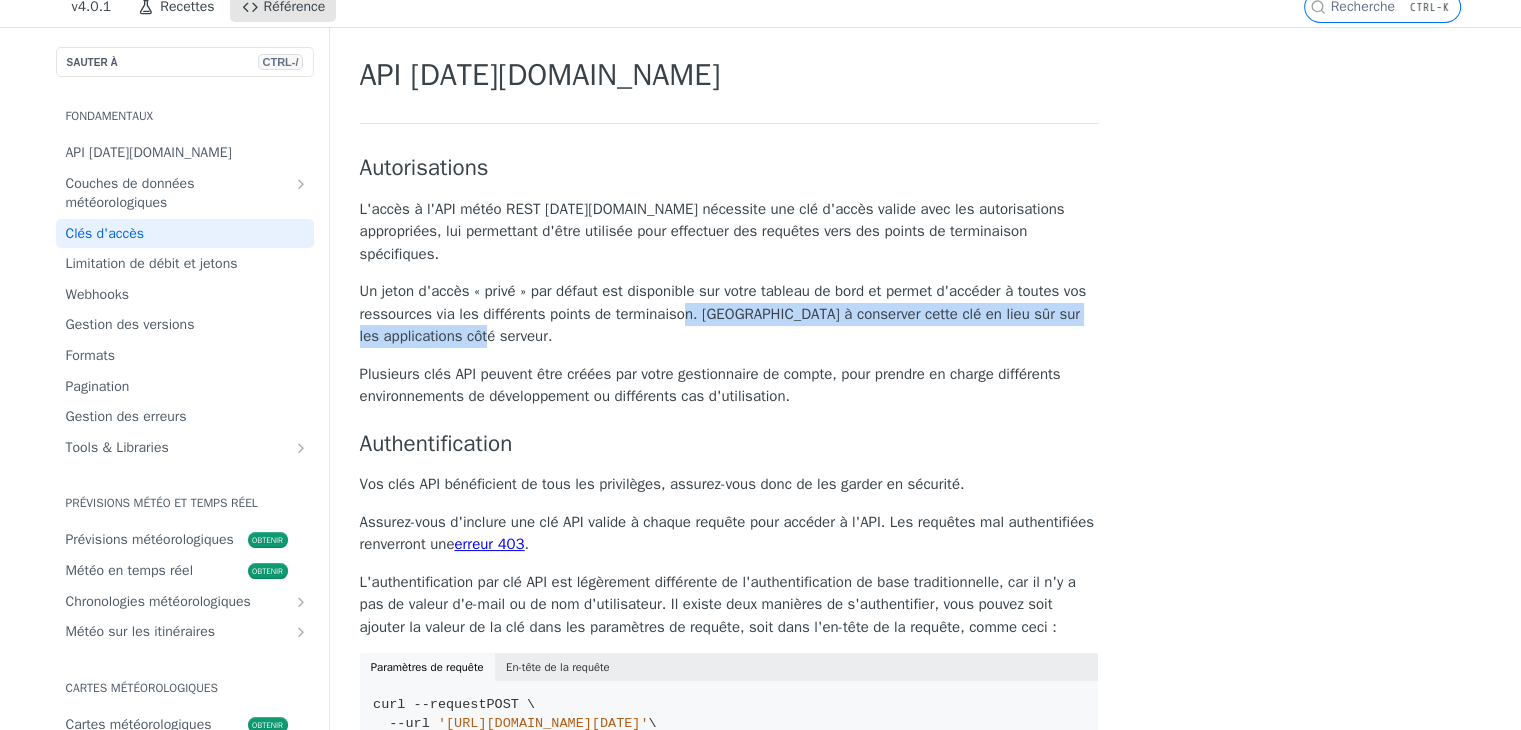 scroll, scrollTop: 100, scrollLeft: 0, axis: vertical 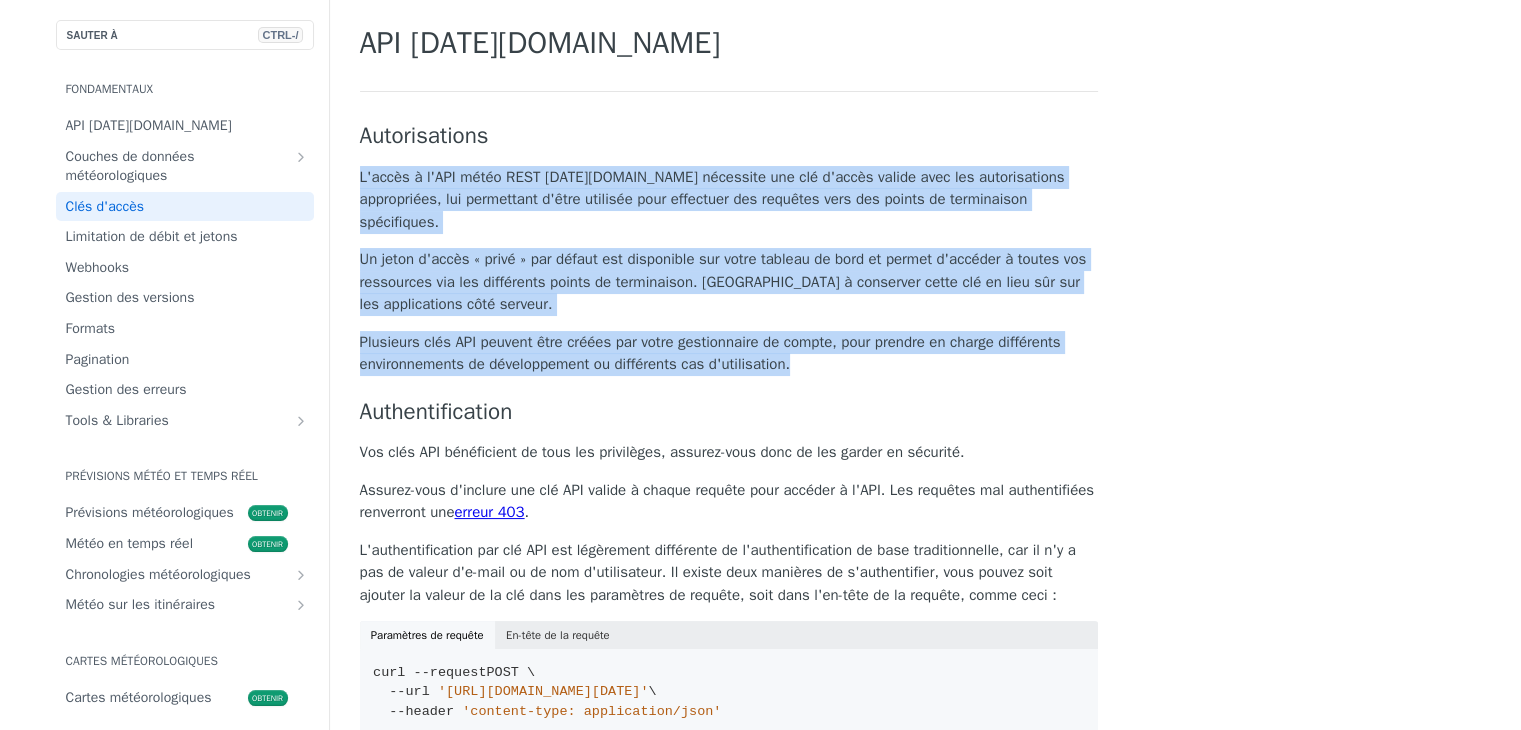 drag, startPoint x: 833, startPoint y: 336, endPoint x: 362, endPoint y: 153, distance: 505.30188 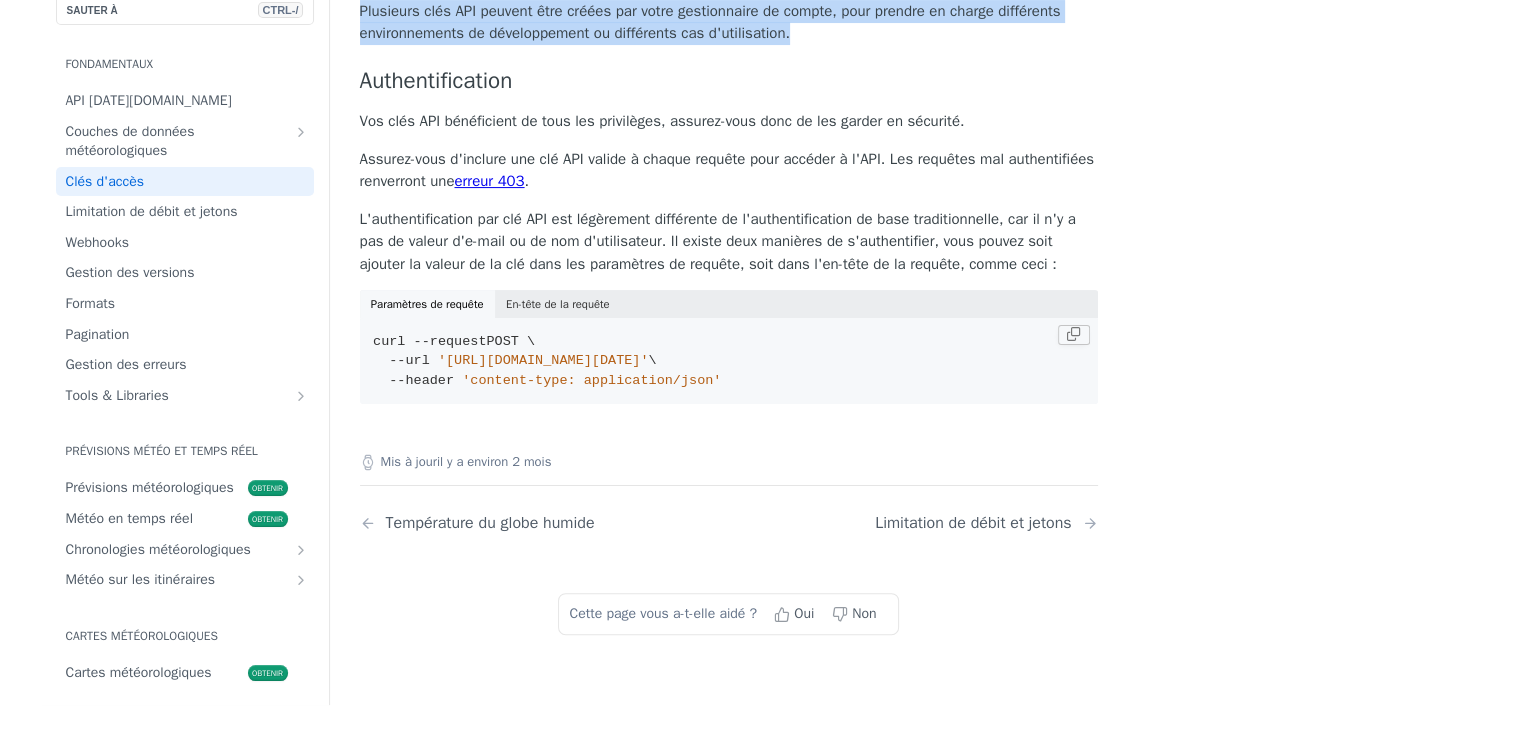 scroll, scrollTop: 300, scrollLeft: 0, axis: vertical 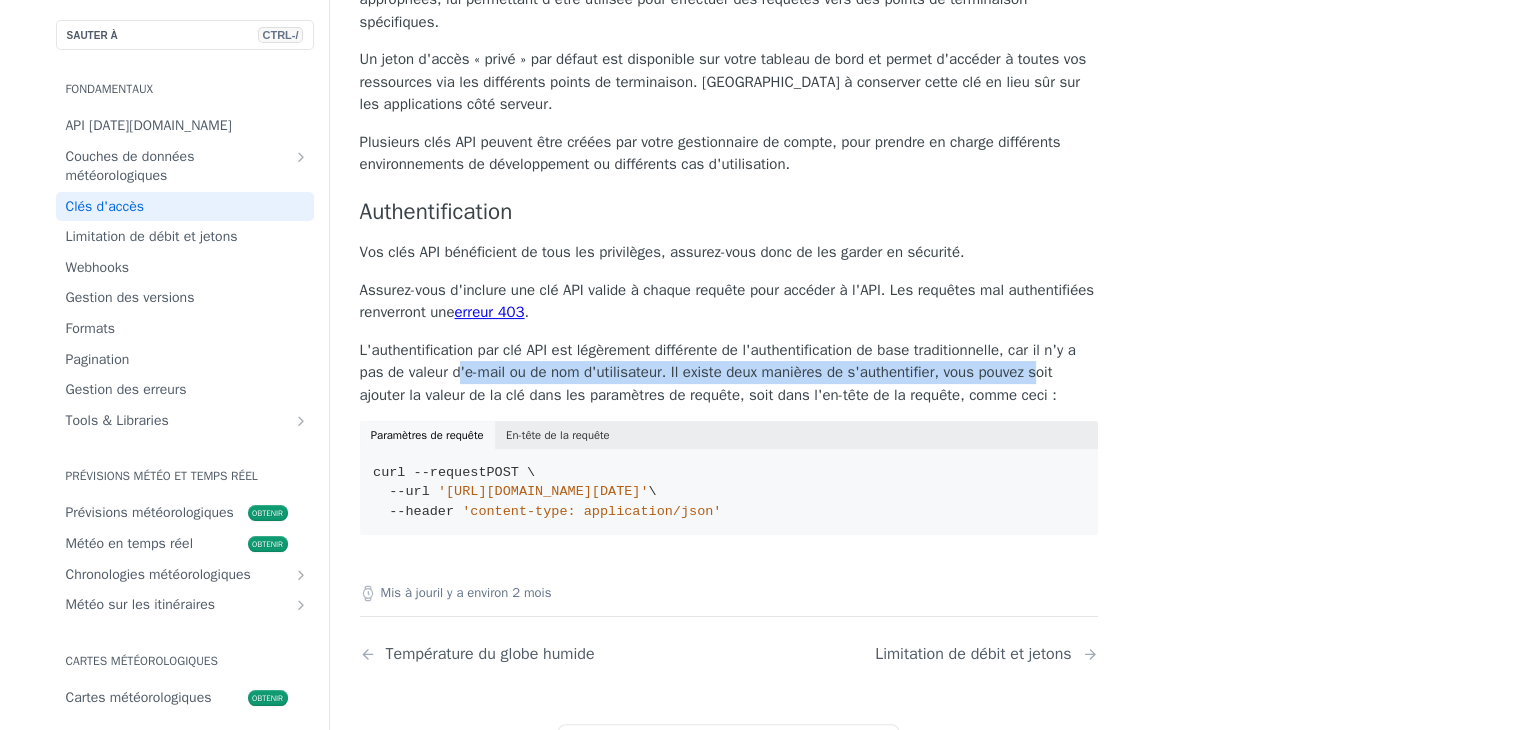 drag, startPoint x: 458, startPoint y: 359, endPoint x: 1040, endPoint y: 355, distance: 582.01373 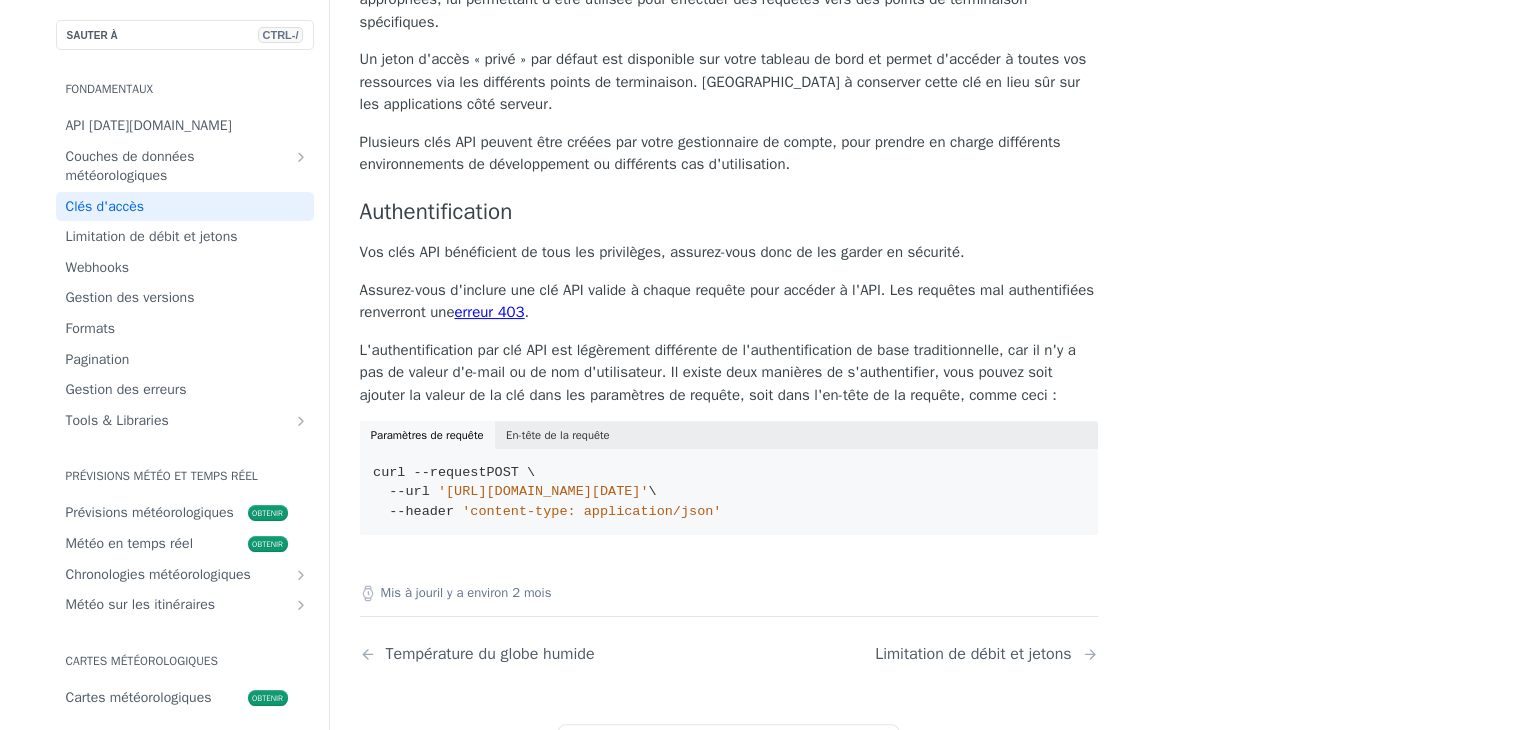 click on "L'authentification par clé API est légèrement différente de l'authentification de base traditionnelle, car il n'y a pas de valeur d'e-mail ou de nom d'utilisateur. Il existe deux manières de s'authentifier, vous pouvez soit ajouter la valeur de la clé dans les paramètres de requête, soit dans l'en-tête de la requête, comme ceci :" at bounding box center [729, 373] 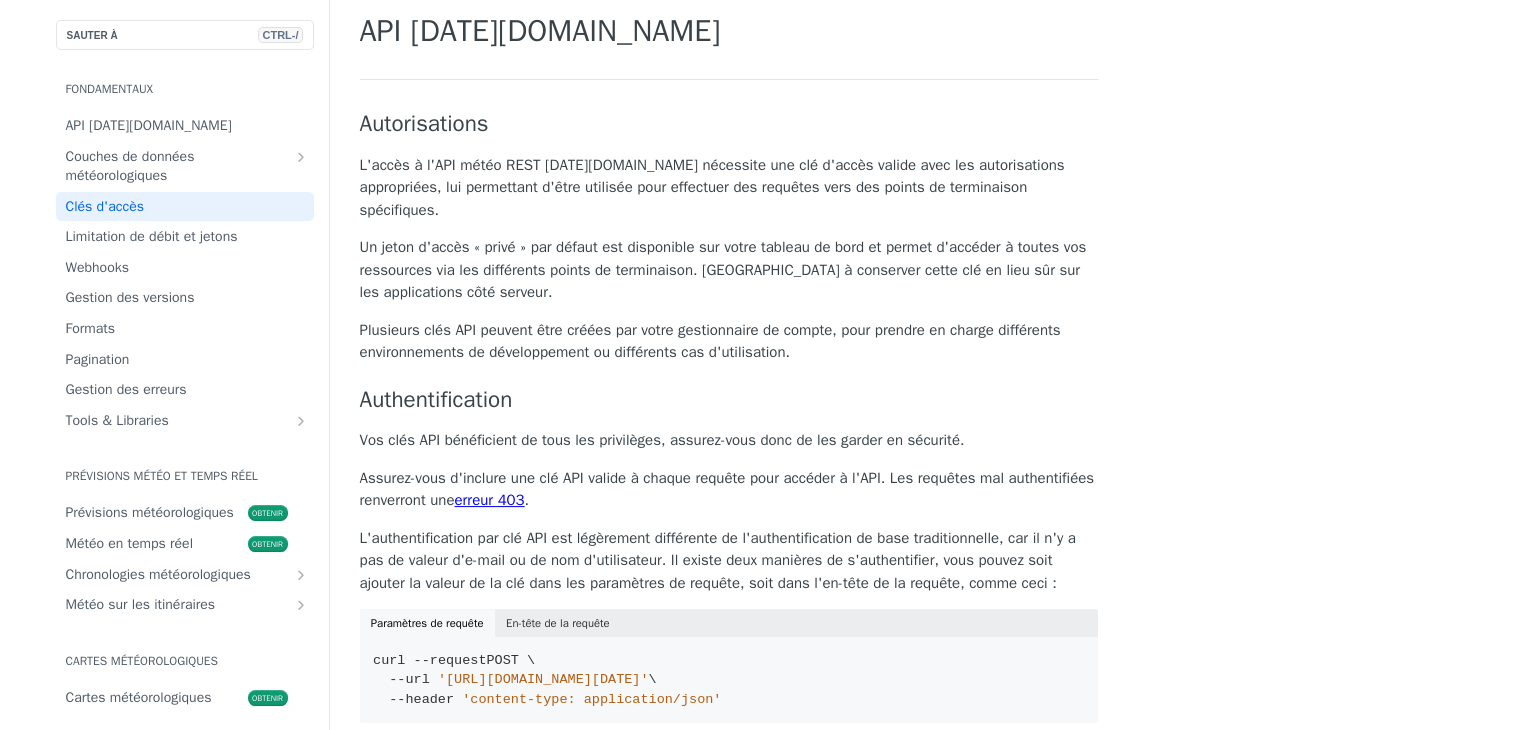 scroll, scrollTop: 300, scrollLeft: 0, axis: vertical 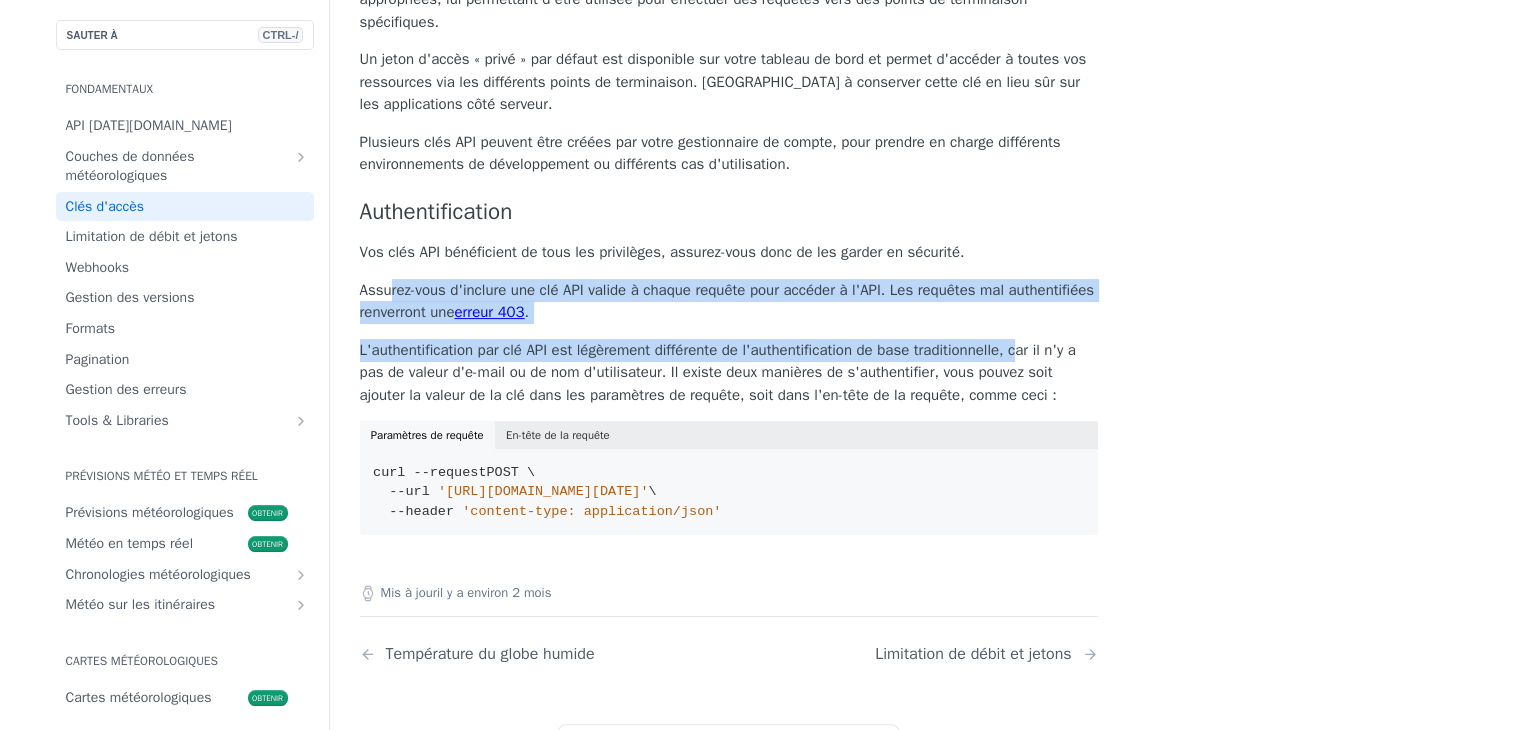 drag, startPoint x: 388, startPoint y: 266, endPoint x: 960, endPoint y: 329, distance: 575.4589 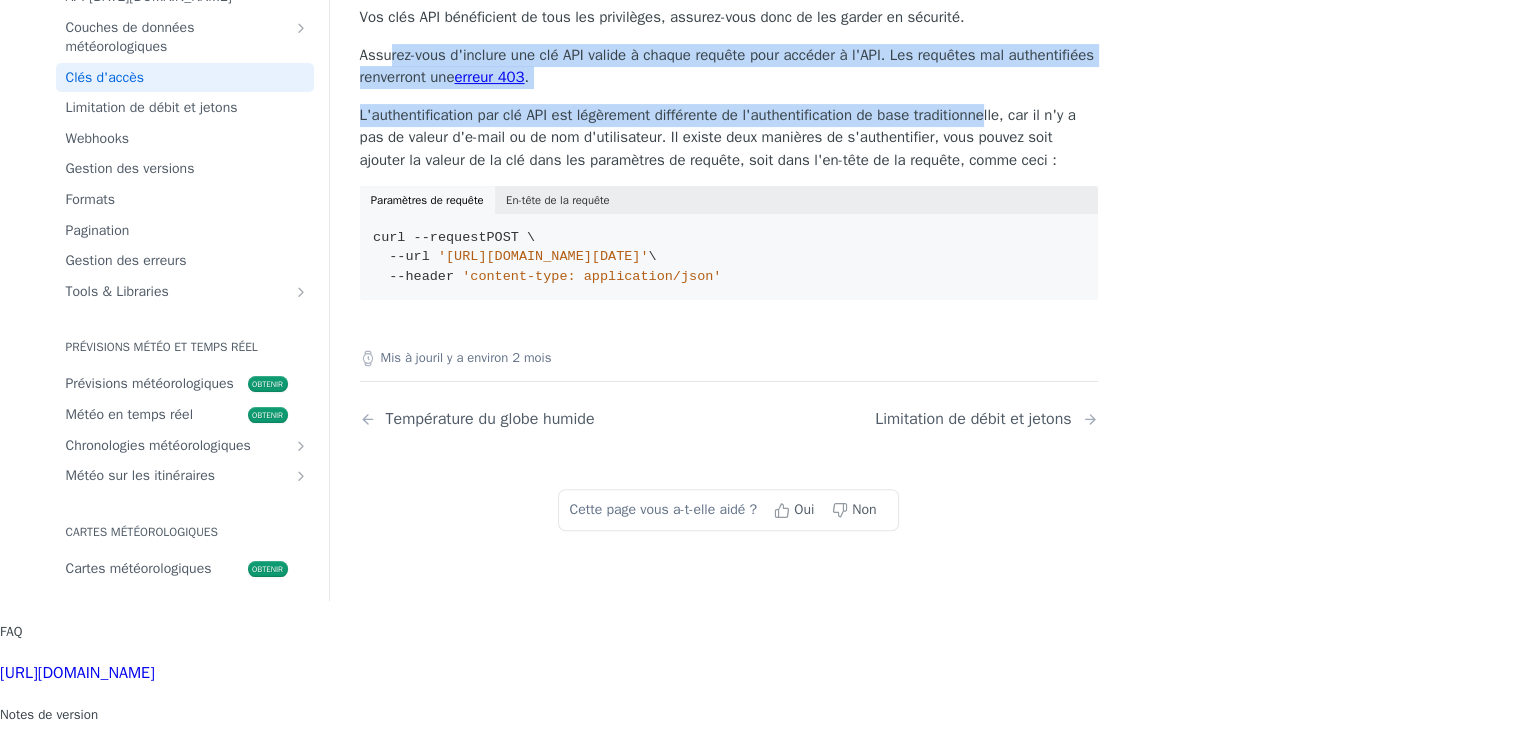 scroll, scrollTop: 500, scrollLeft: 0, axis: vertical 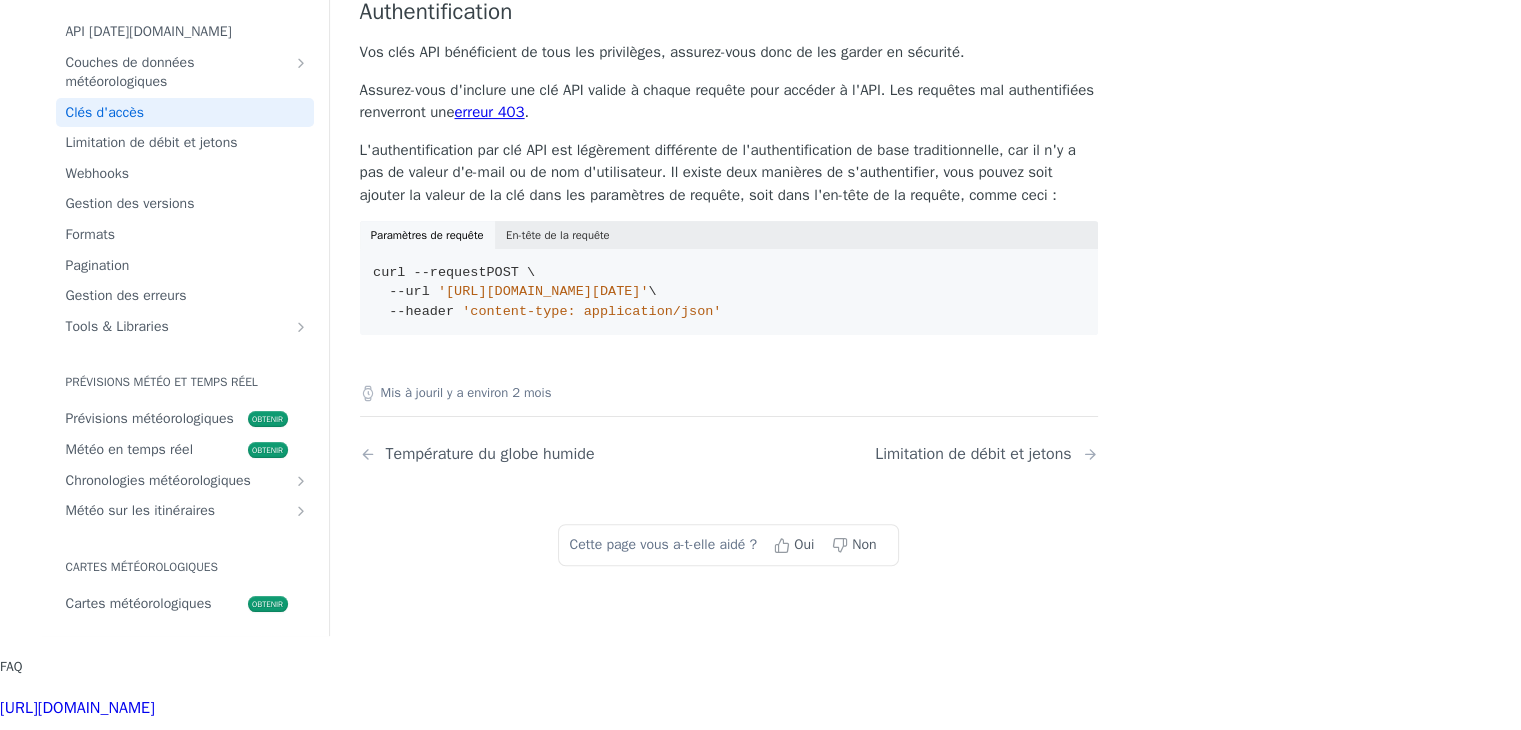 click on "Autorisations
L'accès à l'API météo REST Tomorrow.io nécessite une clé d'accès valide avec les autorisations appropriées, lui permettant d'être utilisée pour effectuer des requêtes vers des points de terminaison spécifiques.
Un jeton d'accès « privé » par défaut est disponible sur votre tableau de bord et permet d'accéder à toutes vos ressources via les différents points de terminaison. Veillez à conserver cette clé en lieu sûr sur les applications côté serveur.
Plusieurs clés API peuvent être créées par votre gestionnaire de compte, pour prendre en charge différents environnements de développement ou différents cas d'utilisation.
Authentification
Vos clés API bénéficient de tous les privilèges, assurez-vous donc de les garder en sécurité.
Assurez-vous d'inclure une clé API valide à chaque requête pour accéder à l'API. Les requêtes mal authentifiées renverront une  erreur 403  .
Paramètres de requête En-tête de la requête curl   --request" at bounding box center [729, 36] 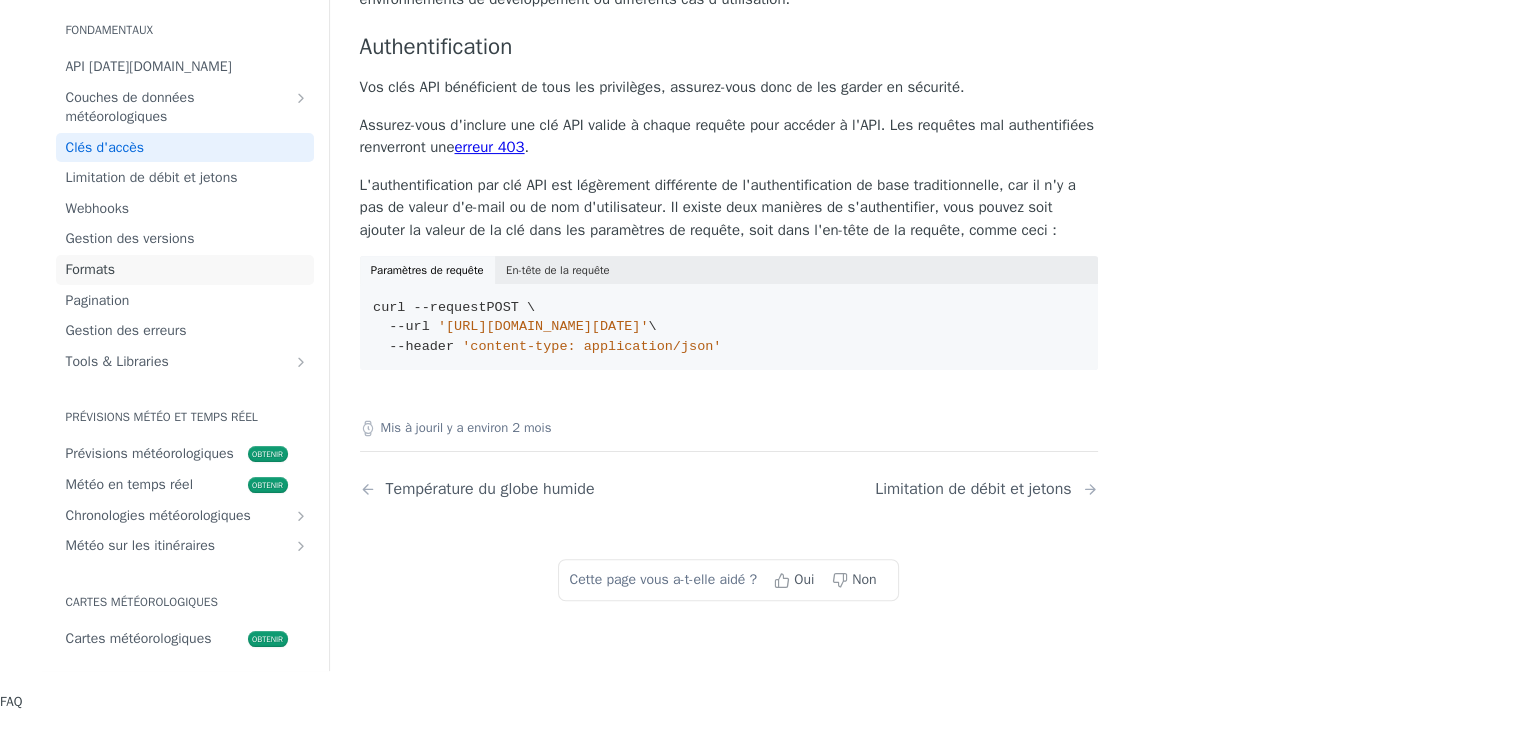 scroll, scrollTop: 300, scrollLeft: 0, axis: vertical 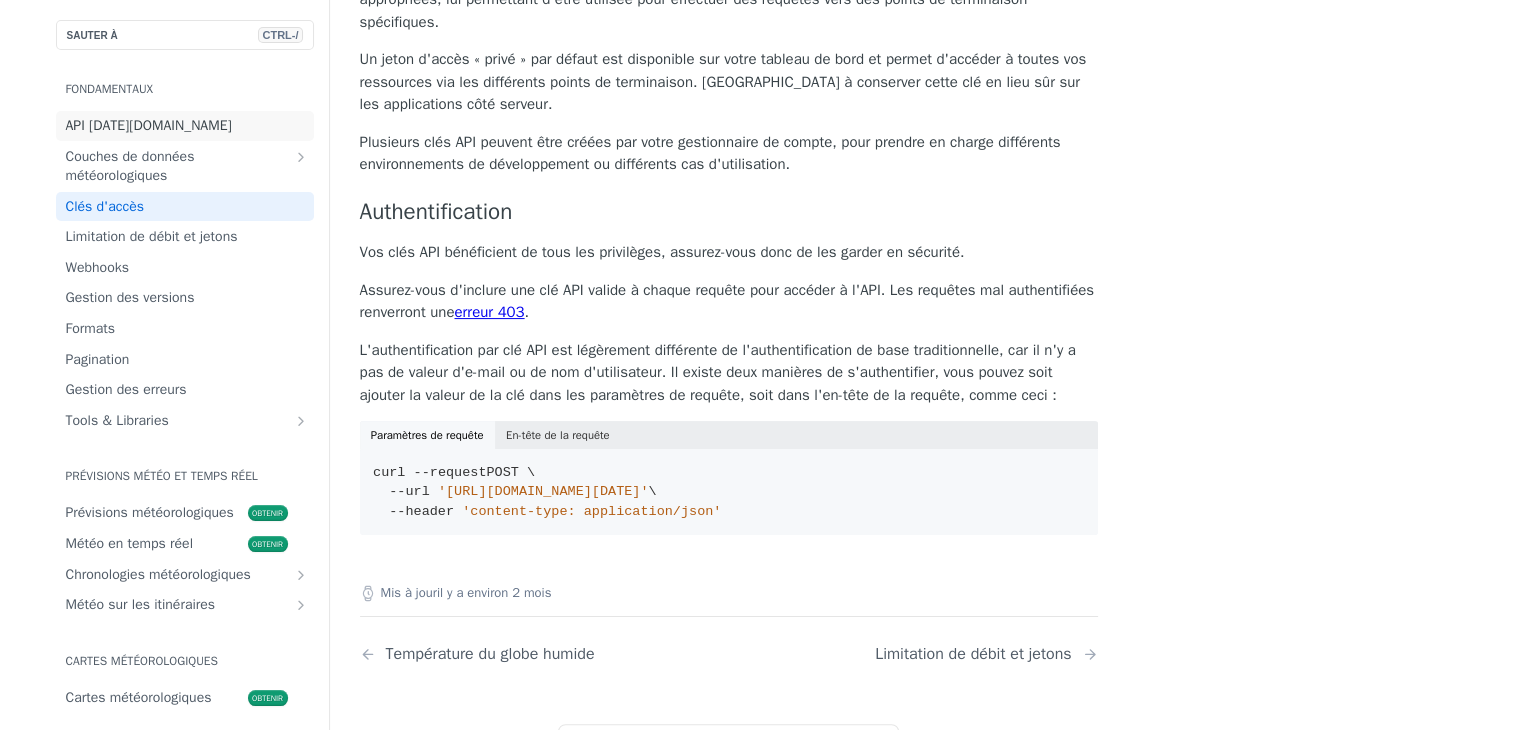 click on "API Tomorrow.io" at bounding box center (185, 126) 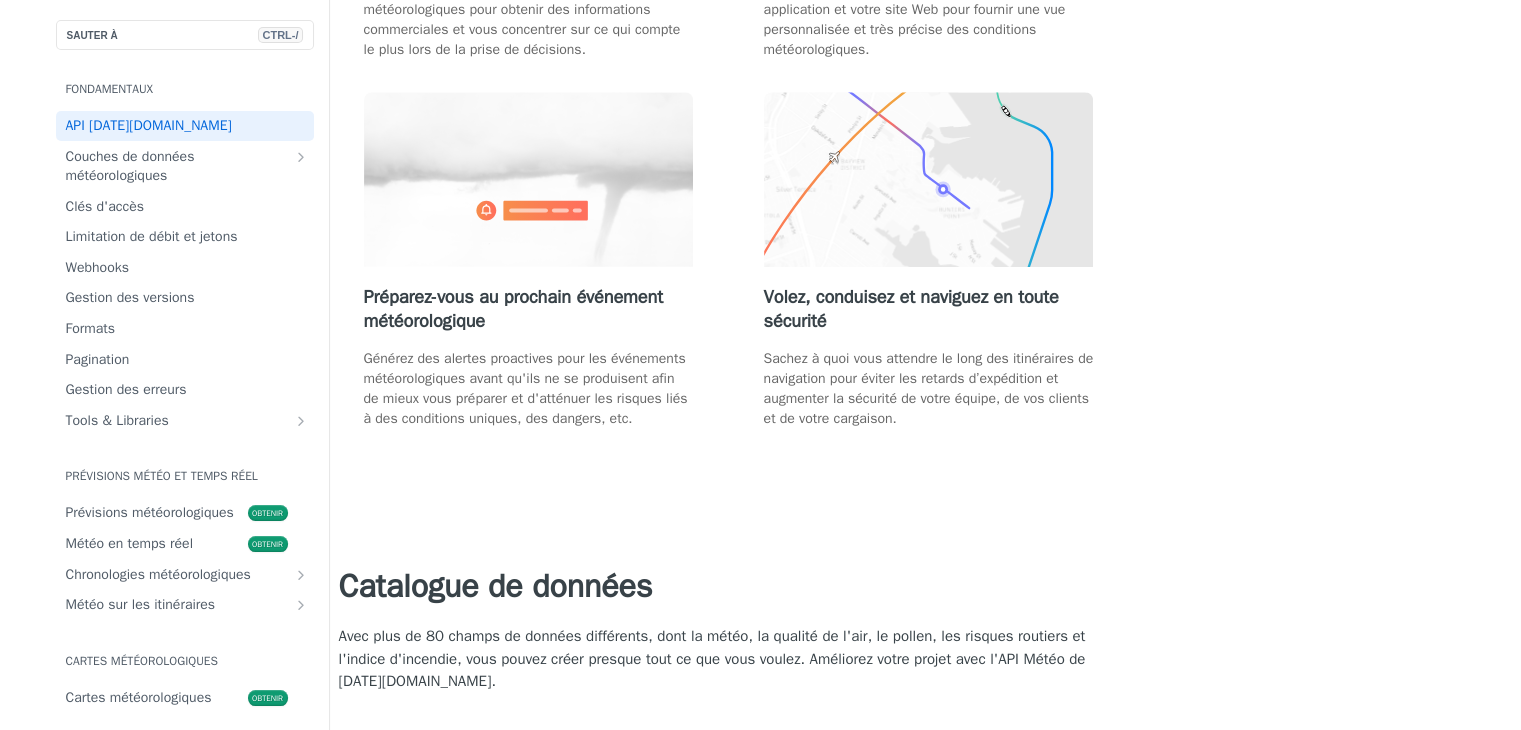 scroll, scrollTop: 1900, scrollLeft: 0, axis: vertical 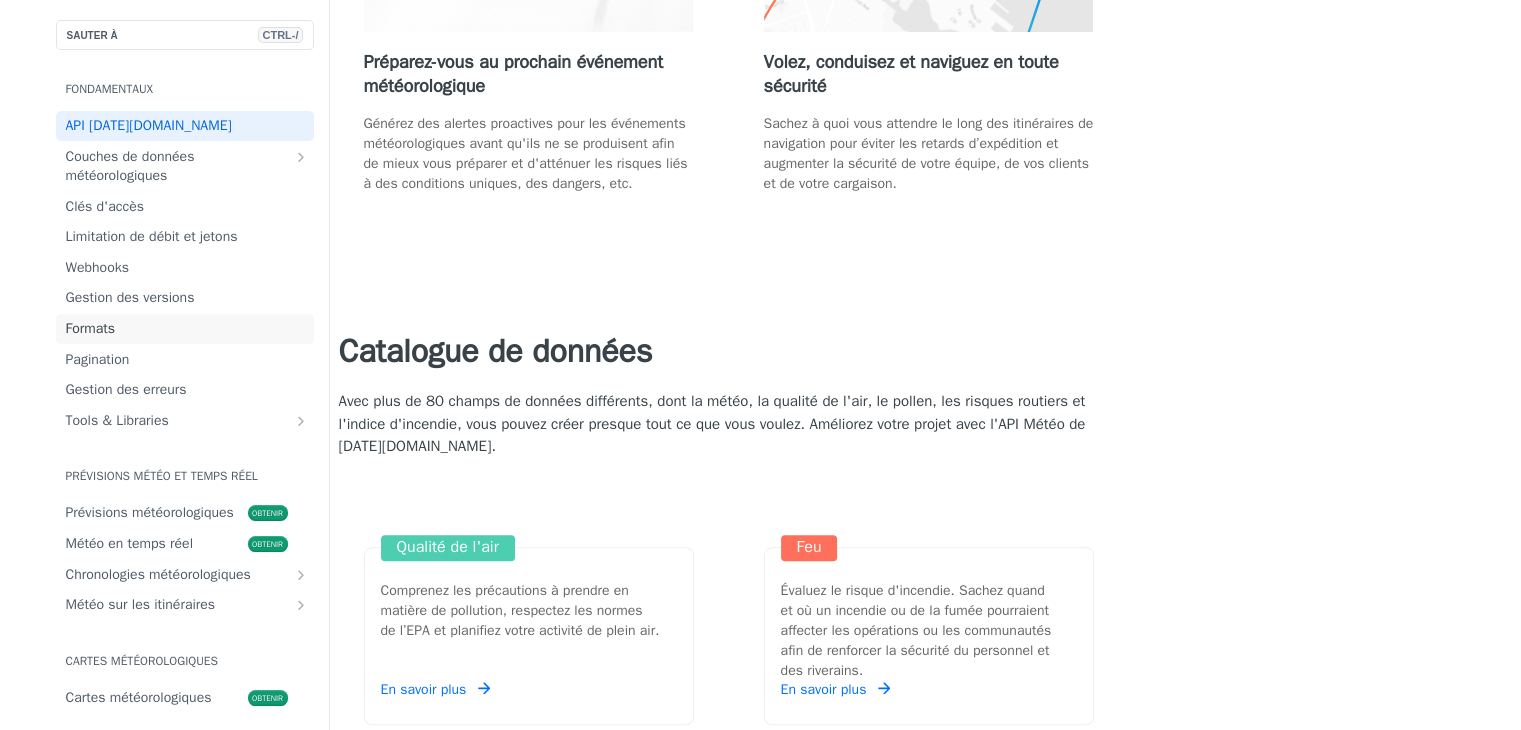 click on "Formats" at bounding box center [91, 328] 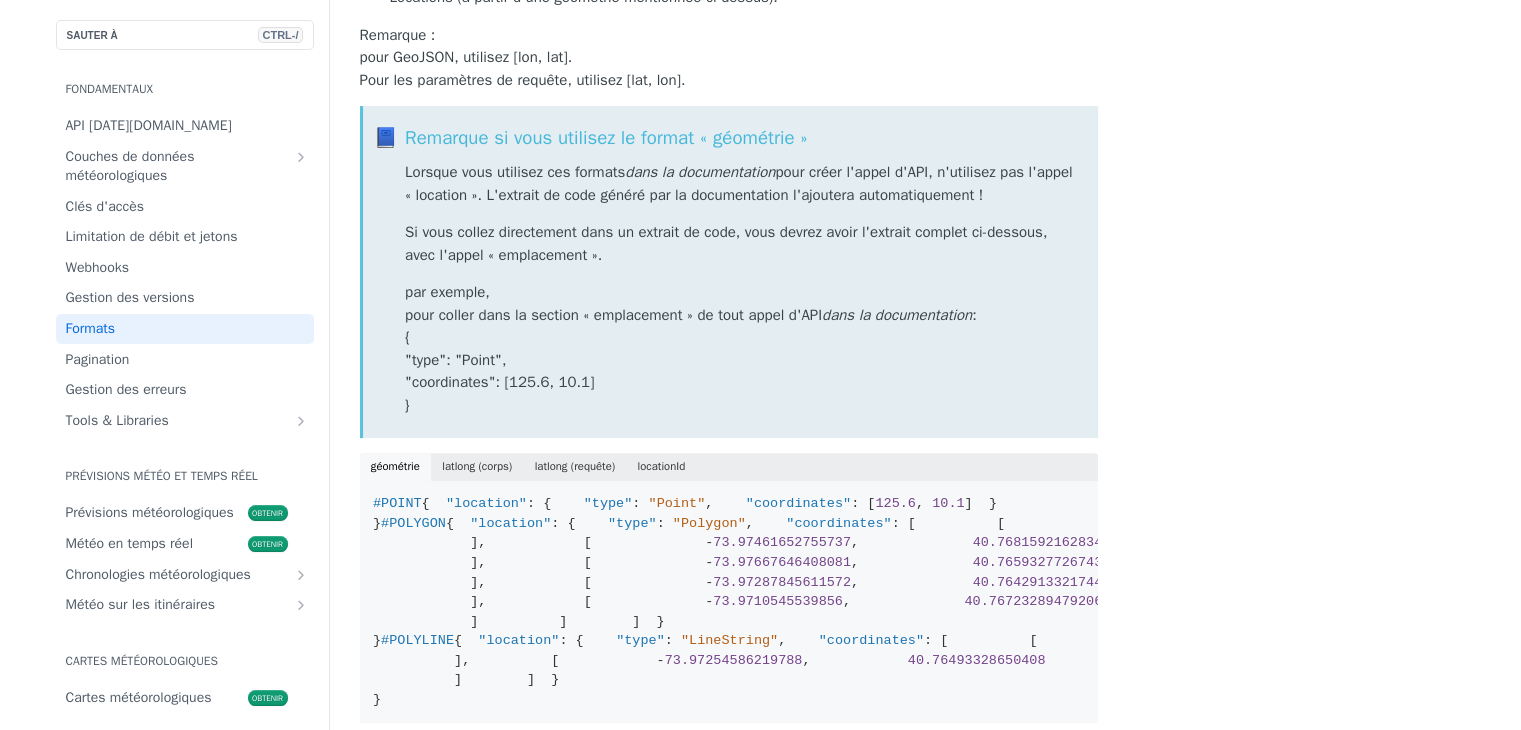 scroll, scrollTop: 900, scrollLeft: 0, axis: vertical 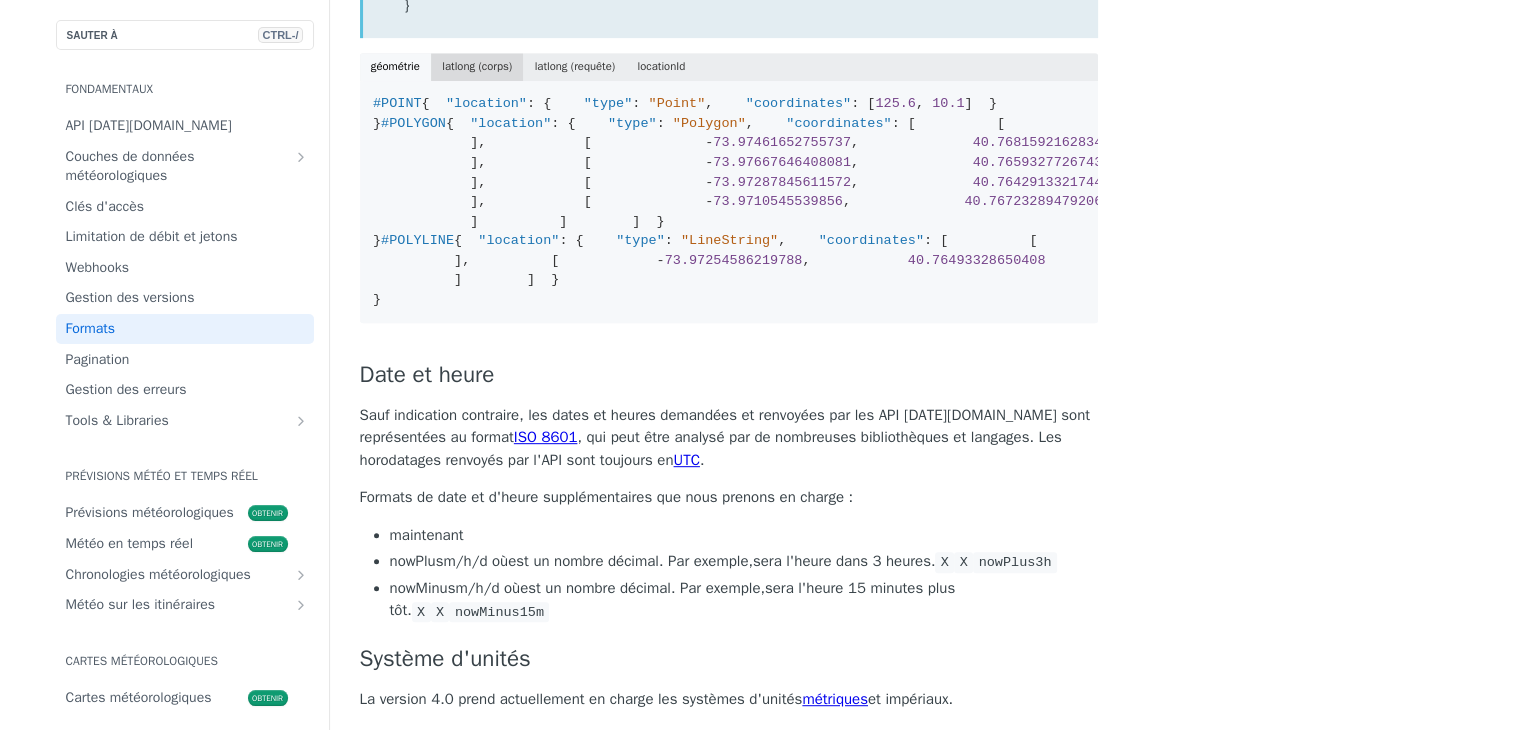 click on "latlong (corps)" at bounding box center (477, 66) 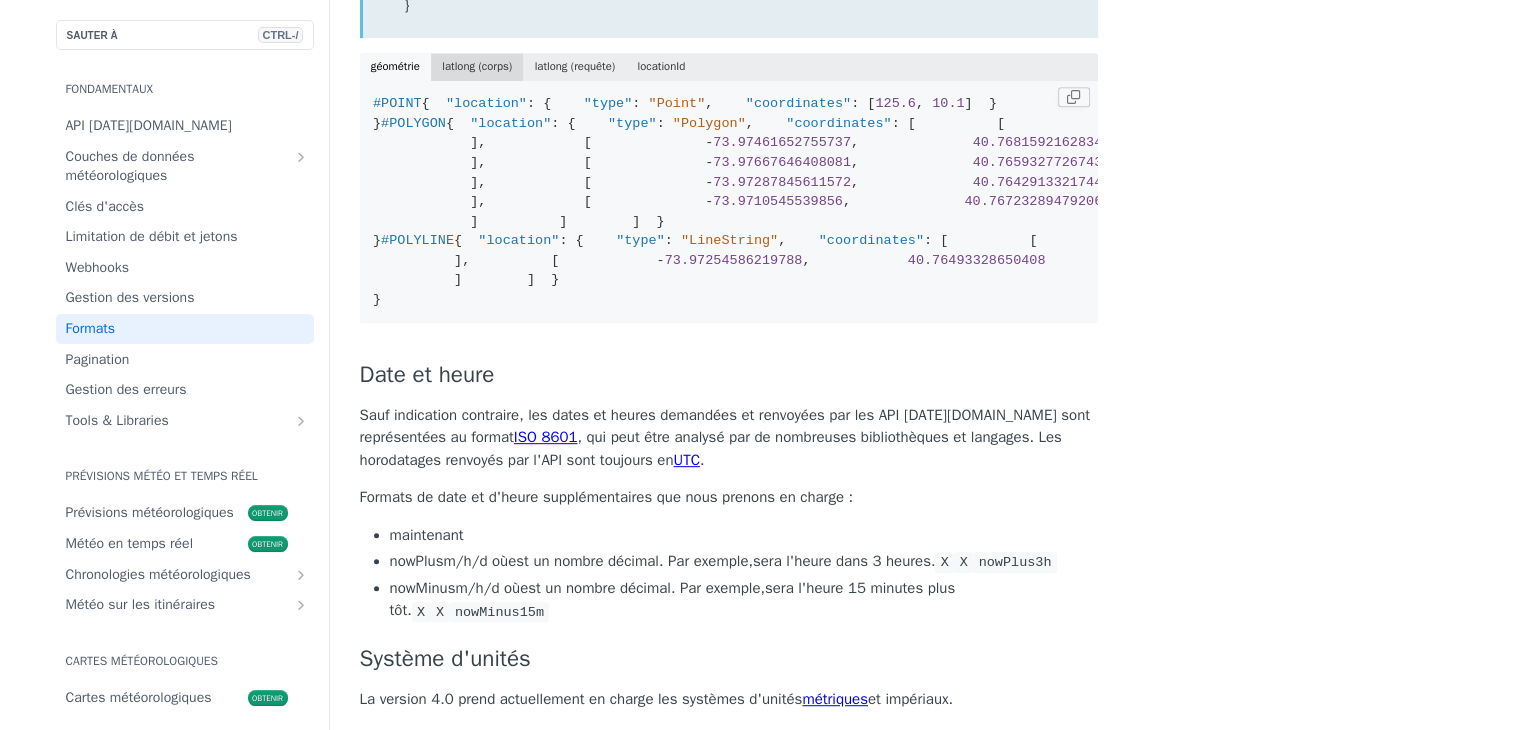 scroll, scrollTop: 0, scrollLeft: 0, axis: both 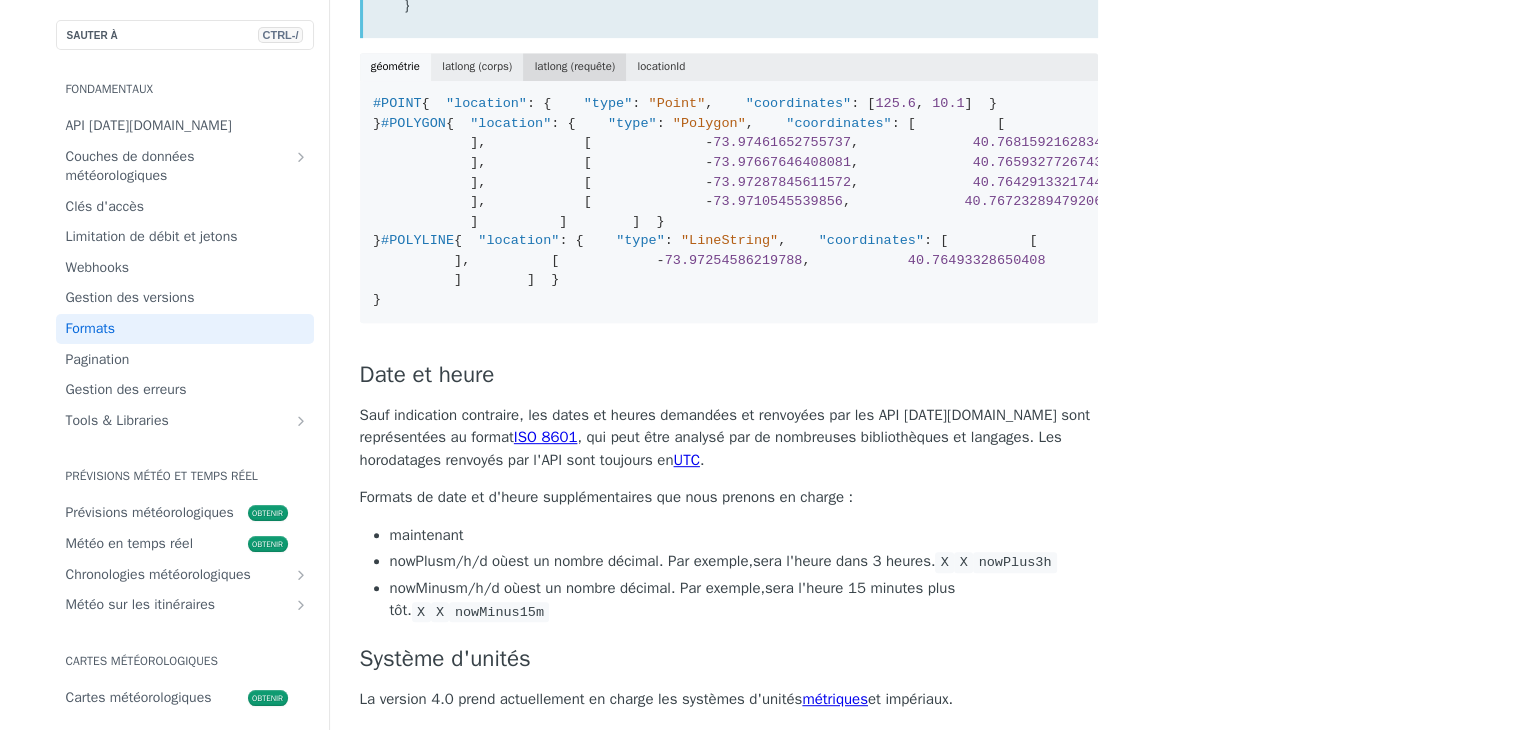 click on "latlong (requête)" at bounding box center (575, 66) 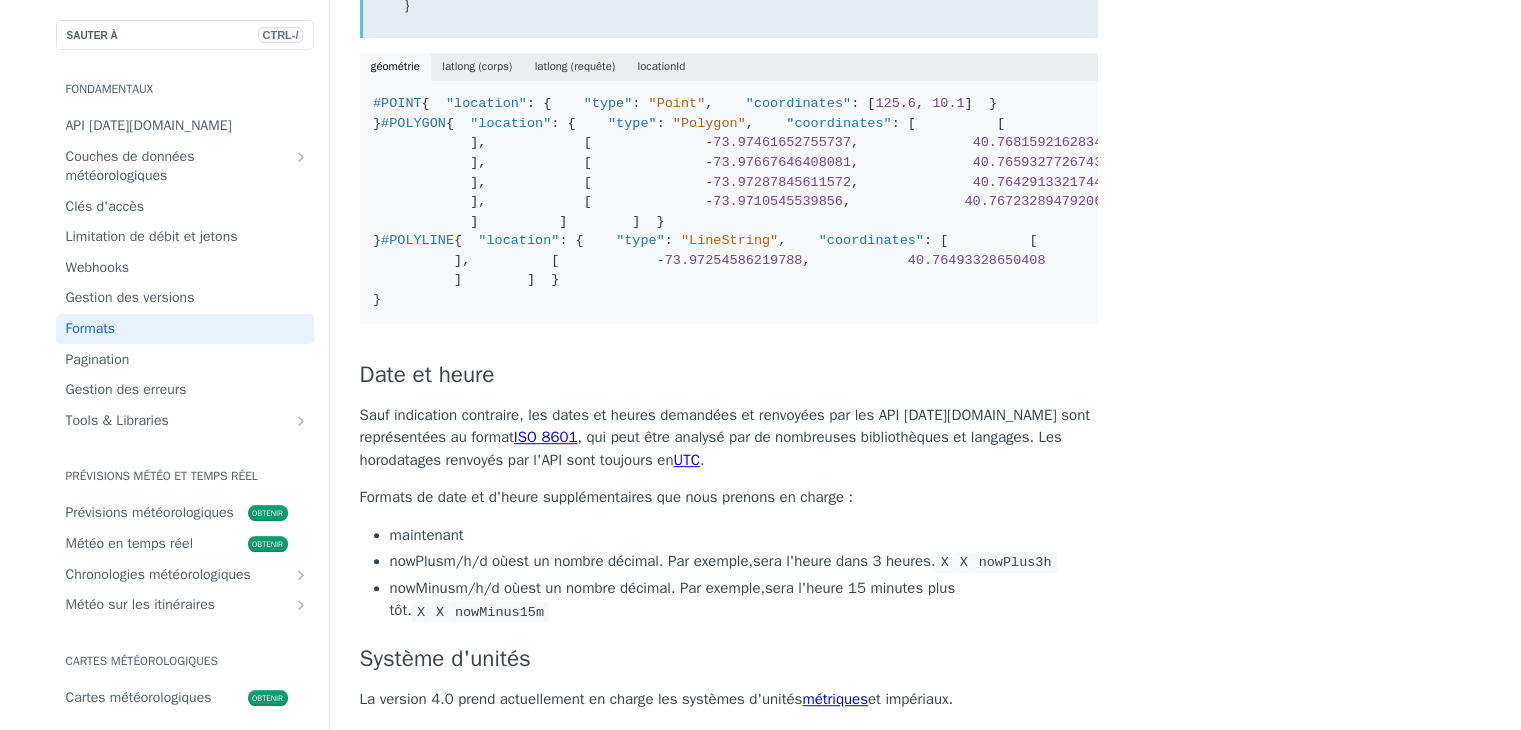 click on "géométrie latlong (corps) latlong (requête) locationId" at bounding box center [729, 67] 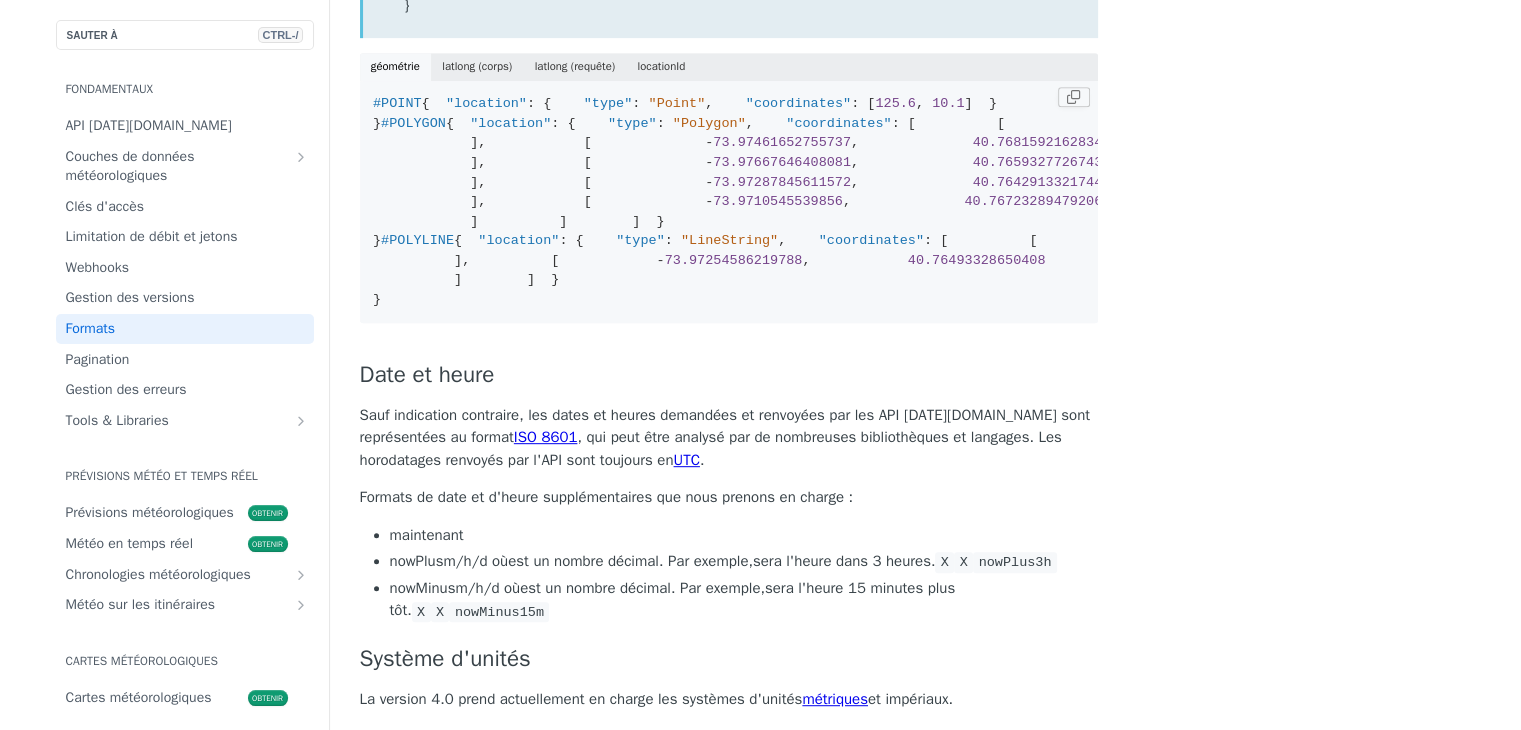 scroll, scrollTop: 0, scrollLeft: 0, axis: both 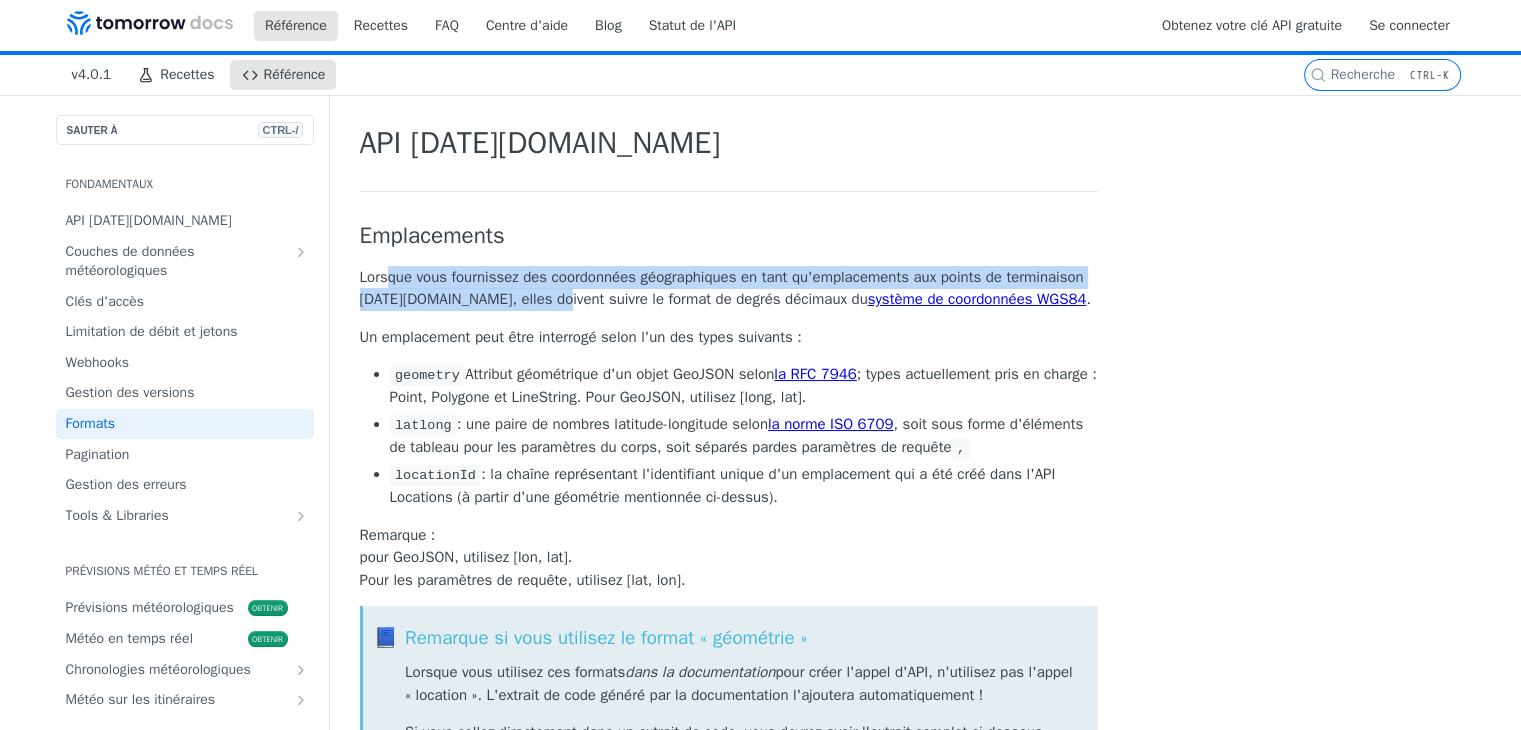drag, startPoint x: 386, startPoint y: 273, endPoint x: 548, endPoint y: 301, distance: 164.40195 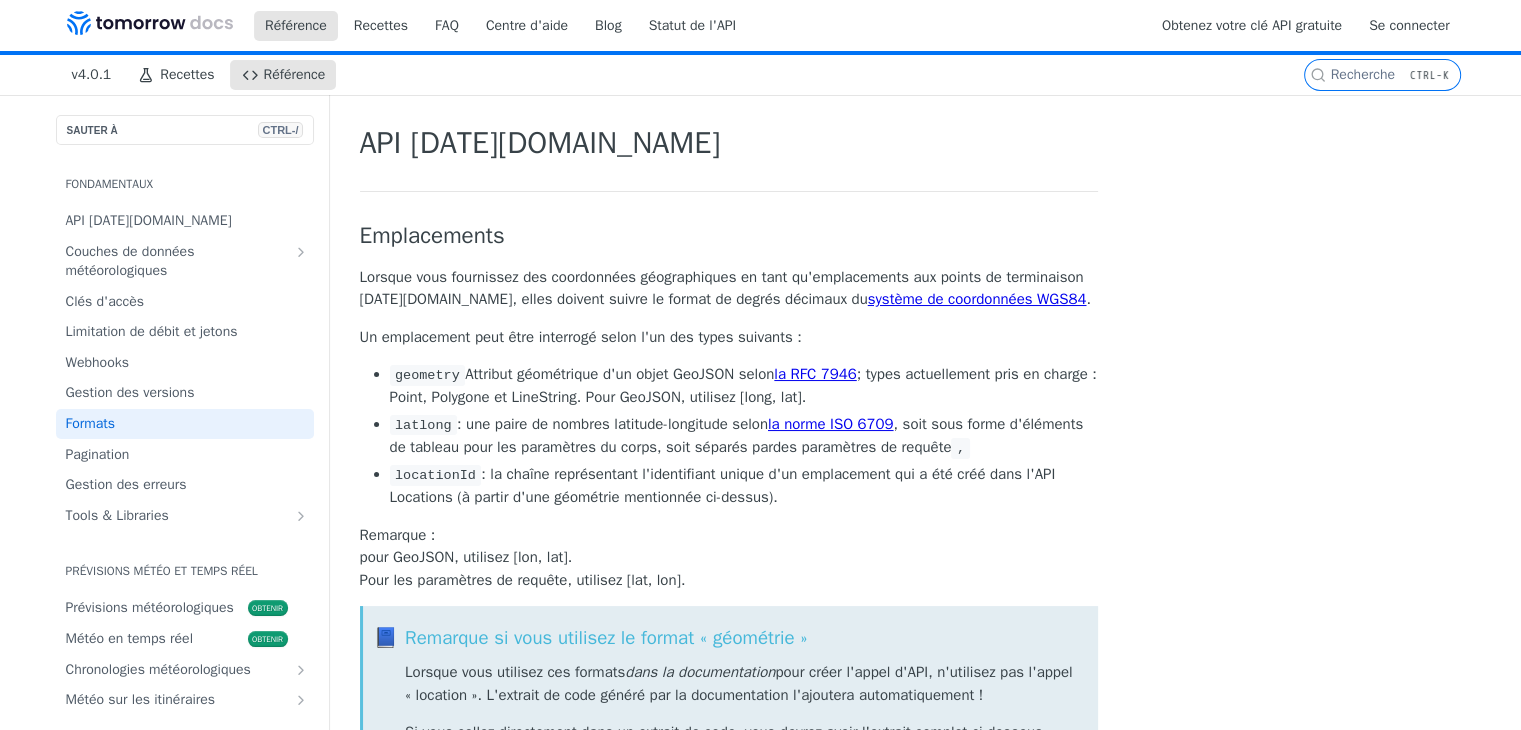 drag, startPoint x: 712, startPoint y: 300, endPoint x: 727, endPoint y: 359, distance: 60.876926 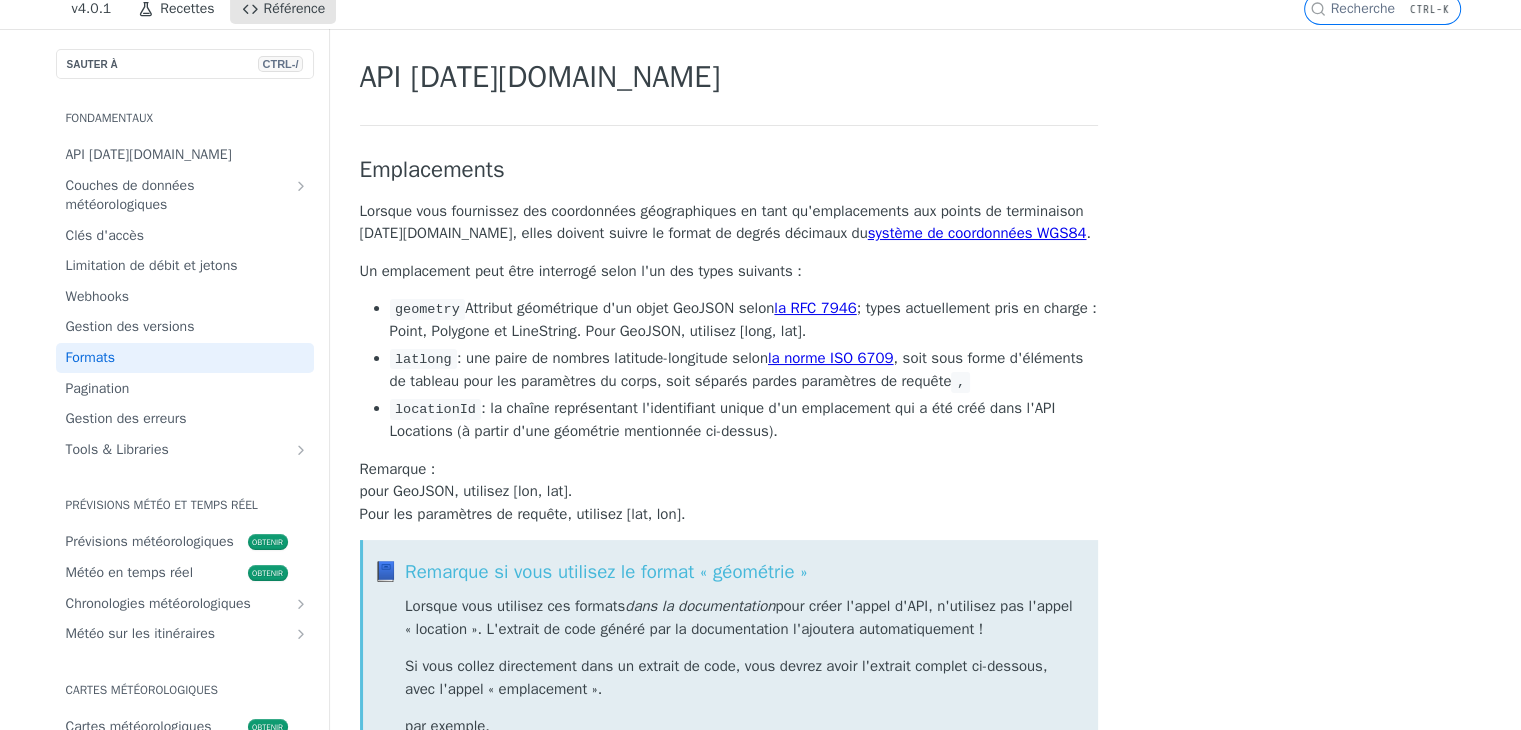 scroll, scrollTop: 100, scrollLeft: 0, axis: vertical 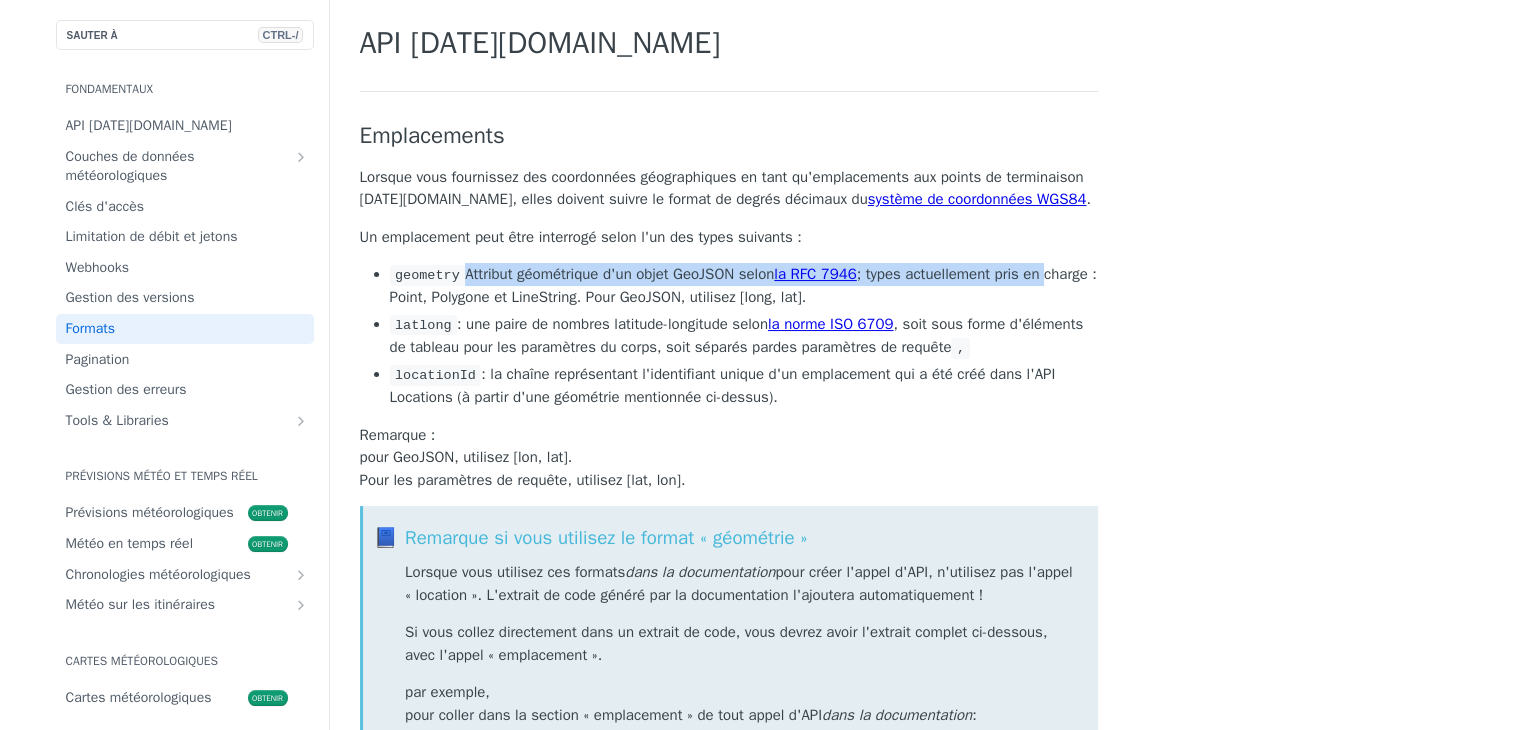 drag, startPoint x: 458, startPoint y: 265, endPoint x: 1056, endPoint y: 260, distance: 598.0209 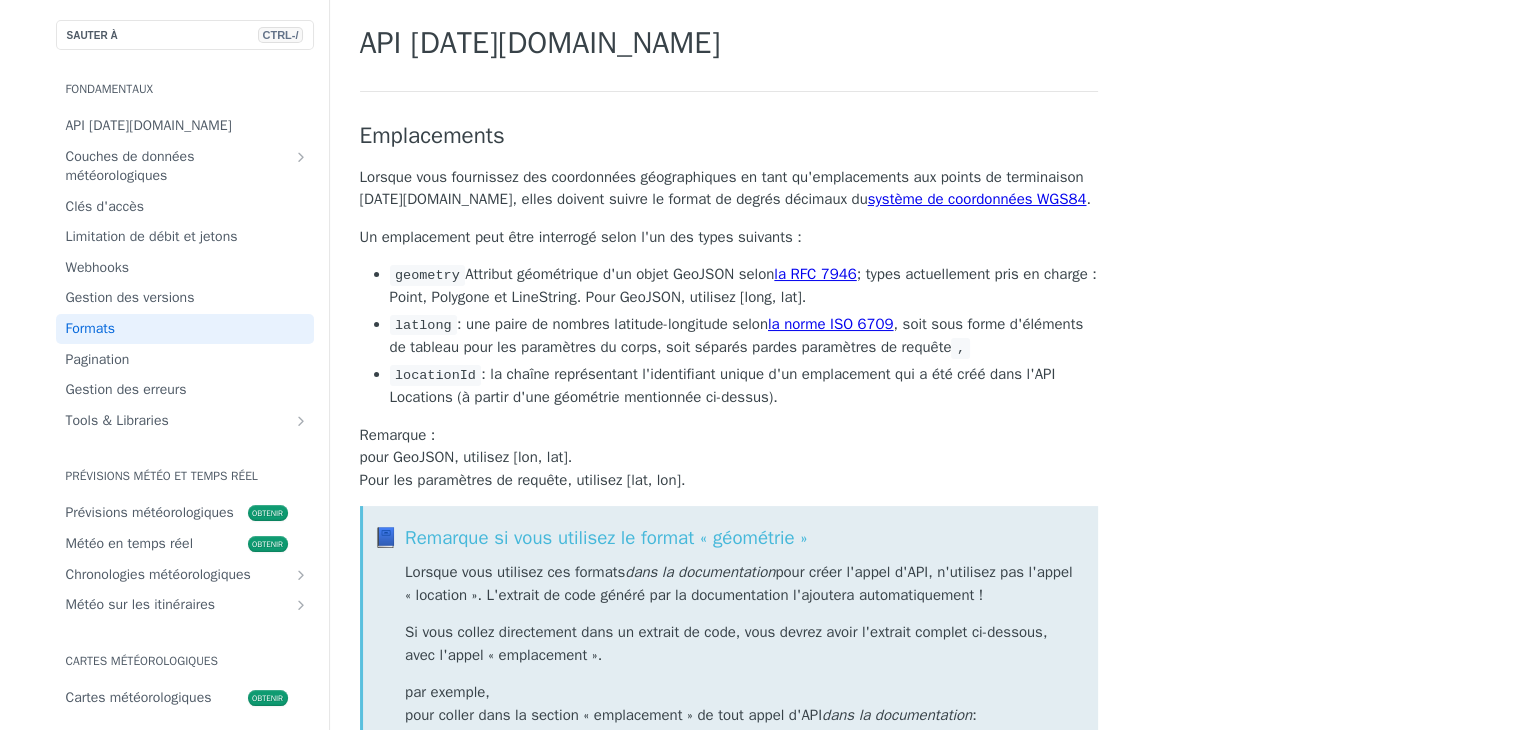 drag, startPoint x: 453, startPoint y: 293, endPoint x: 882, endPoint y: 297, distance: 429.01865 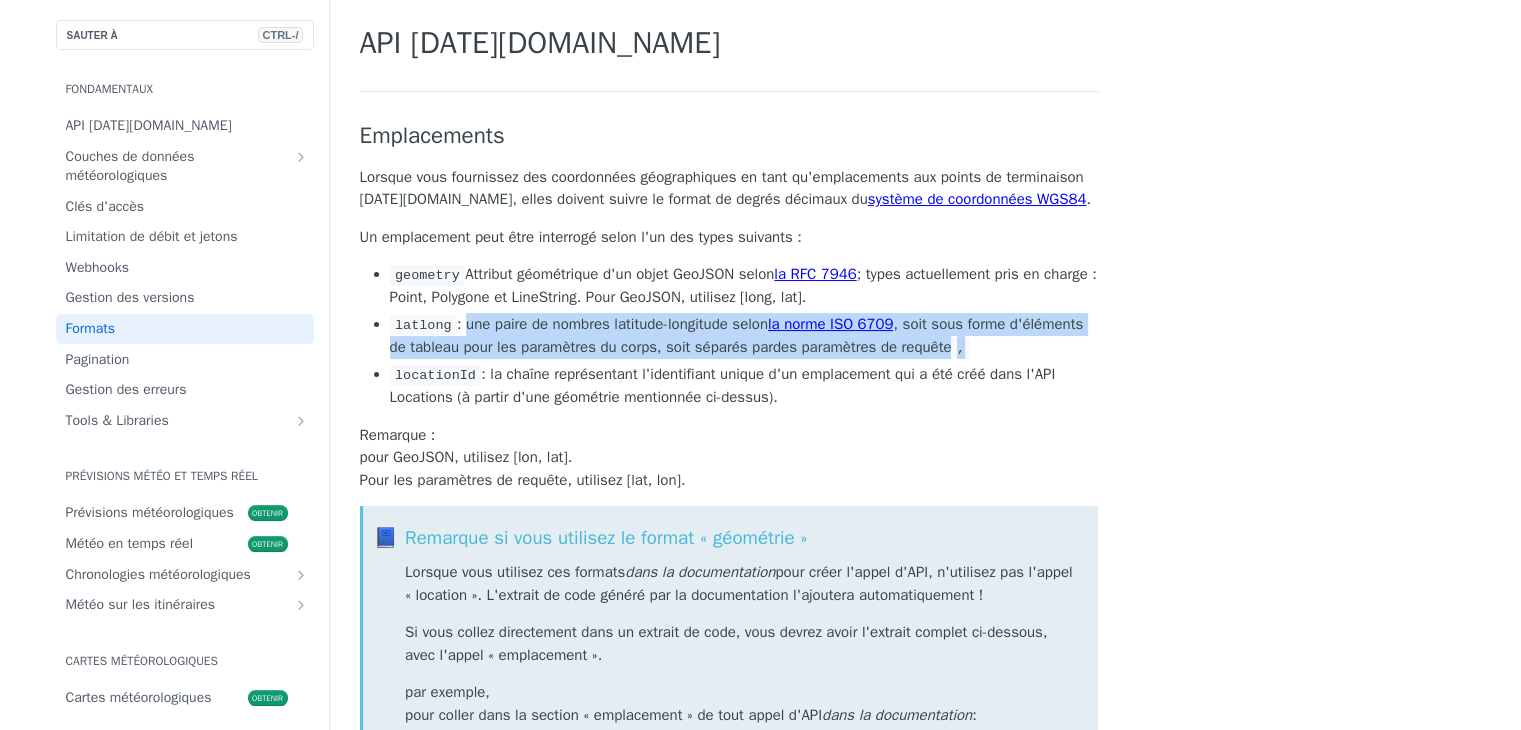 drag, startPoint x: 463, startPoint y: 325, endPoint x: 1069, endPoint y: 340, distance: 606.1856 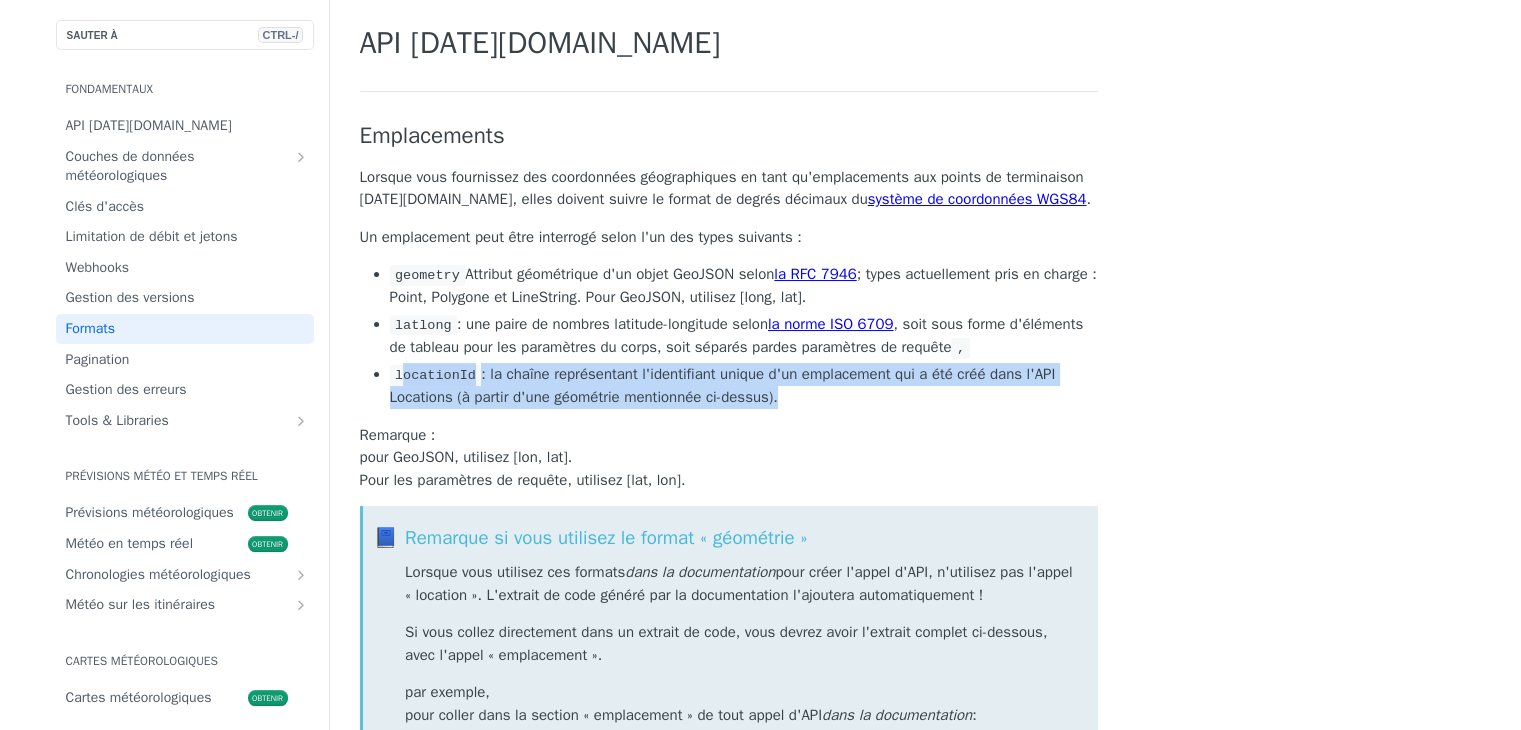 drag, startPoint x: 403, startPoint y: 377, endPoint x: 1089, endPoint y: 393, distance: 686.1866 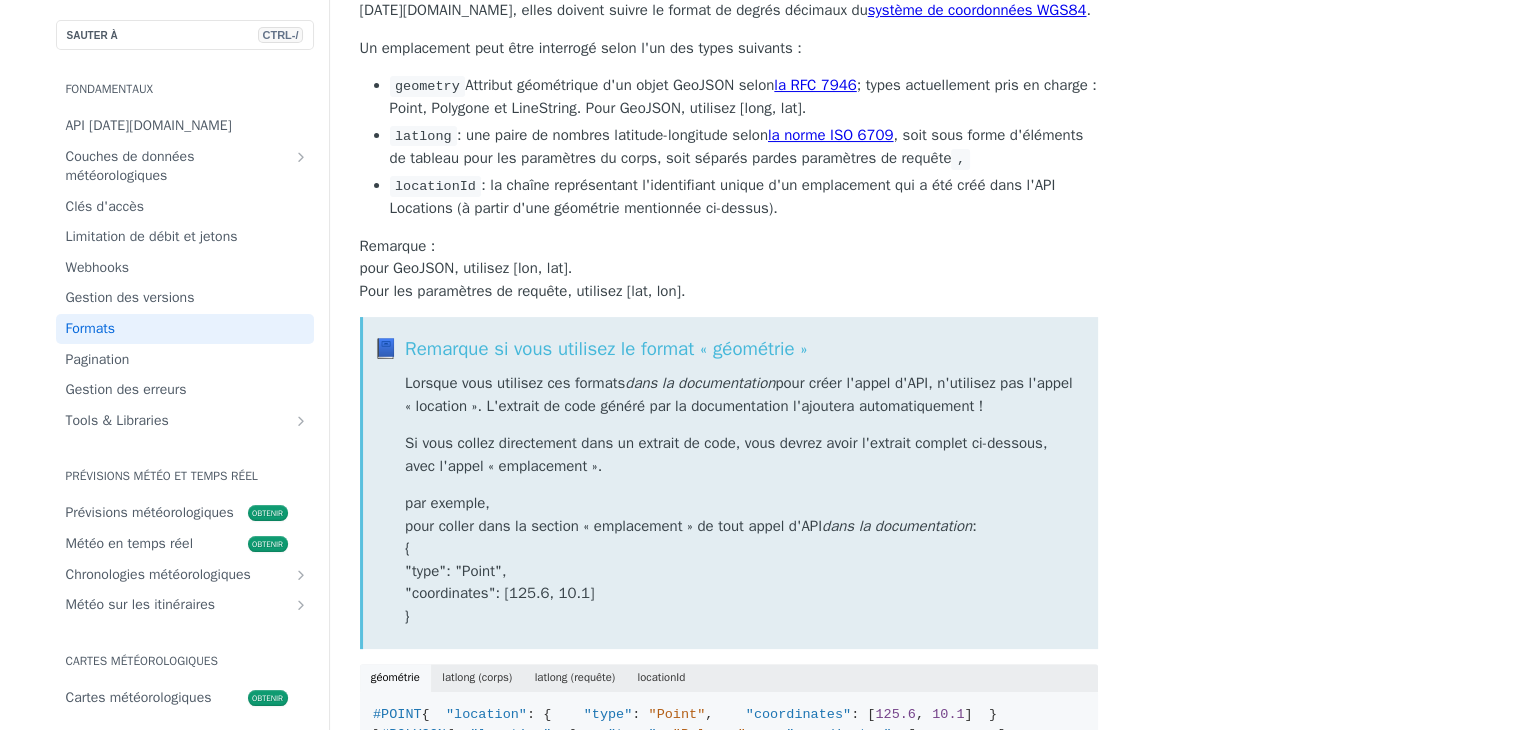scroll, scrollTop: 300, scrollLeft: 0, axis: vertical 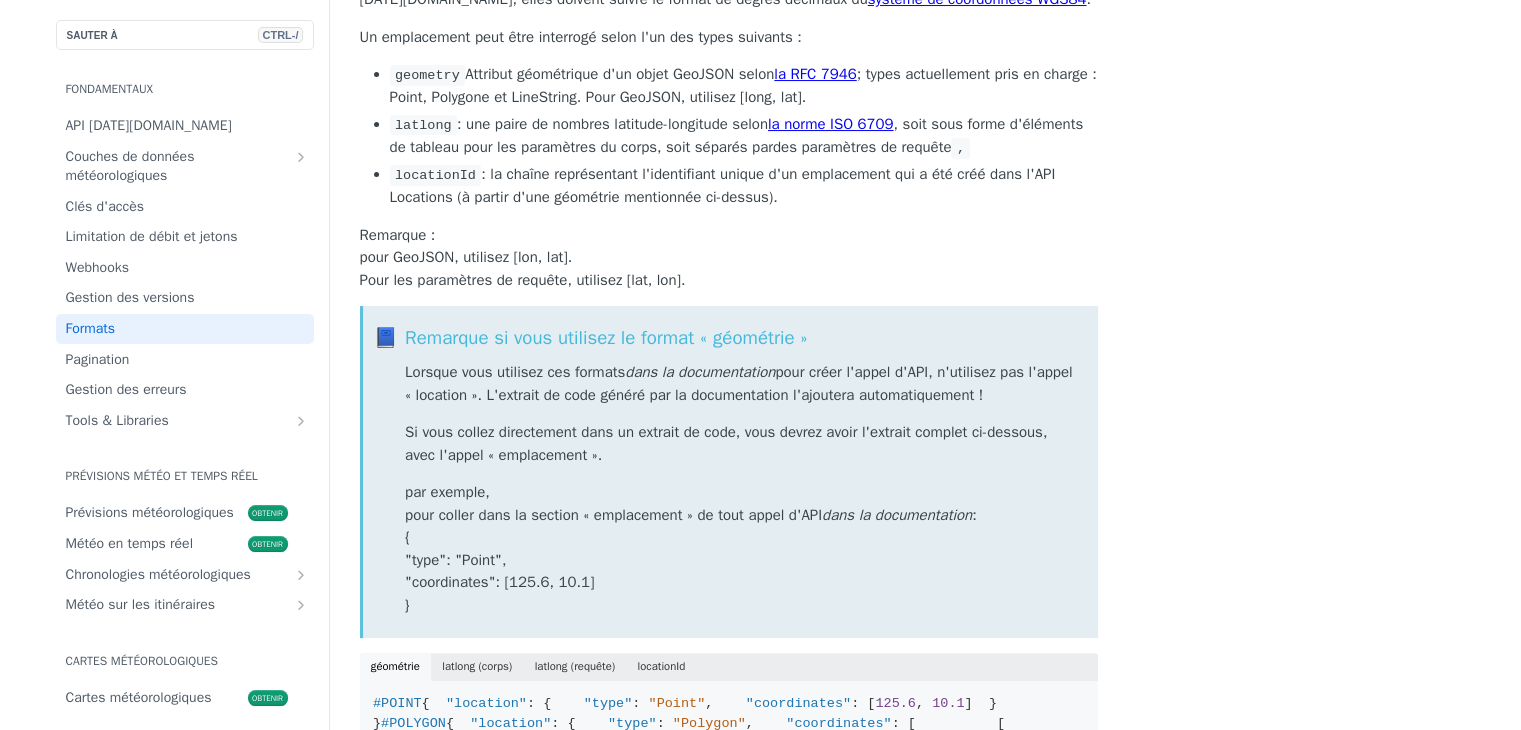 drag, startPoint x: 533, startPoint y: 394, endPoint x: 1047, endPoint y: 397, distance: 514.0087 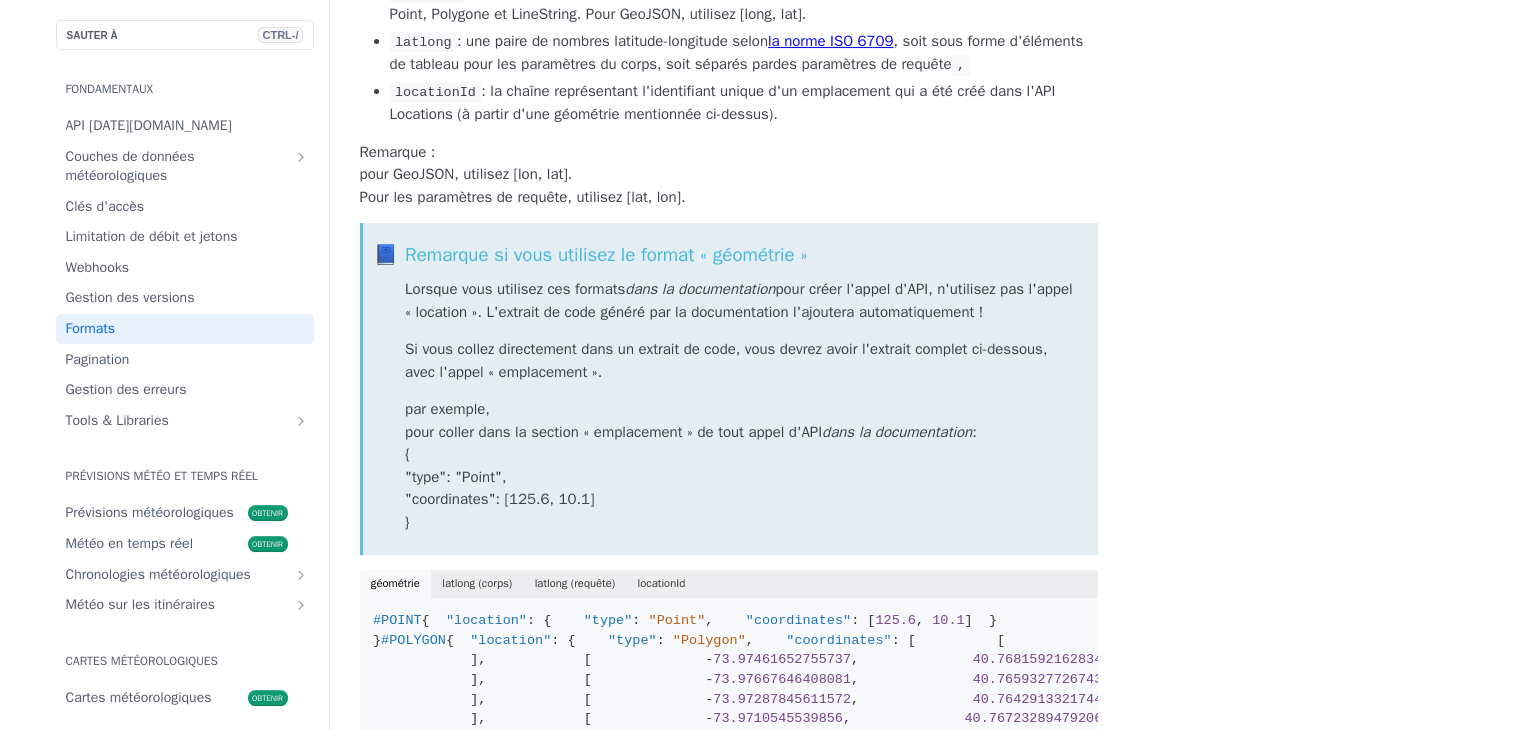 scroll, scrollTop: 500, scrollLeft: 0, axis: vertical 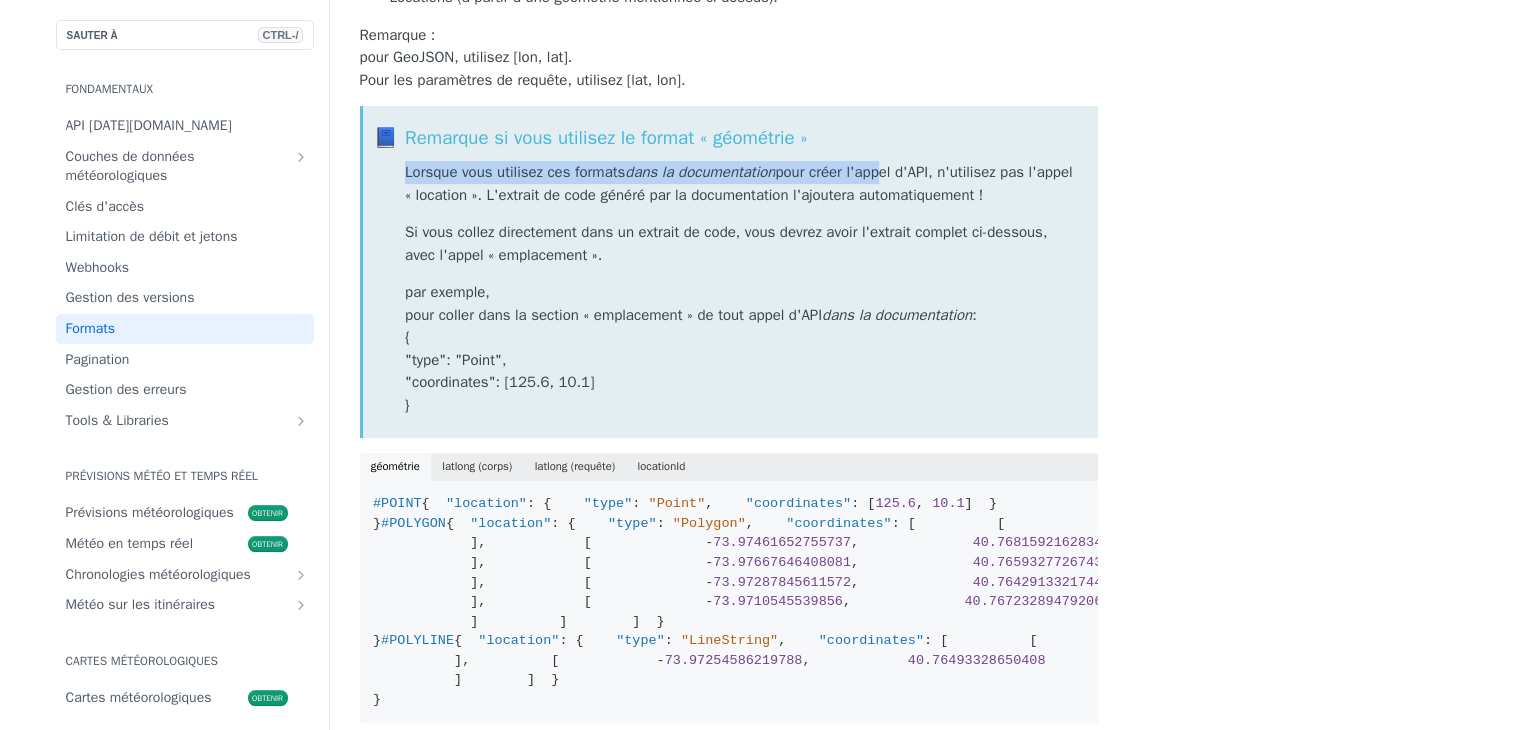 drag, startPoint x: 404, startPoint y: 170, endPoint x: 875, endPoint y: 176, distance: 471.0382 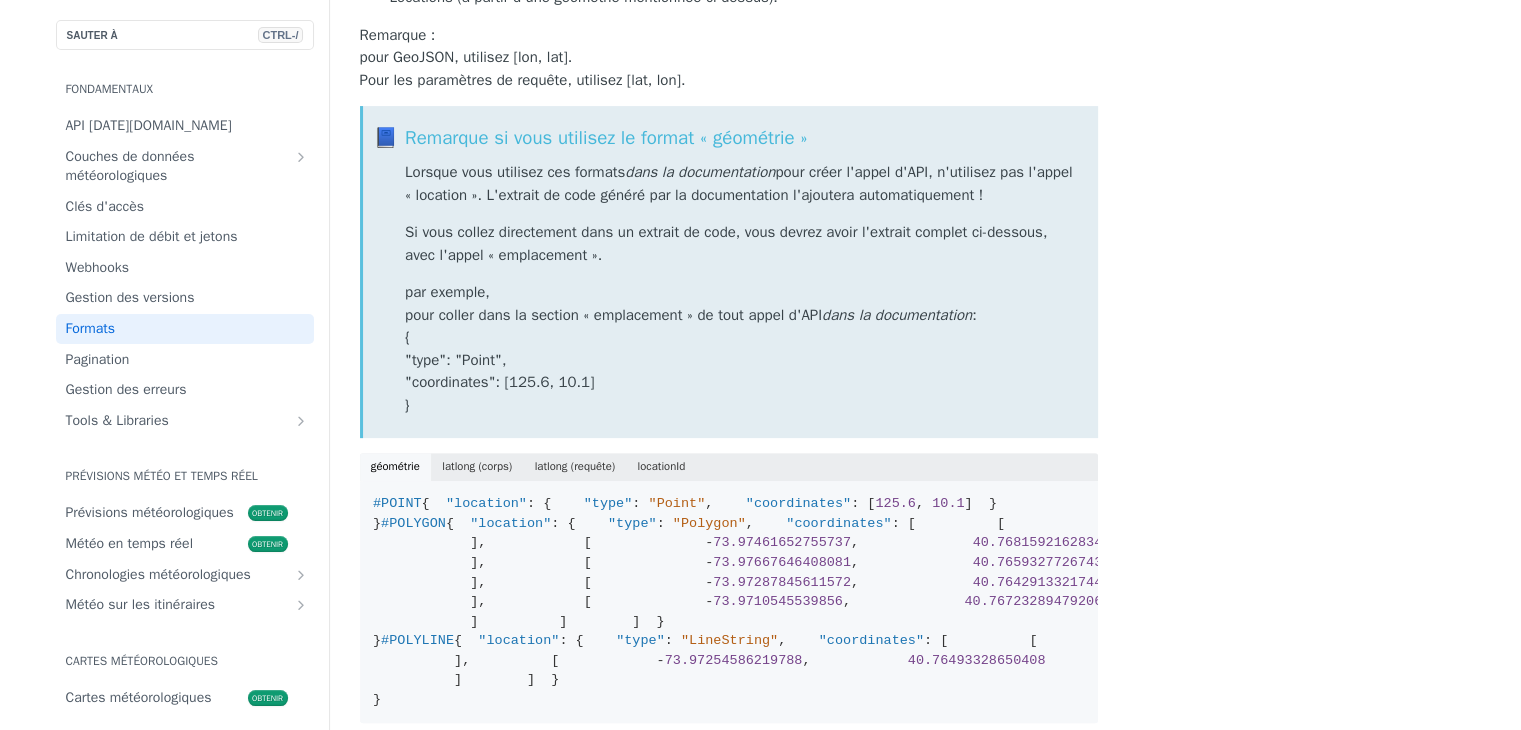 click on "pour créer l'appel d'API, n'utilisez pas l'appel « location ». L'extrait de code généré par la documentation l'ajoutera automatiquement !" at bounding box center (738, 183) 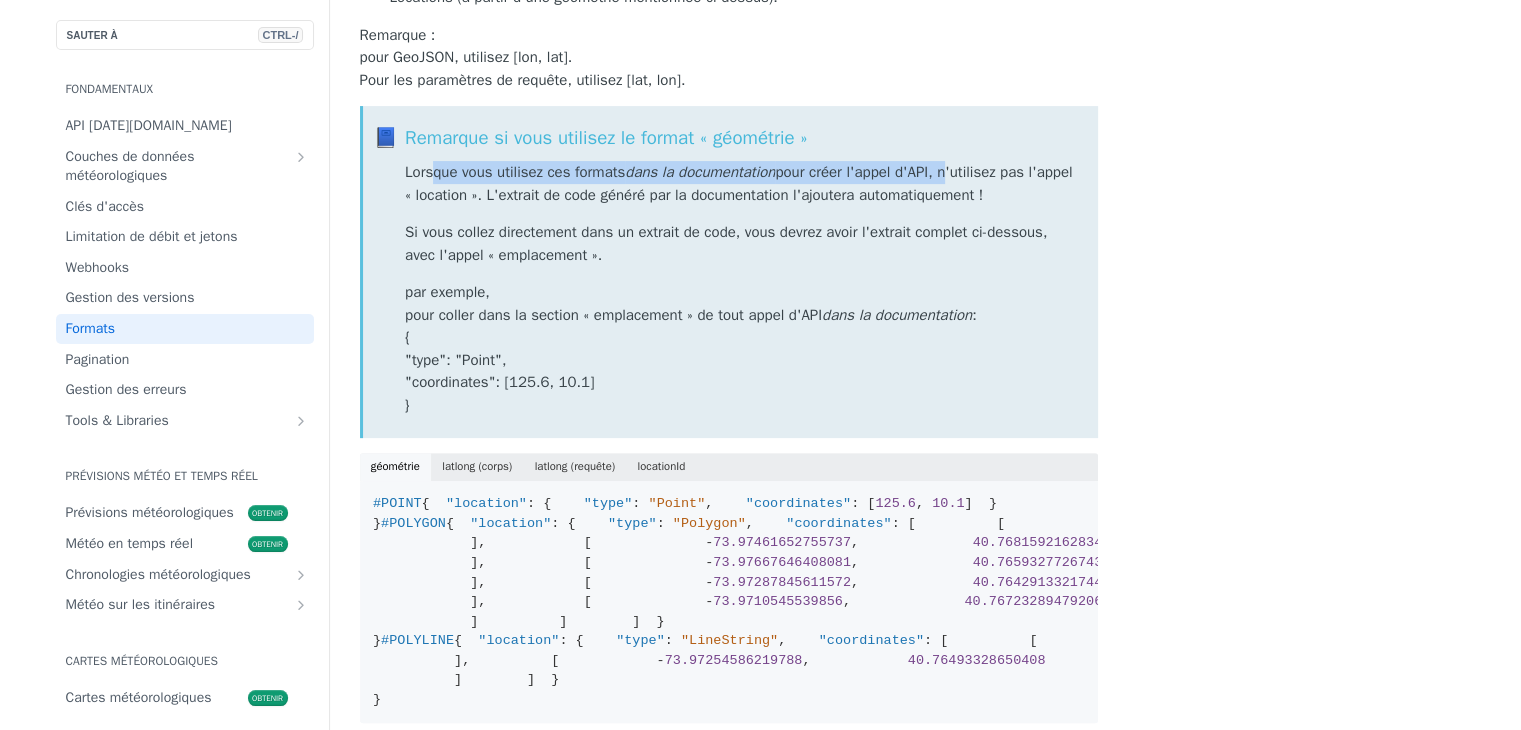 drag, startPoint x: 447, startPoint y: 165, endPoint x: 942, endPoint y: 169, distance: 495.01617 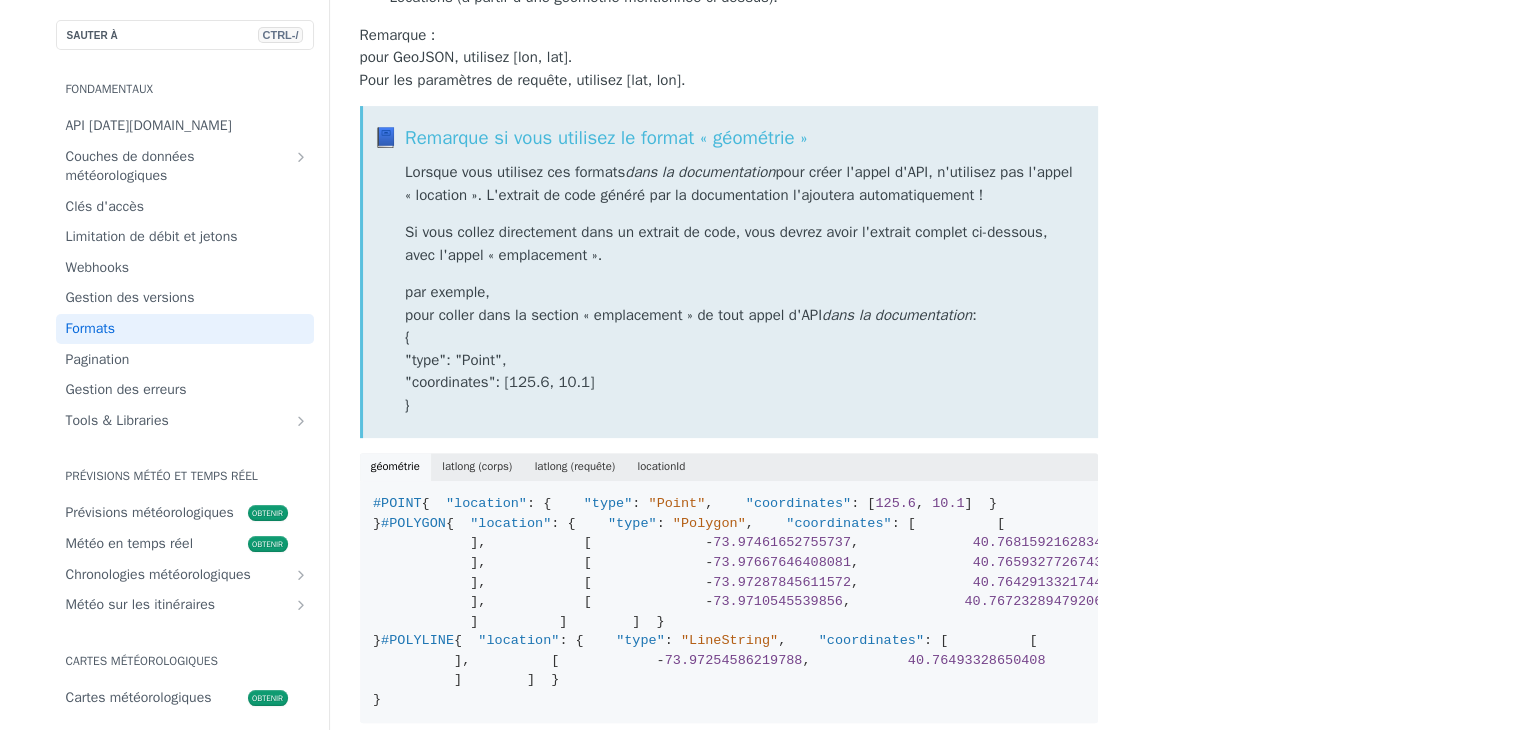 drag, startPoint x: 528, startPoint y: 193, endPoint x: 517, endPoint y: 198, distance: 12.083046 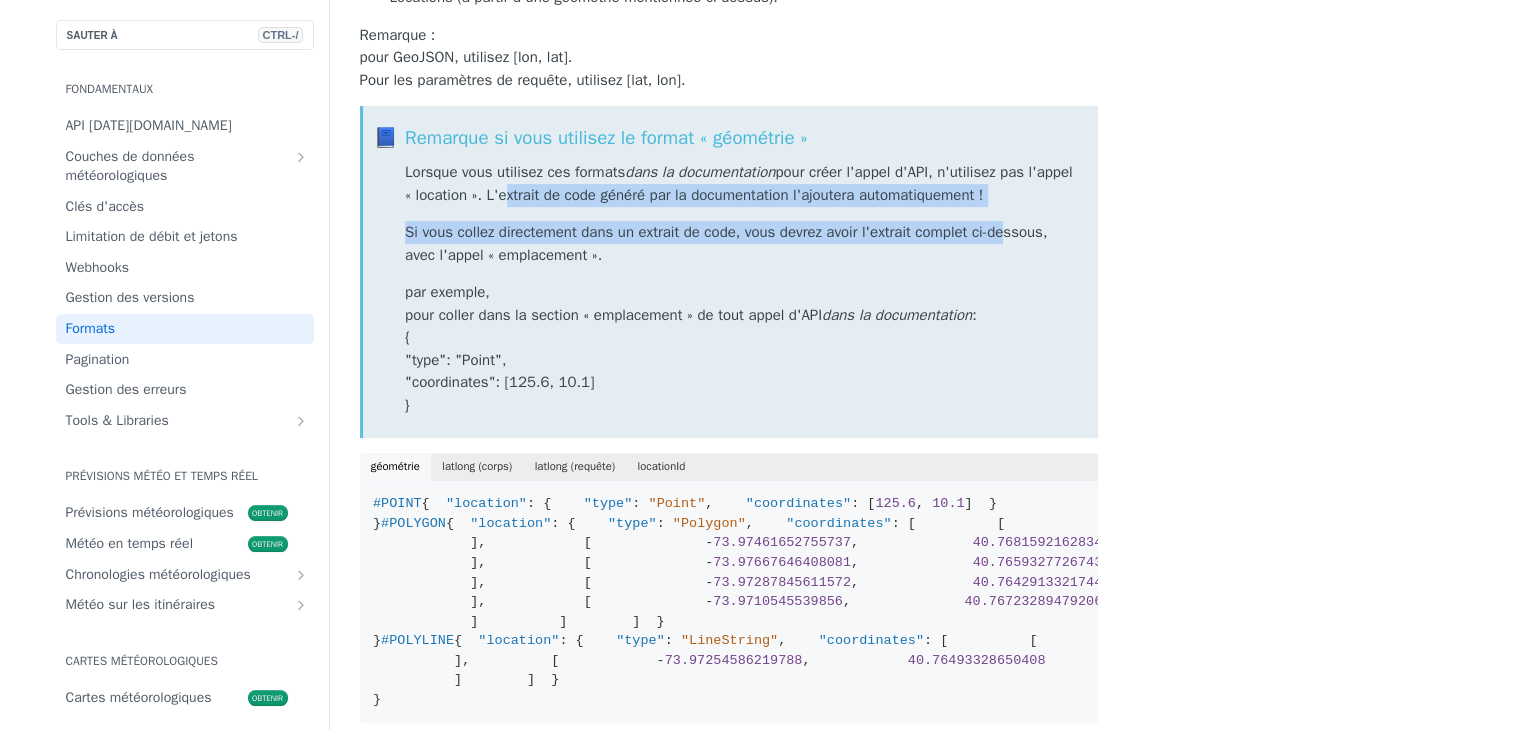 drag, startPoint x: 498, startPoint y: 197, endPoint x: 1015, endPoint y: 207, distance: 517.0967 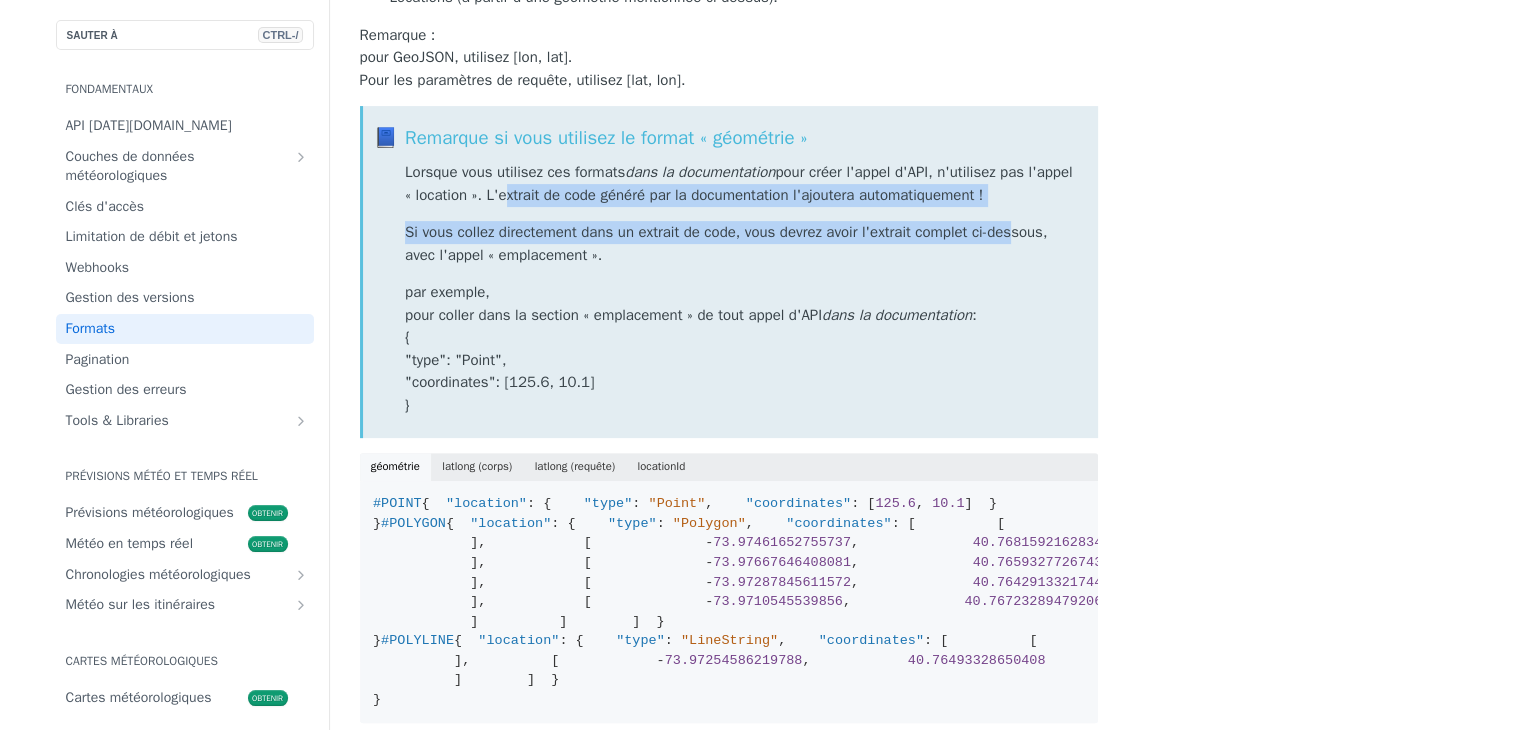 click on "Si vous collez directement dans un extrait de code, vous devrez avoir l'extrait complet ci-dessous, avec l'appel « emplacement »." at bounding box center (740, 243) 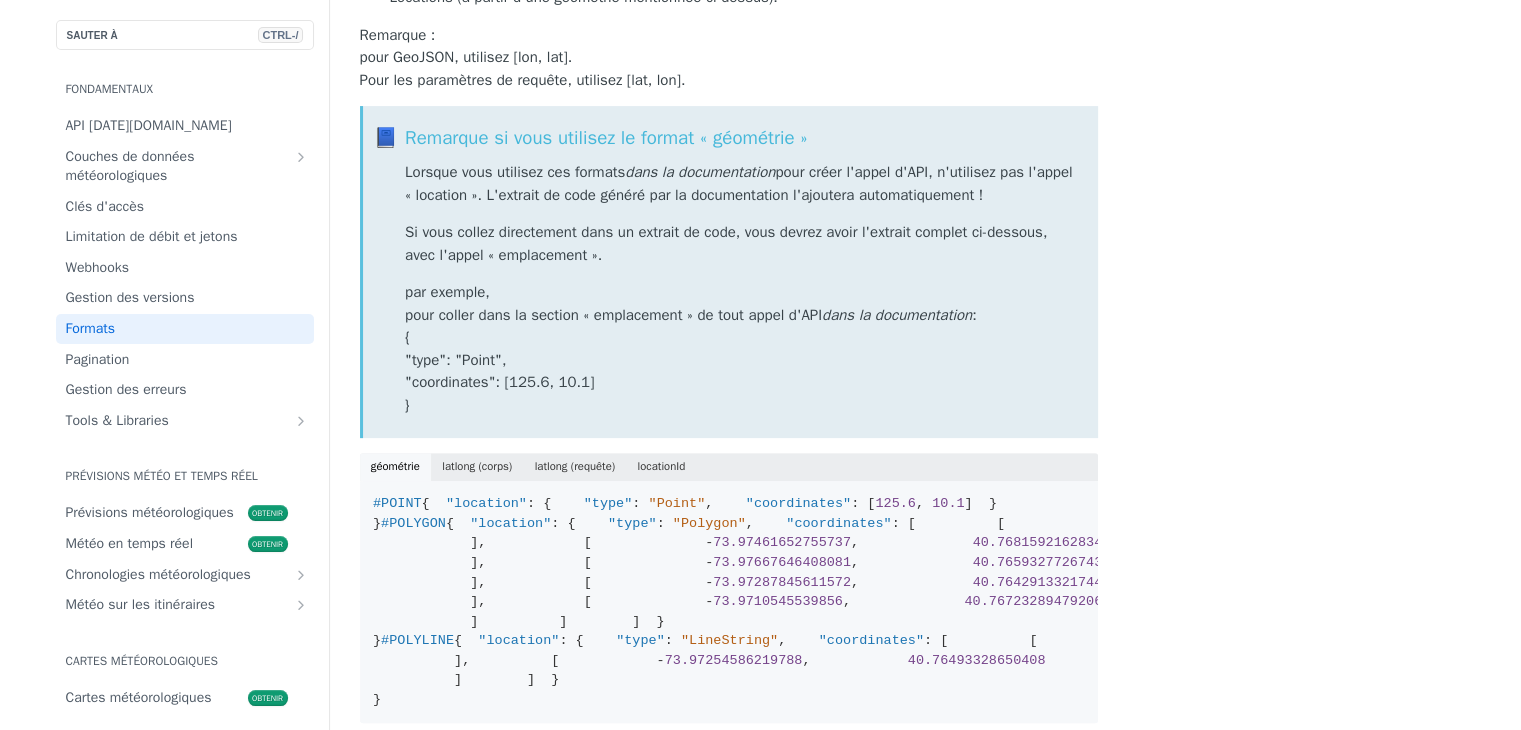 click on "Si vous collez directement dans un extrait de code, vous devrez avoir l'extrait complet ci-dessous, avec l'appel « emplacement »." at bounding box center [740, 243] 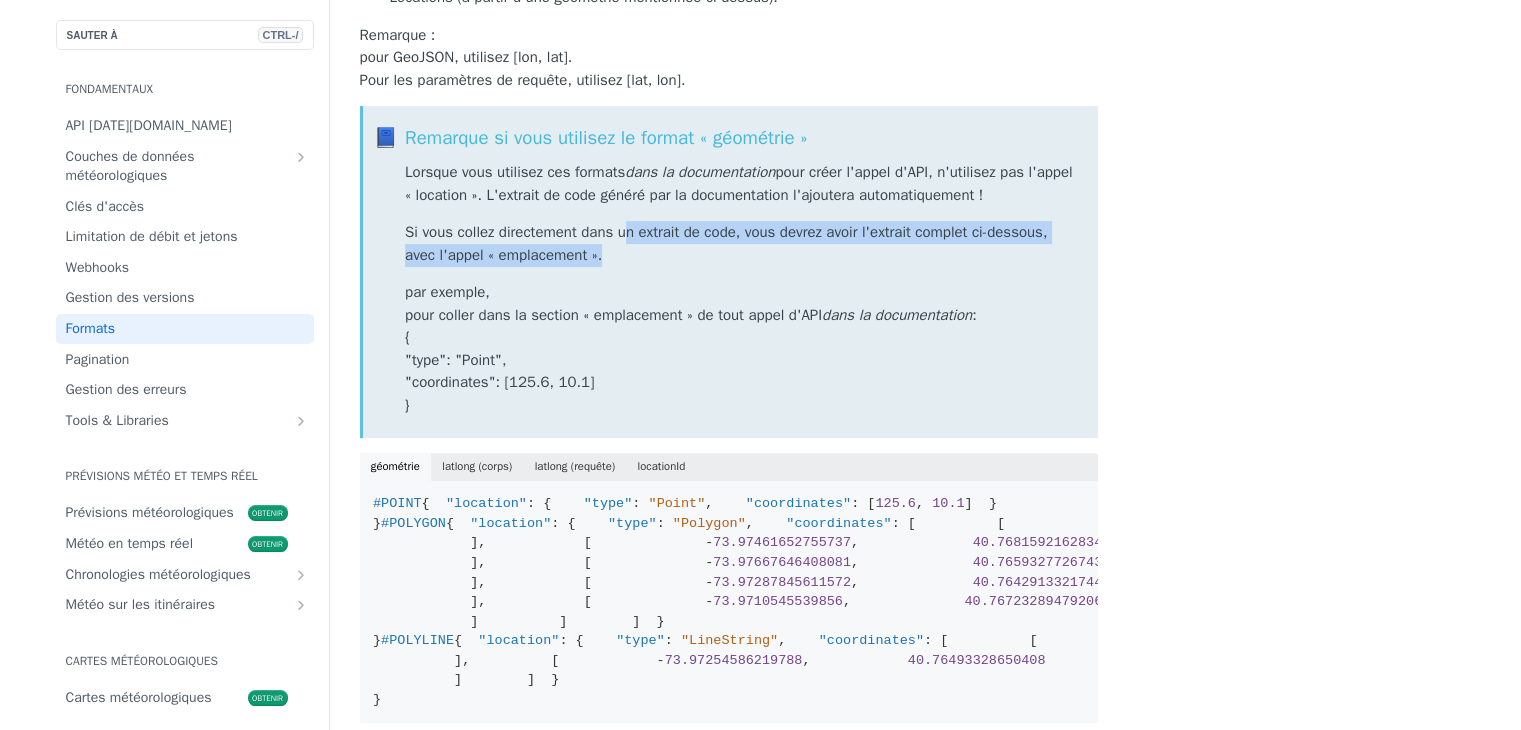 drag, startPoint x: 622, startPoint y: 235, endPoint x: 1008, endPoint y: 244, distance: 386.10492 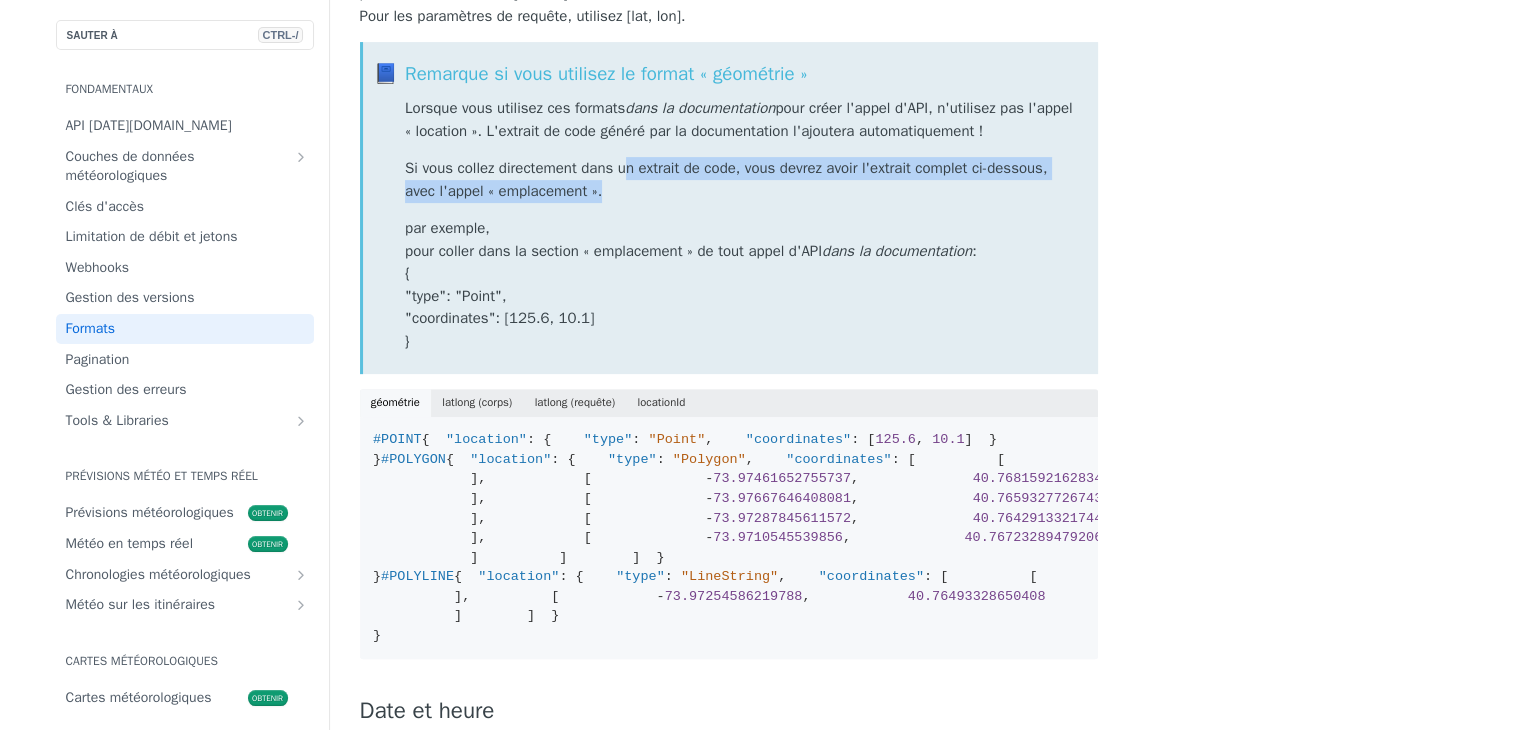 scroll, scrollTop: 600, scrollLeft: 0, axis: vertical 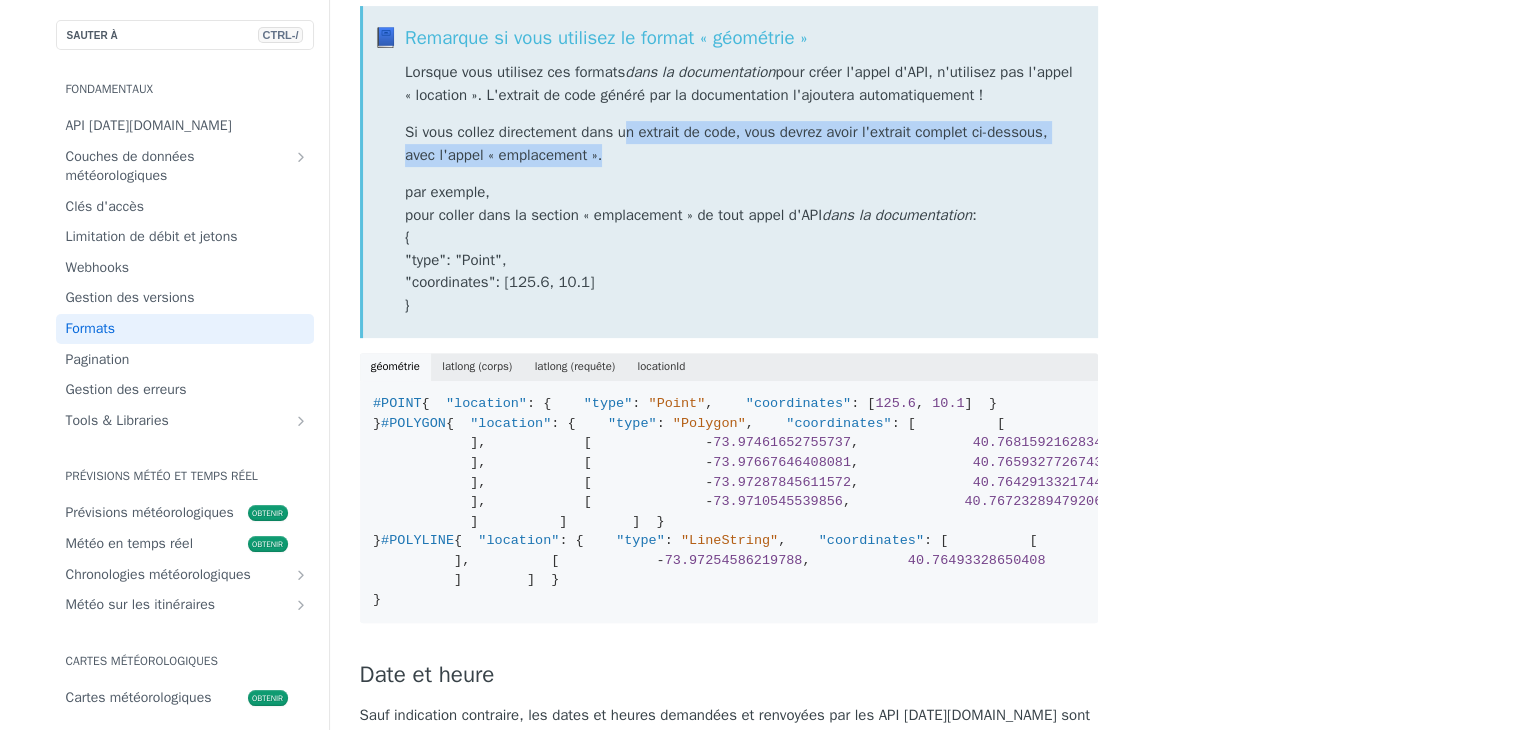 drag, startPoint x: 397, startPoint y: 189, endPoint x: 1001, endPoint y: 212, distance: 604.43774 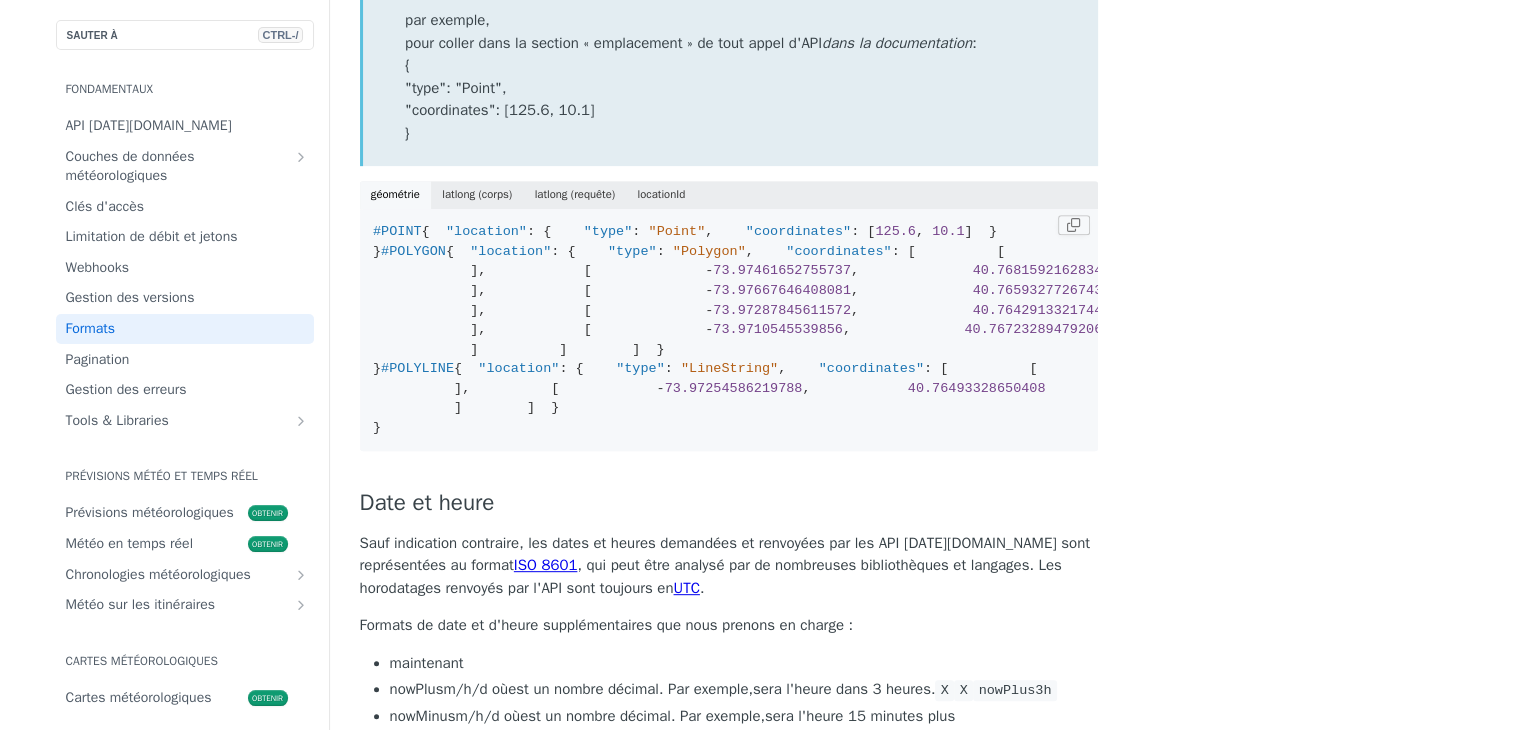 scroll, scrollTop: 800, scrollLeft: 0, axis: vertical 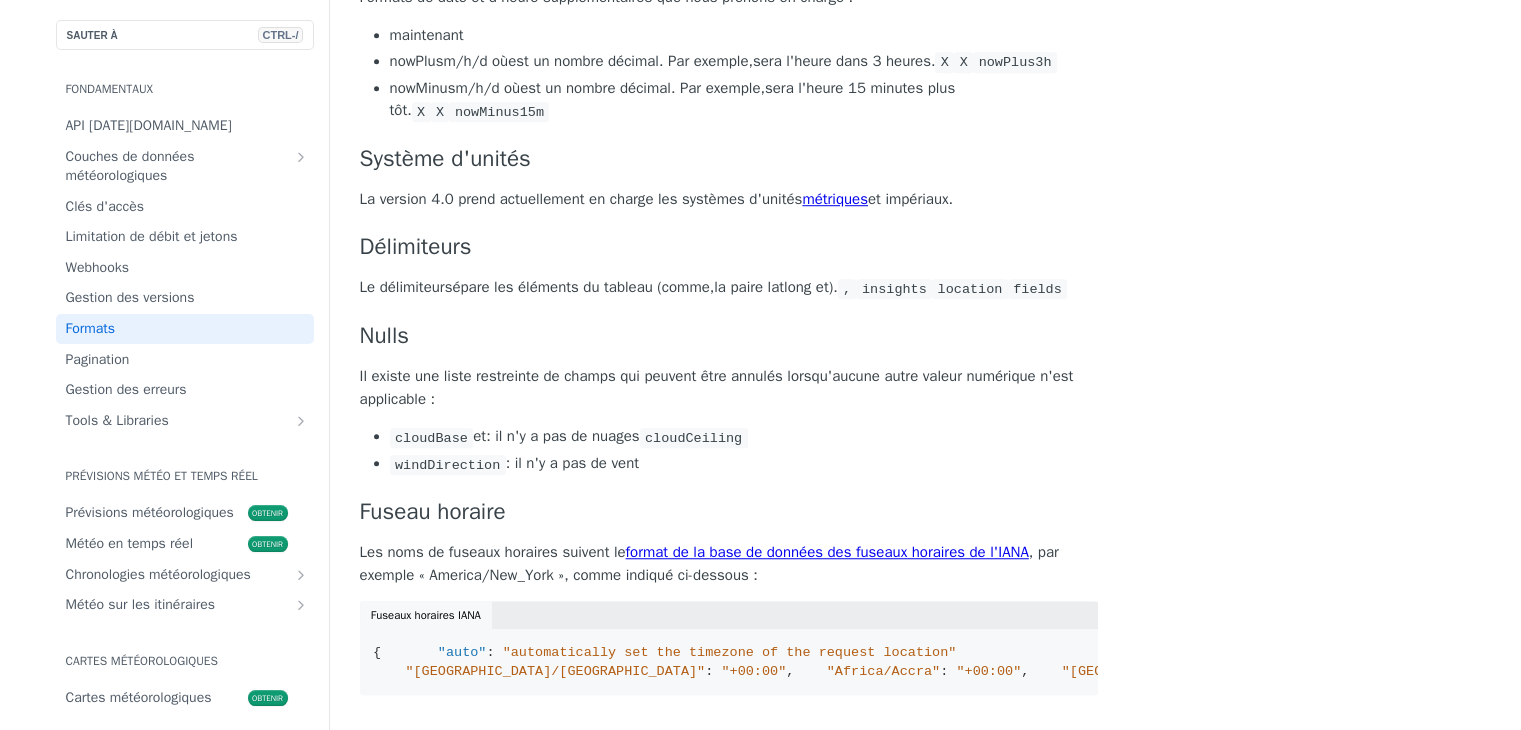 drag, startPoint x: 383, startPoint y: 337, endPoint x: 1014, endPoint y: 357, distance: 631.3169 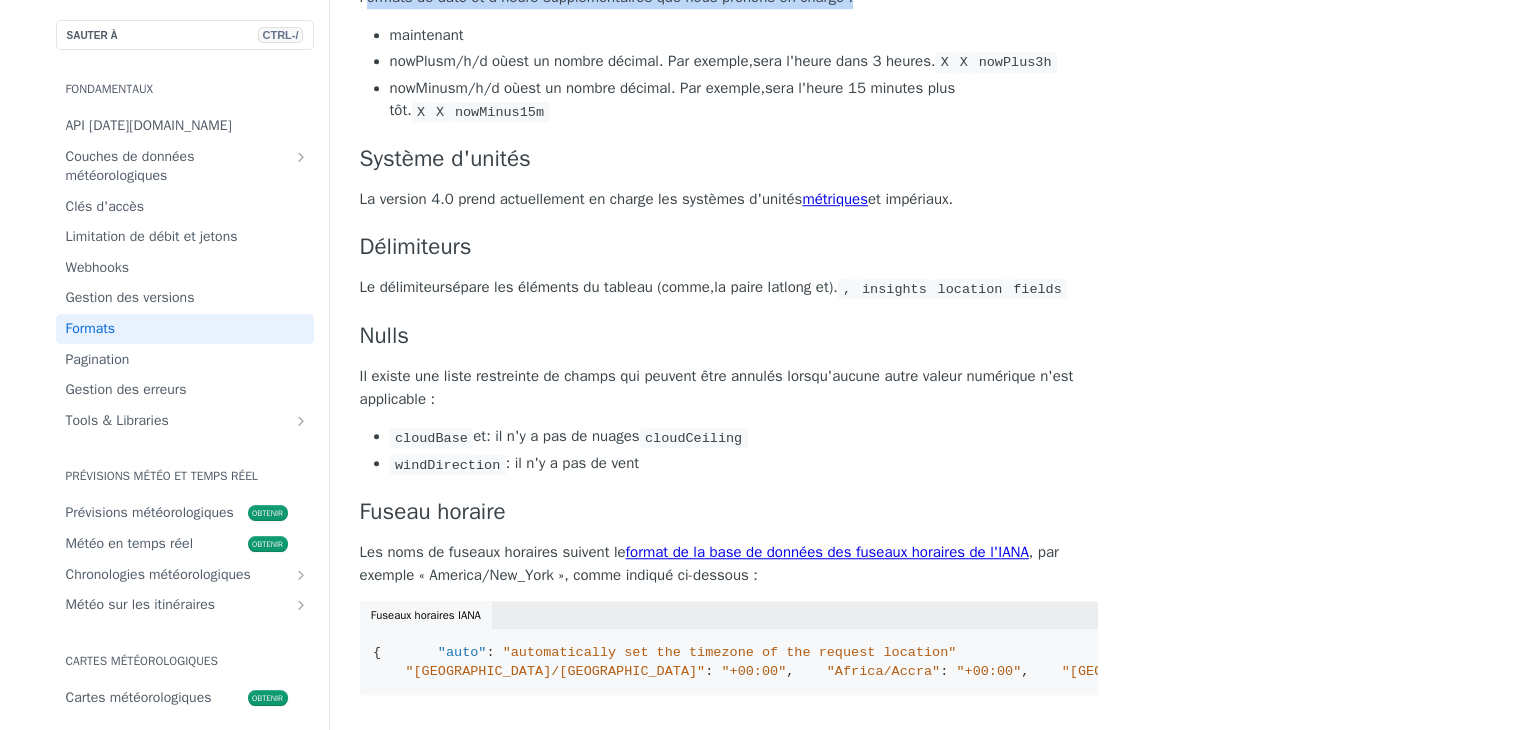 drag, startPoint x: 369, startPoint y: 413, endPoint x: 880, endPoint y: 413, distance: 511 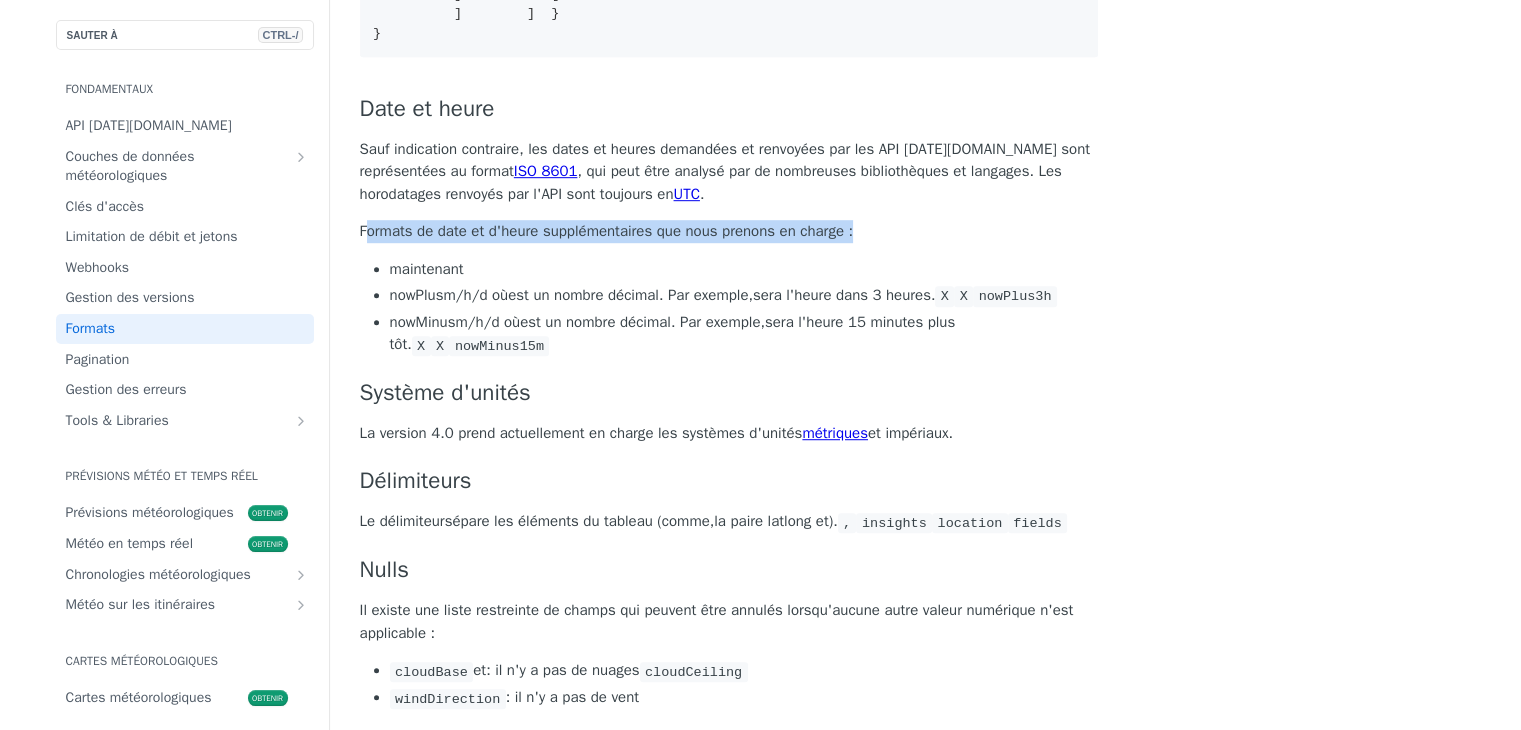 scroll, scrollTop: 1000, scrollLeft: 0, axis: vertical 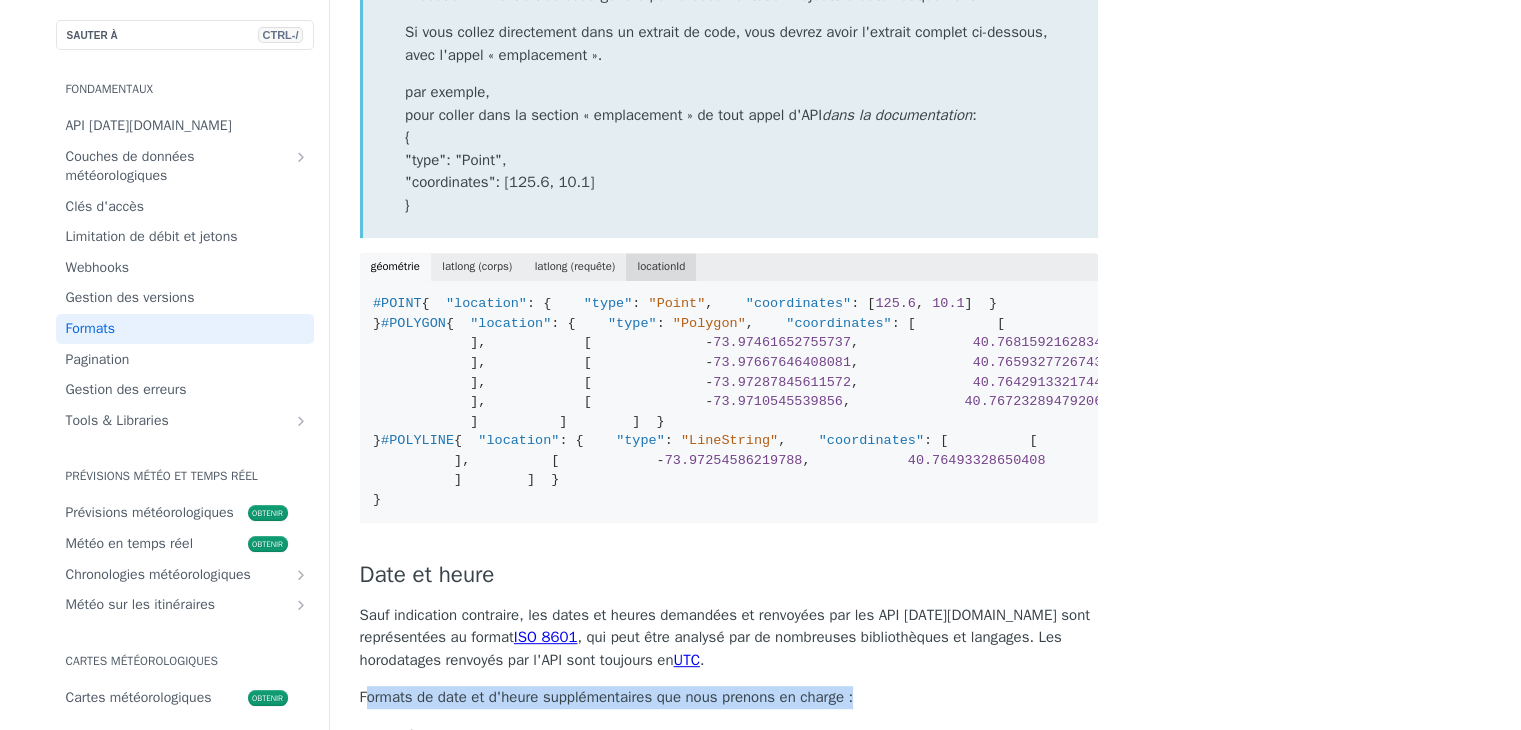 click on "locationId" at bounding box center (662, 266) 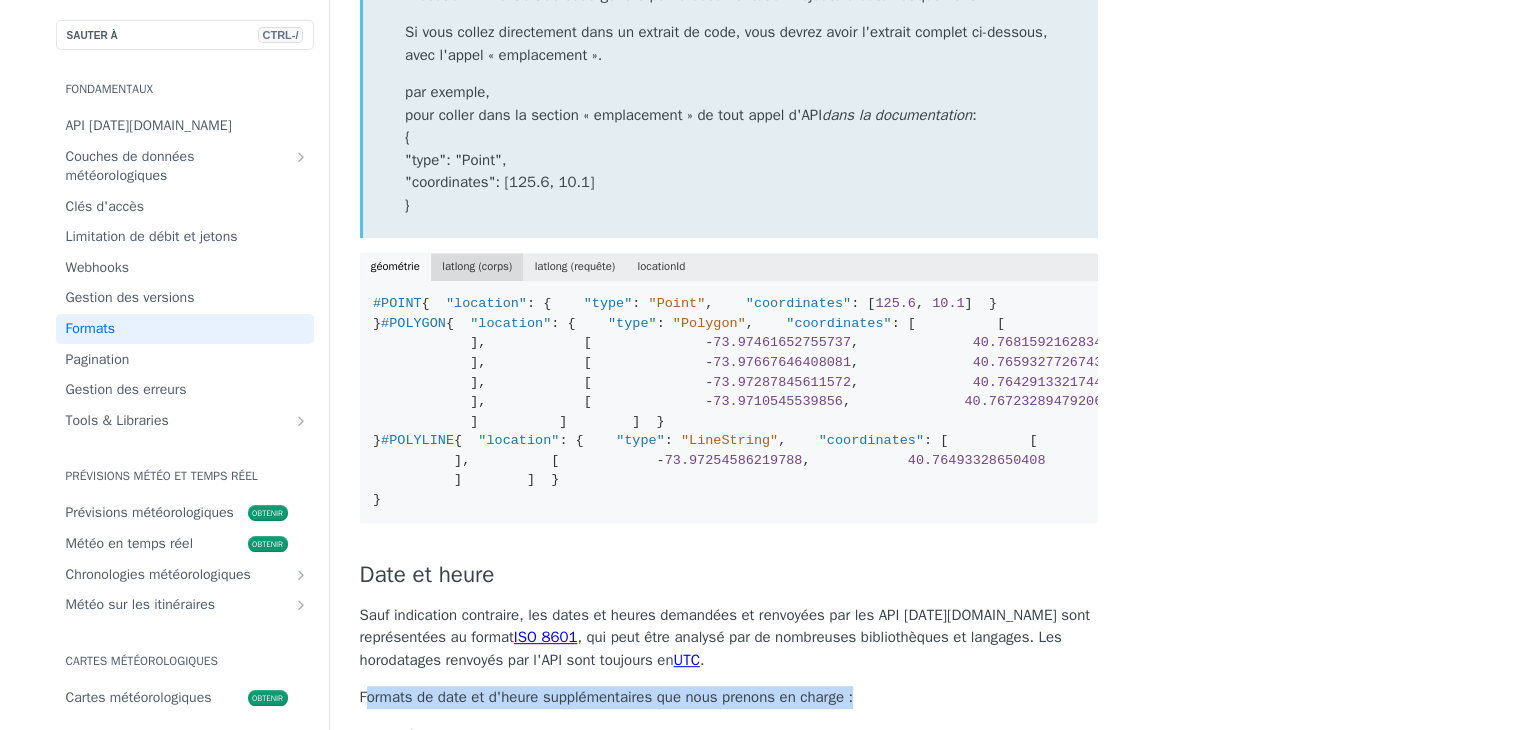 click on "latlong (corps)" at bounding box center (477, 266) 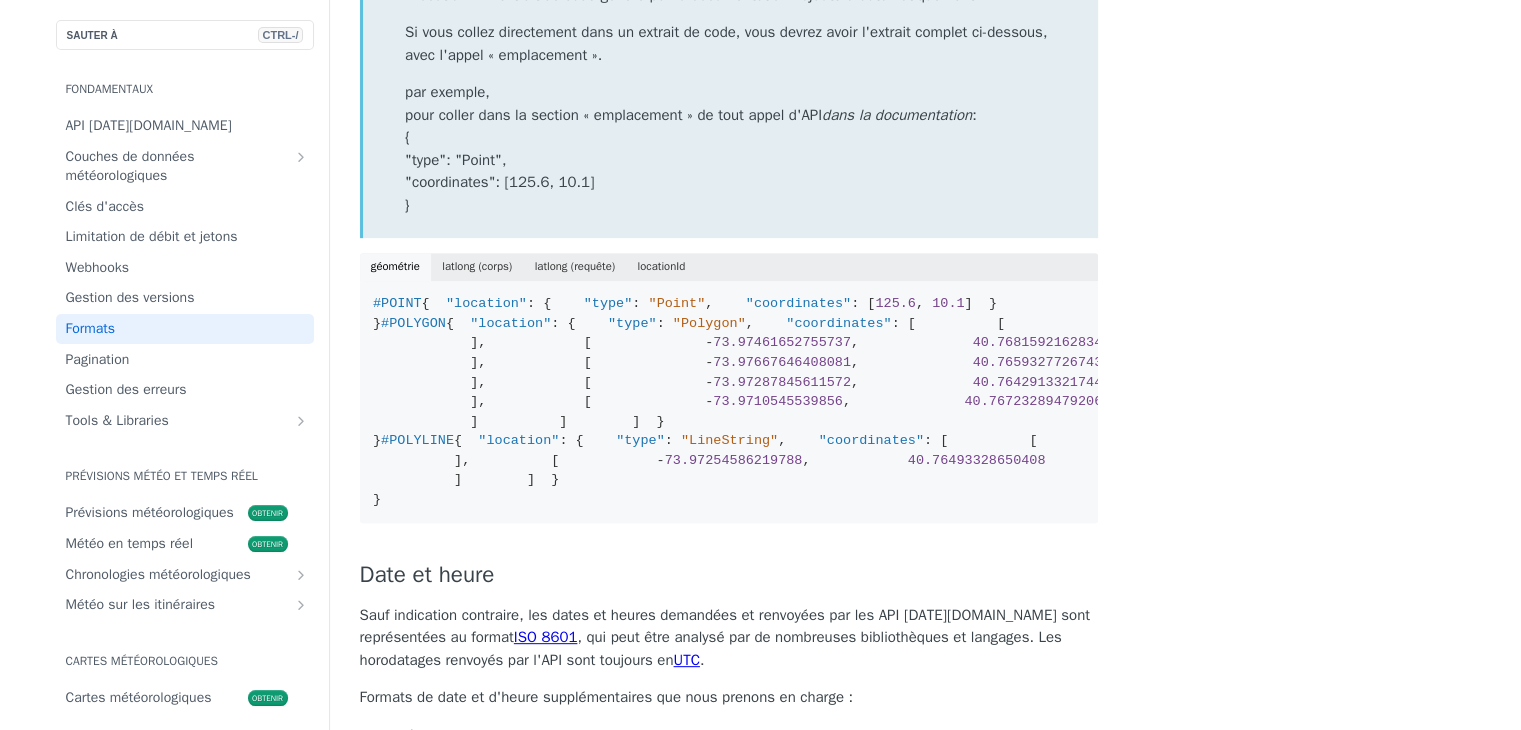click on "géométrie latlong (corps) latlong (requête) locationId" at bounding box center [729, 267] 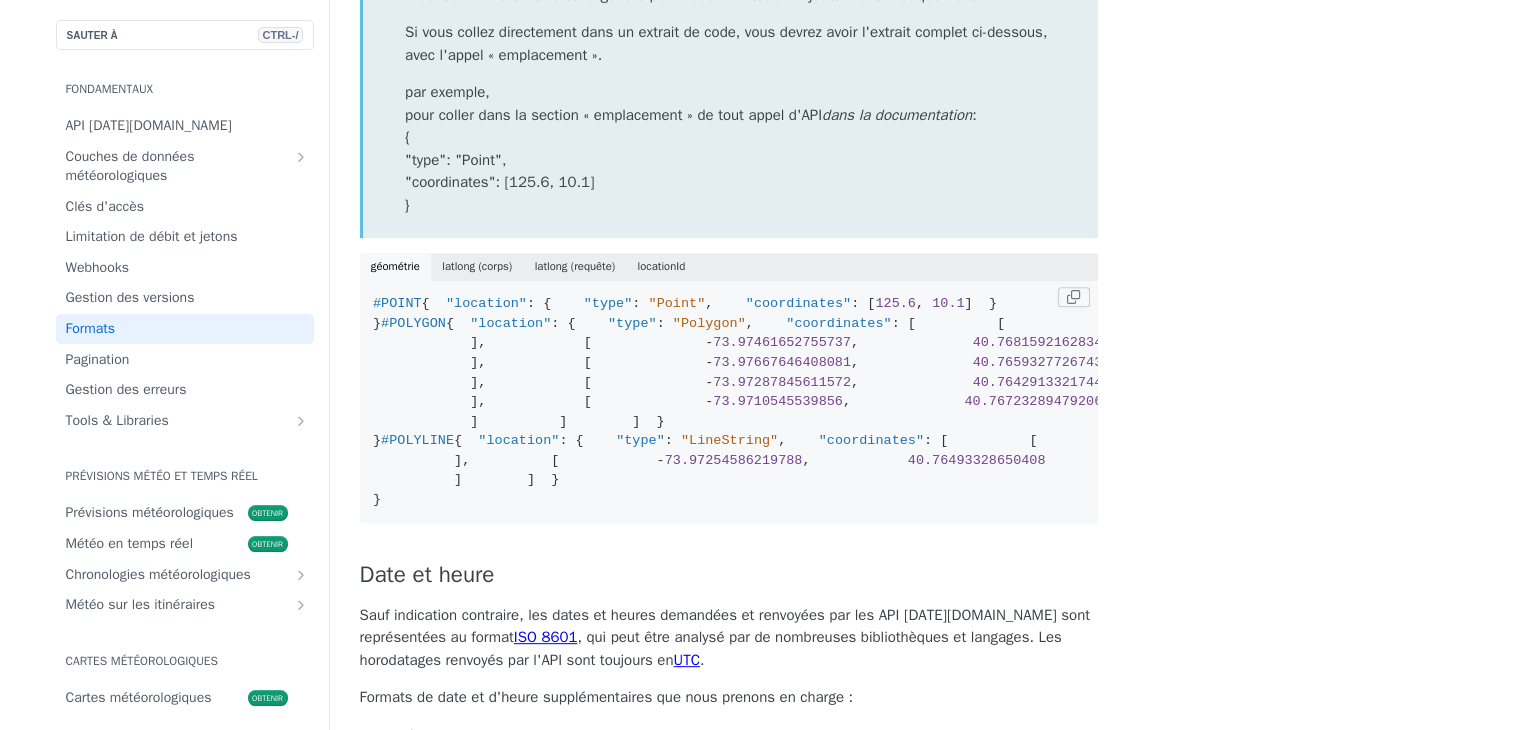 scroll, scrollTop: 447, scrollLeft: 0, axis: vertical 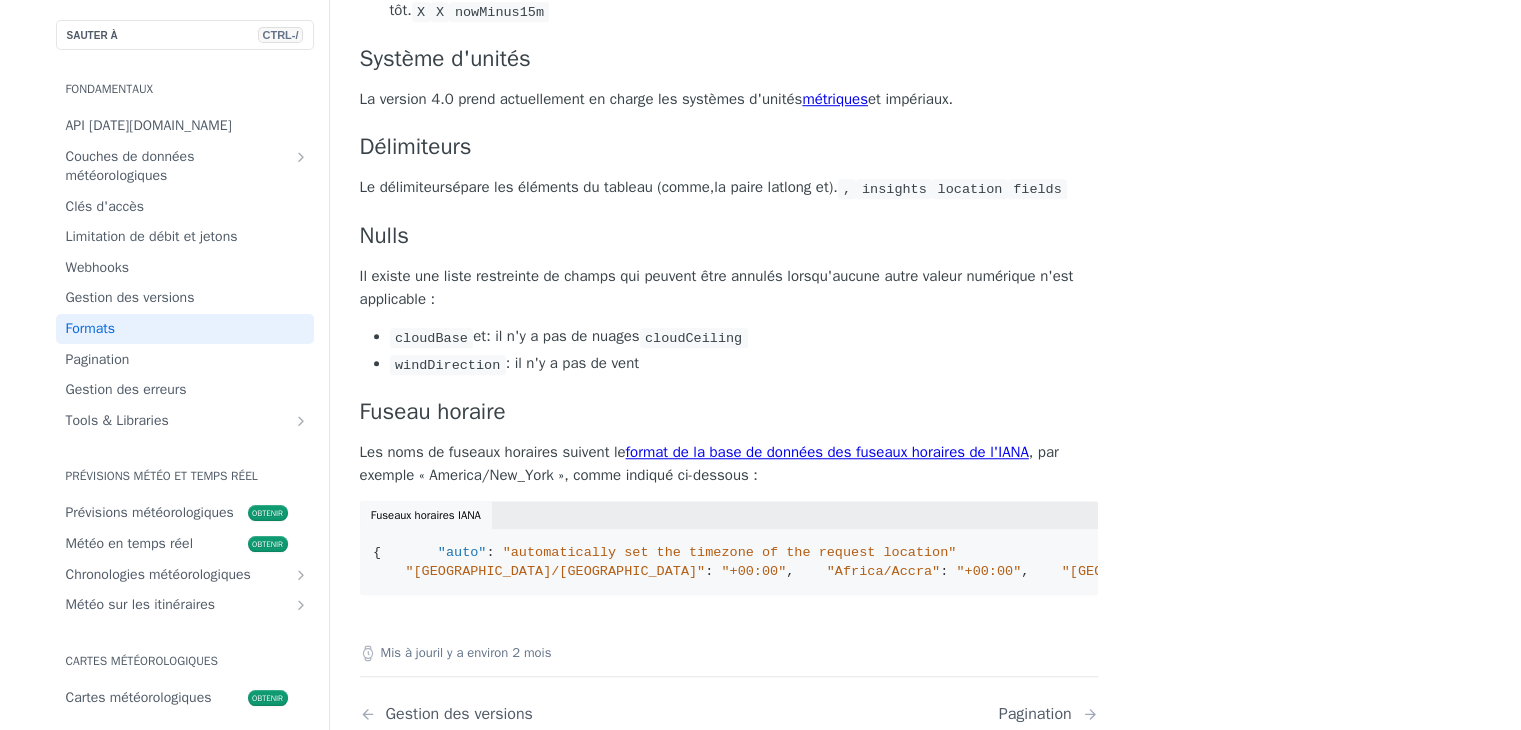 drag, startPoint x: 394, startPoint y: 373, endPoint x: 629, endPoint y: 374, distance: 235.00212 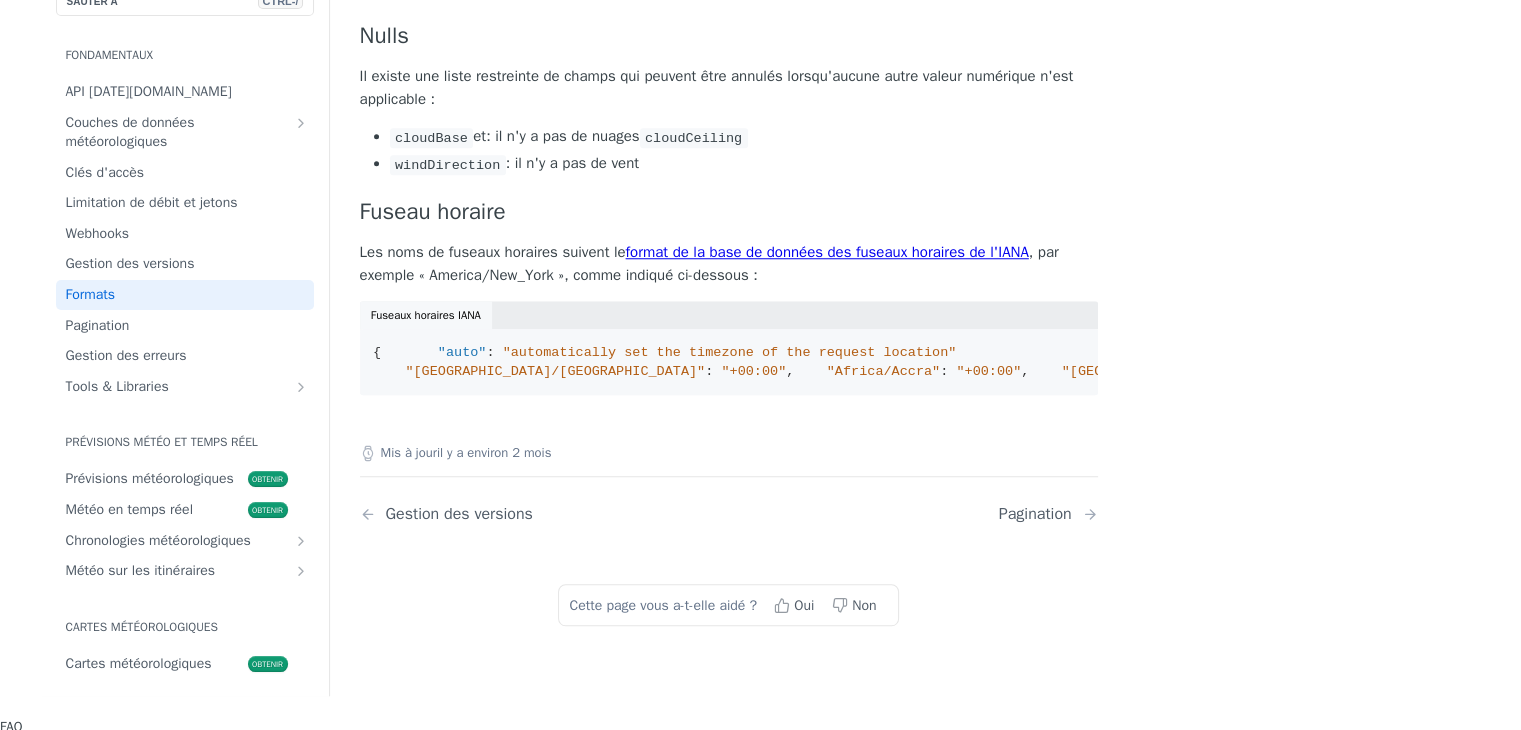 click on "La version 4.0 prend actuellement en charge les systèmes d'unités  métriques  et impériaux." at bounding box center [729, -101] 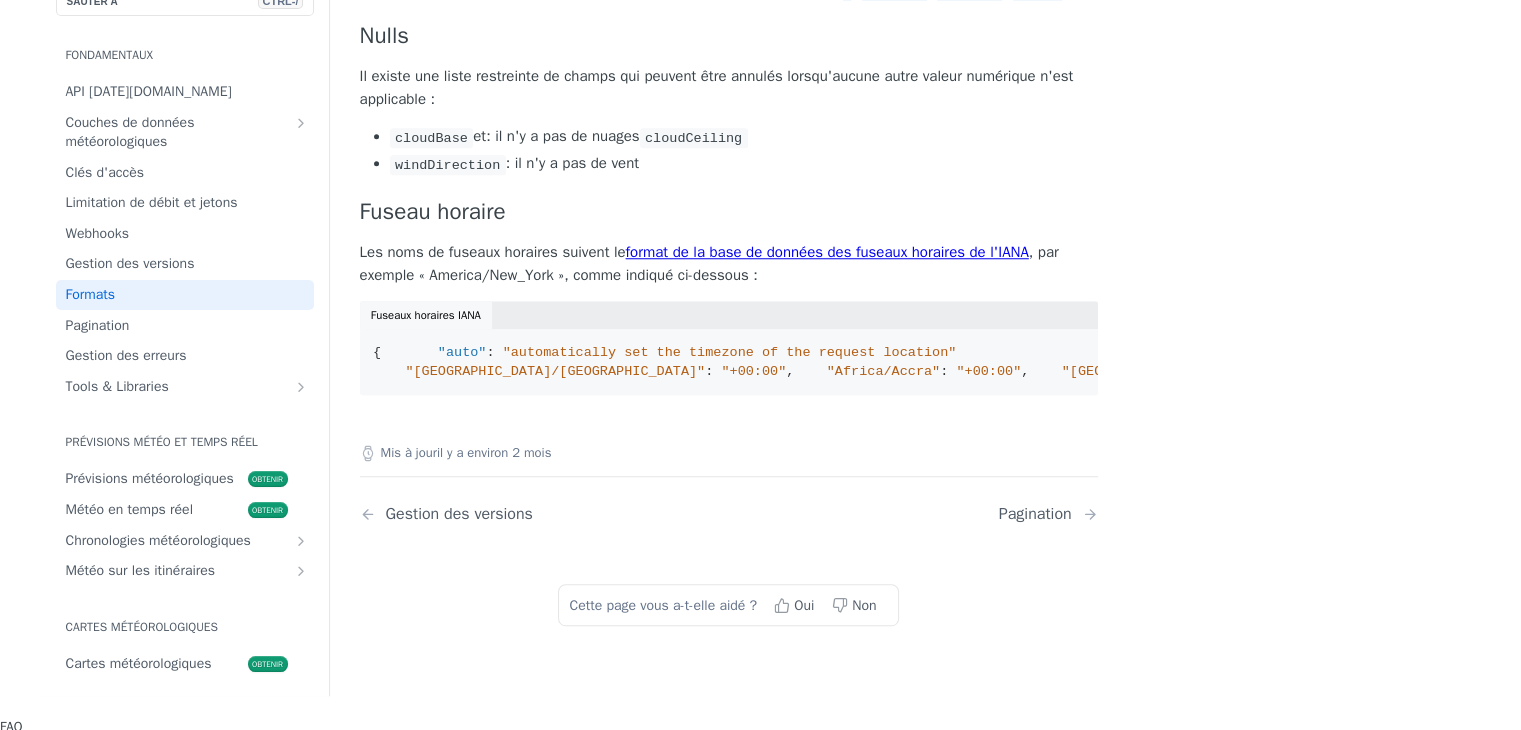 drag, startPoint x: 363, startPoint y: 397, endPoint x: 1088, endPoint y: 382, distance: 725.15515 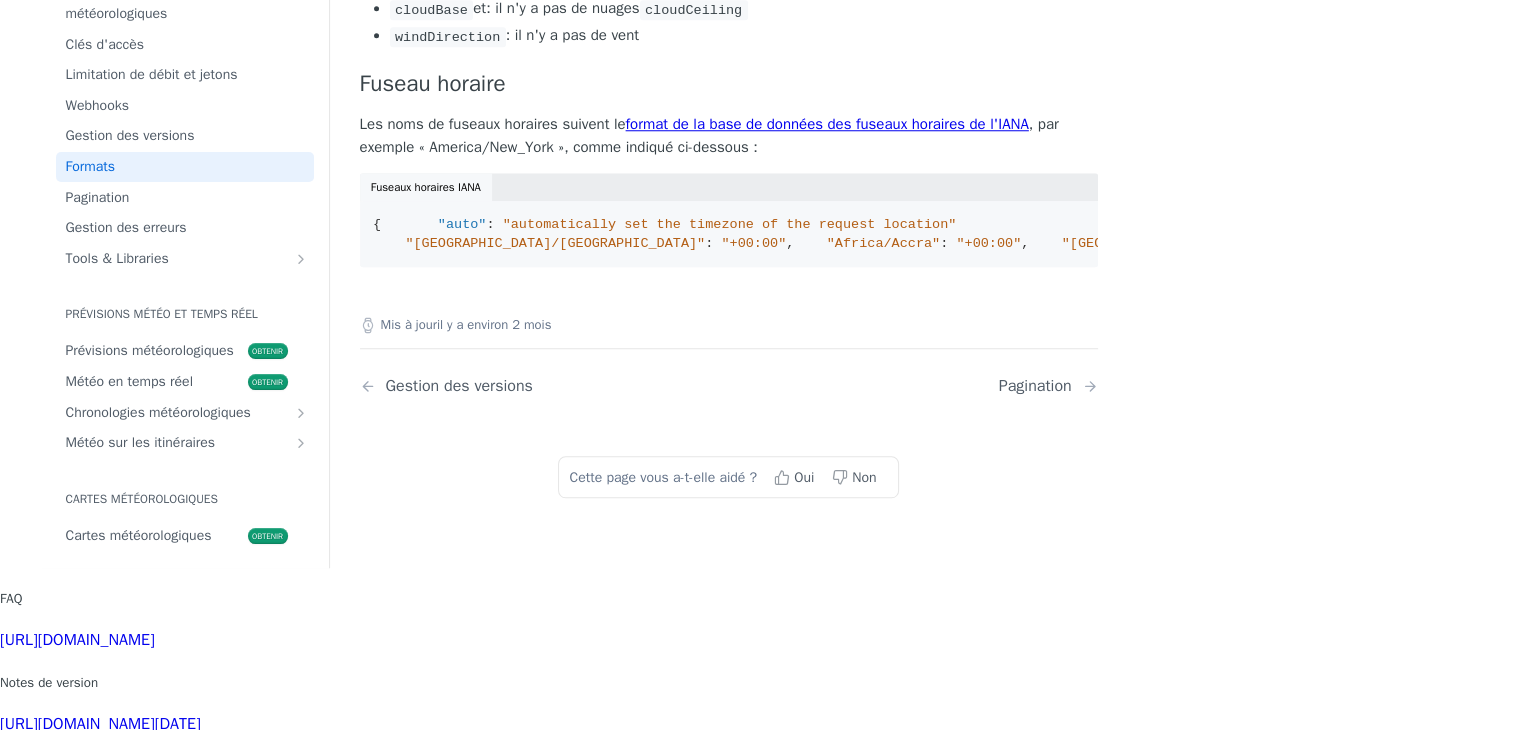 scroll, scrollTop: 2000, scrollLeft: 0, axis: vertical 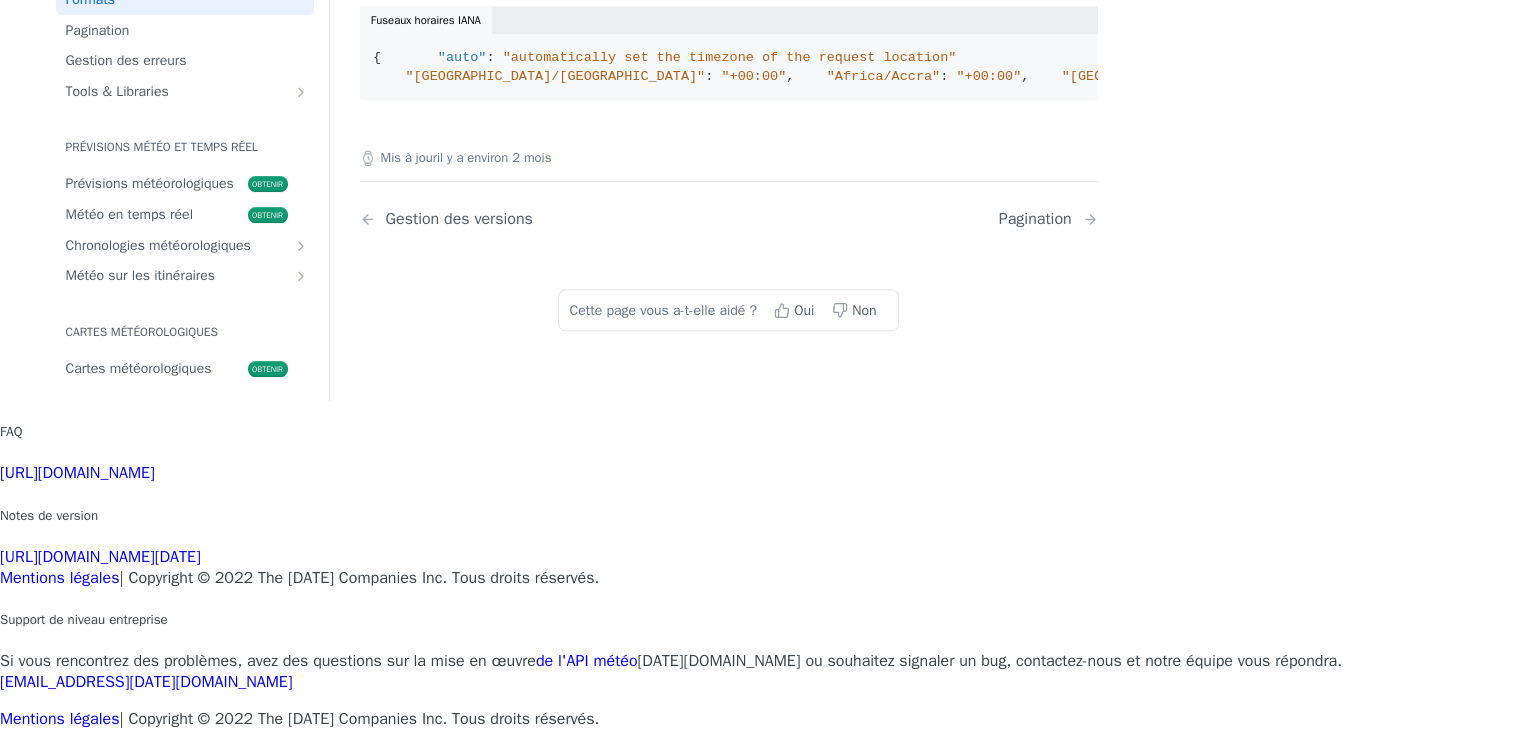click on "Il existe une liste restreinte de champs qui peuvent être annulés lorsqu'aucune autre valeur numérique n'est applicable :" at bounding box center (729, -208) 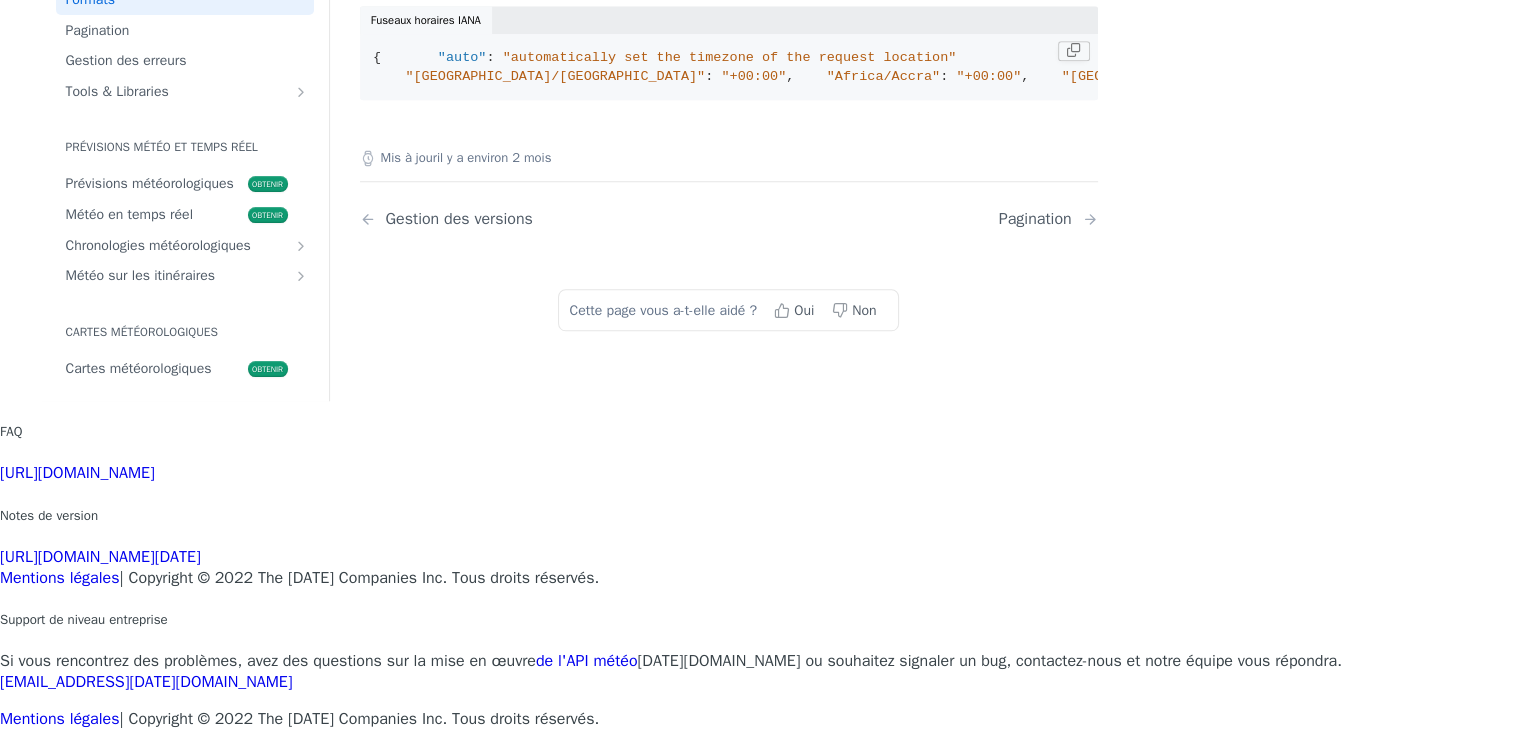 scroll, scrollTop: 9940, scrollLeft: 0, axis: vertical 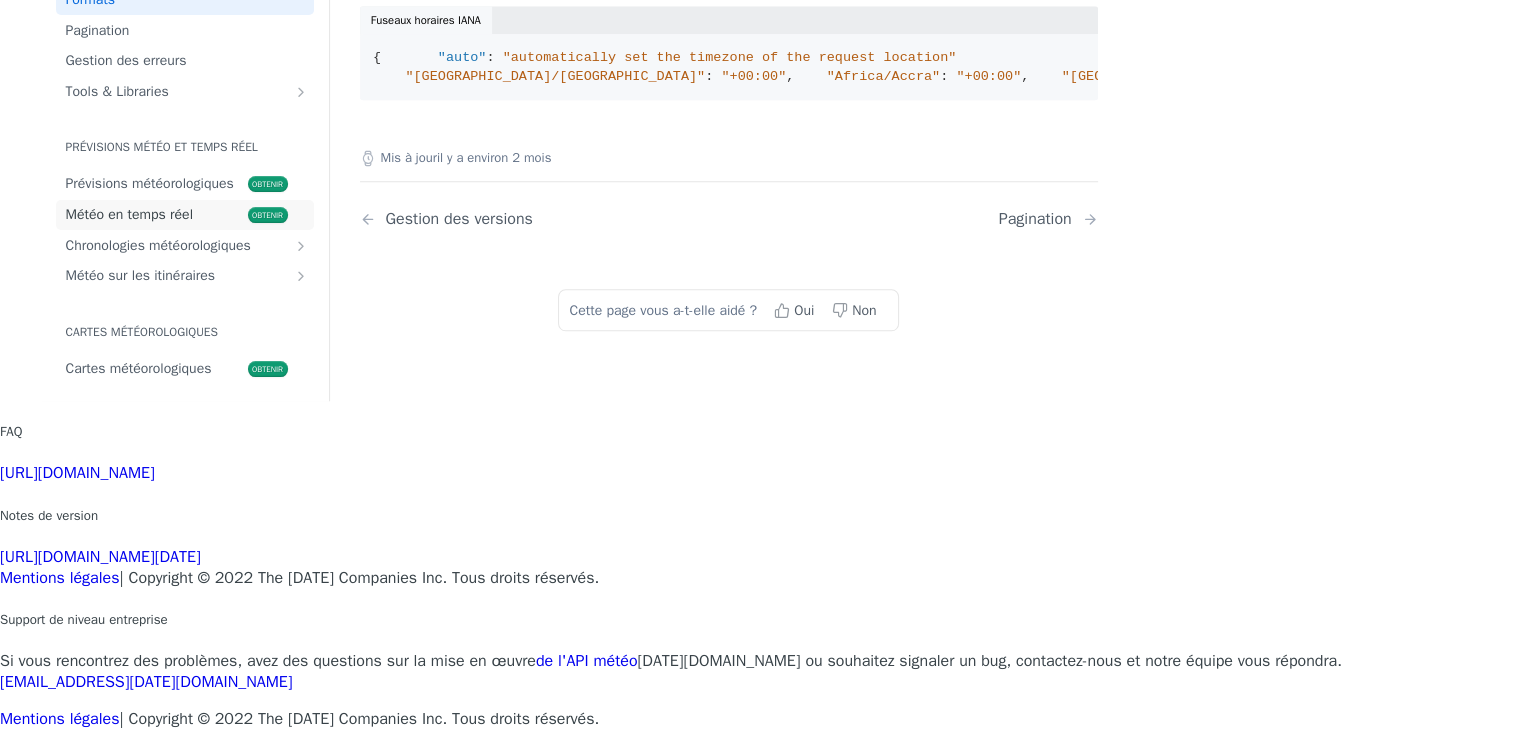 click on "Météo en temps réel" at bounding box center [130, 214] 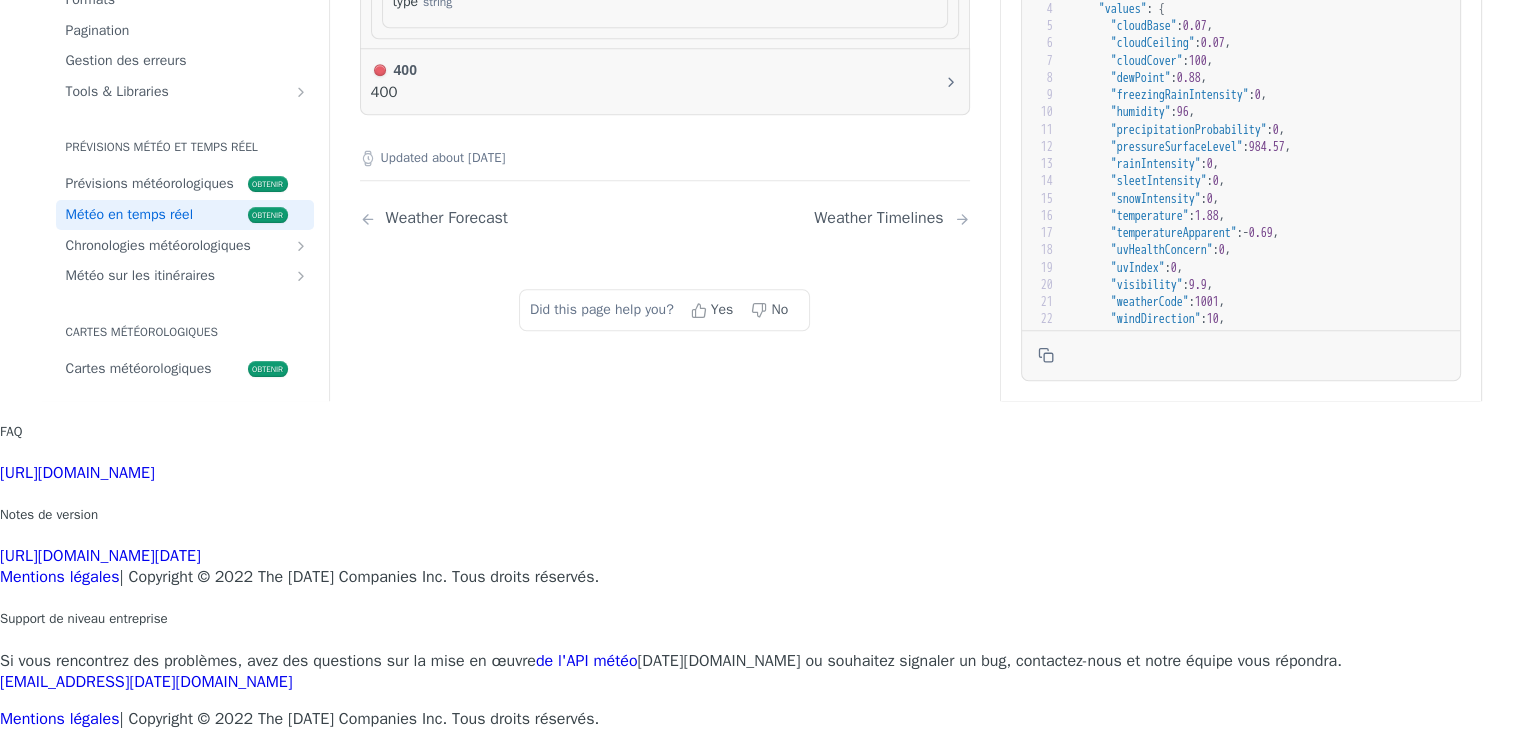 scroll, scrollTop: 0, scrollLeft: 0, axis: both 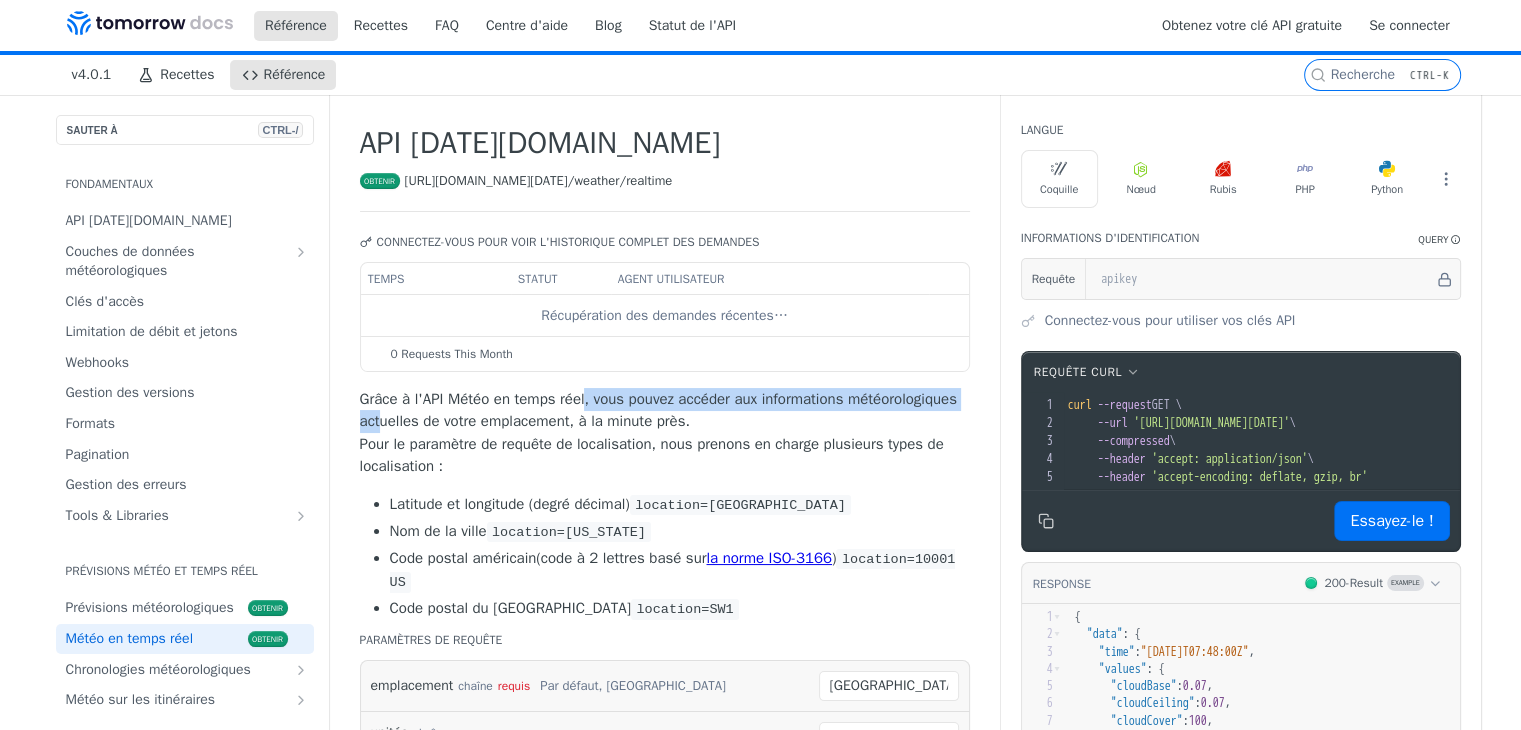 drag, startPoint x: 382, startPoint y: 409, endPoint x: 596, endPoint y: 419, distance: 214.23352 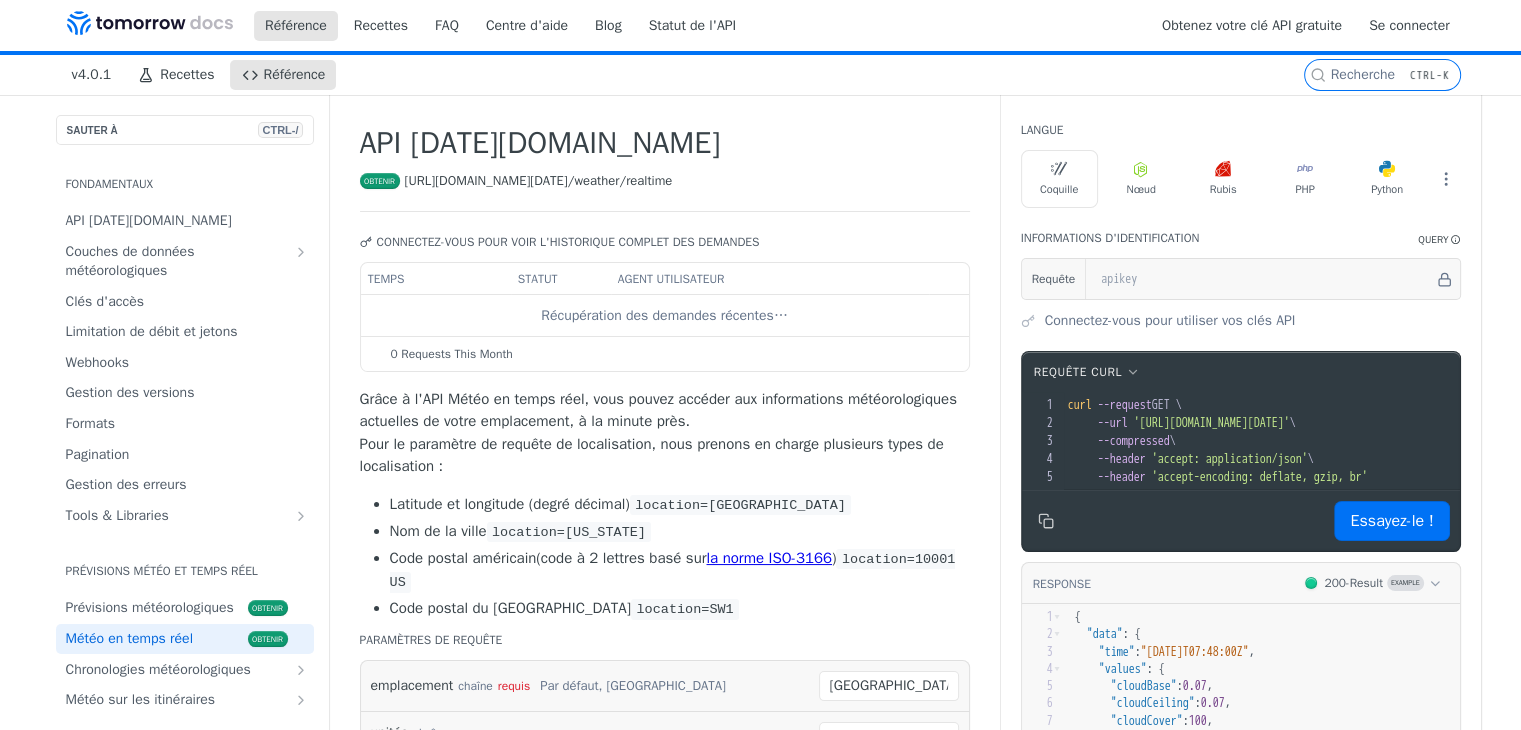 click on "Pour le paramètre de requête de localisation, nous prenons en charge plusieurs types de localisation :" at bounding box center [652, 455] 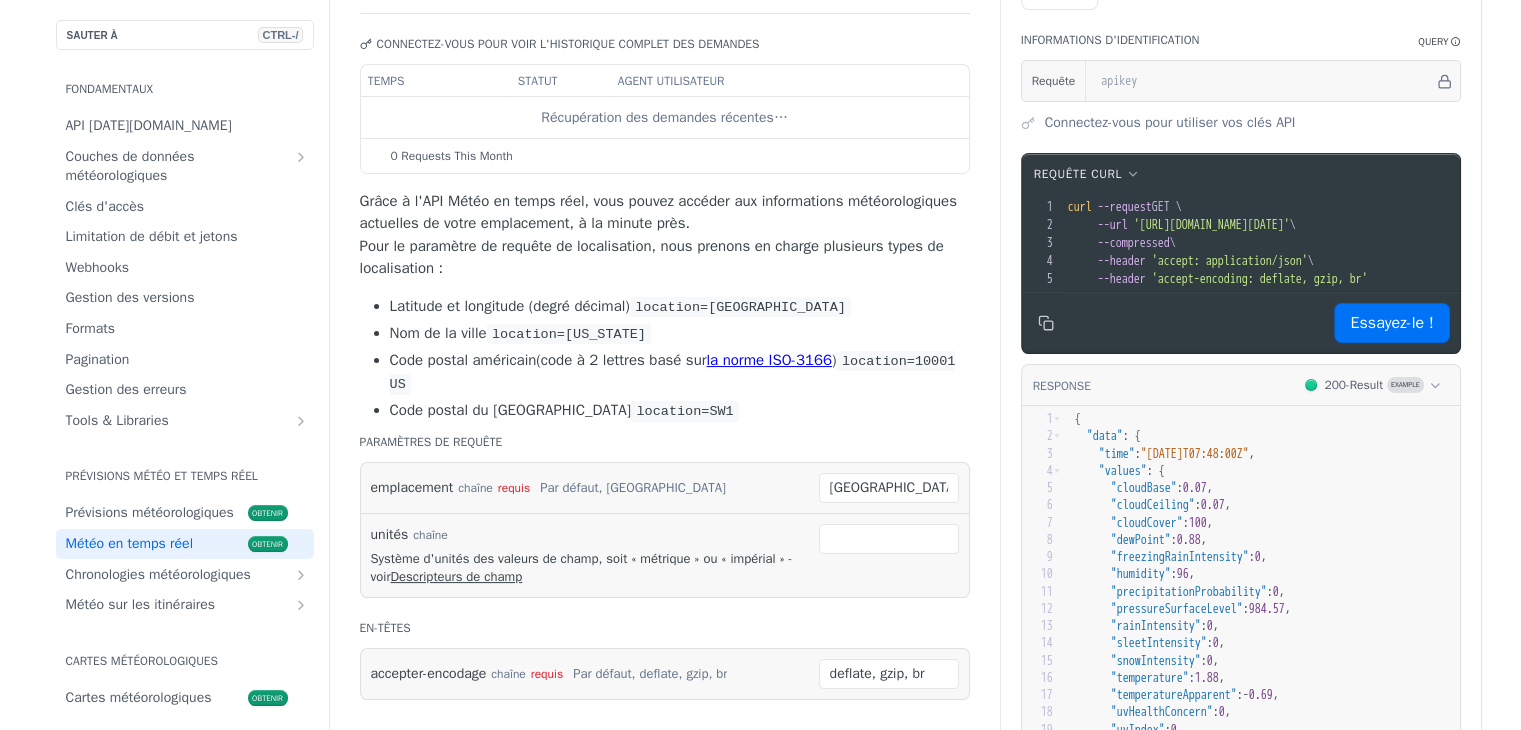 scroll, scrollTop: 200, scrollLeft: 0, axis: vertical 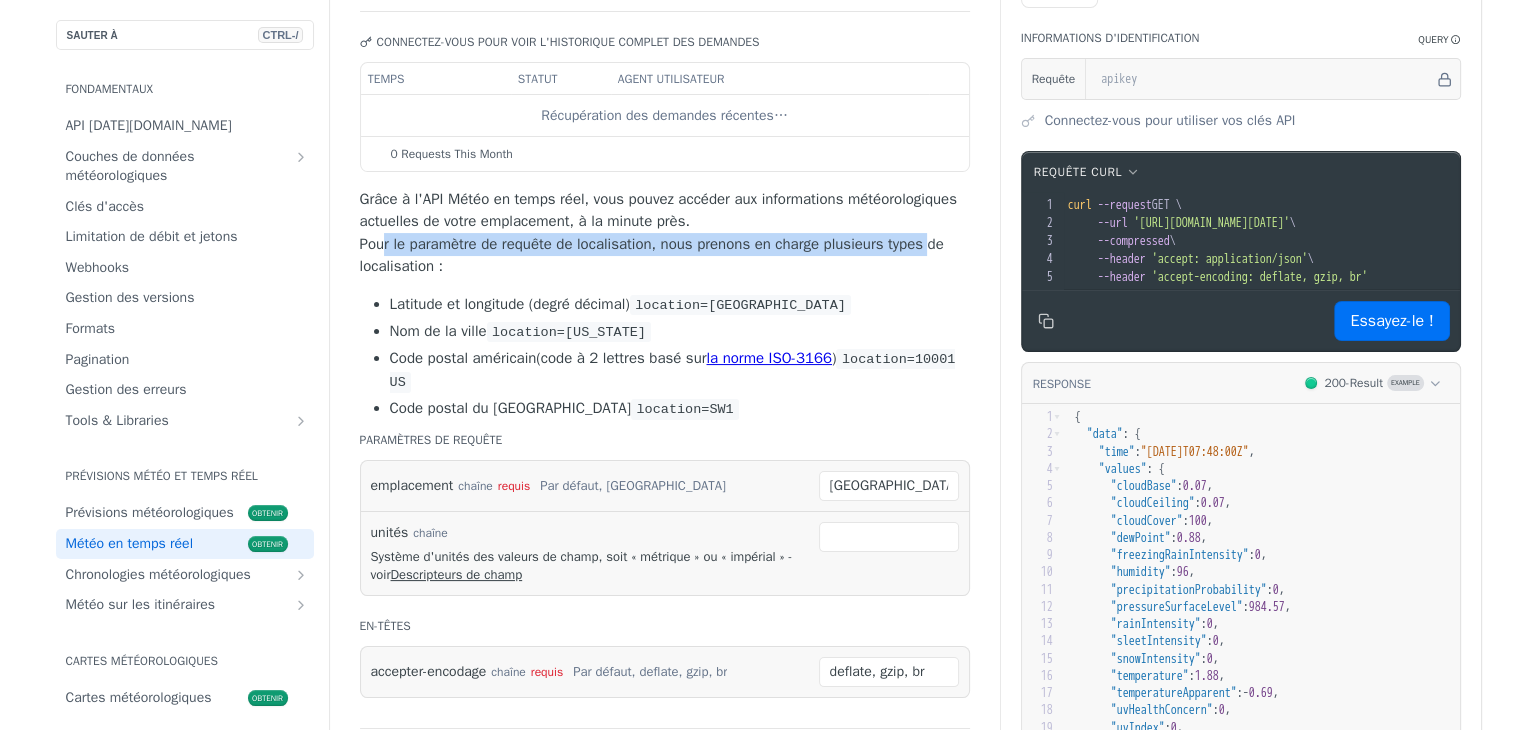 drag, startPoint x: 380, startPoint y: 247, endPoint x: 928, endPoint y: 238, distance: 548.0739 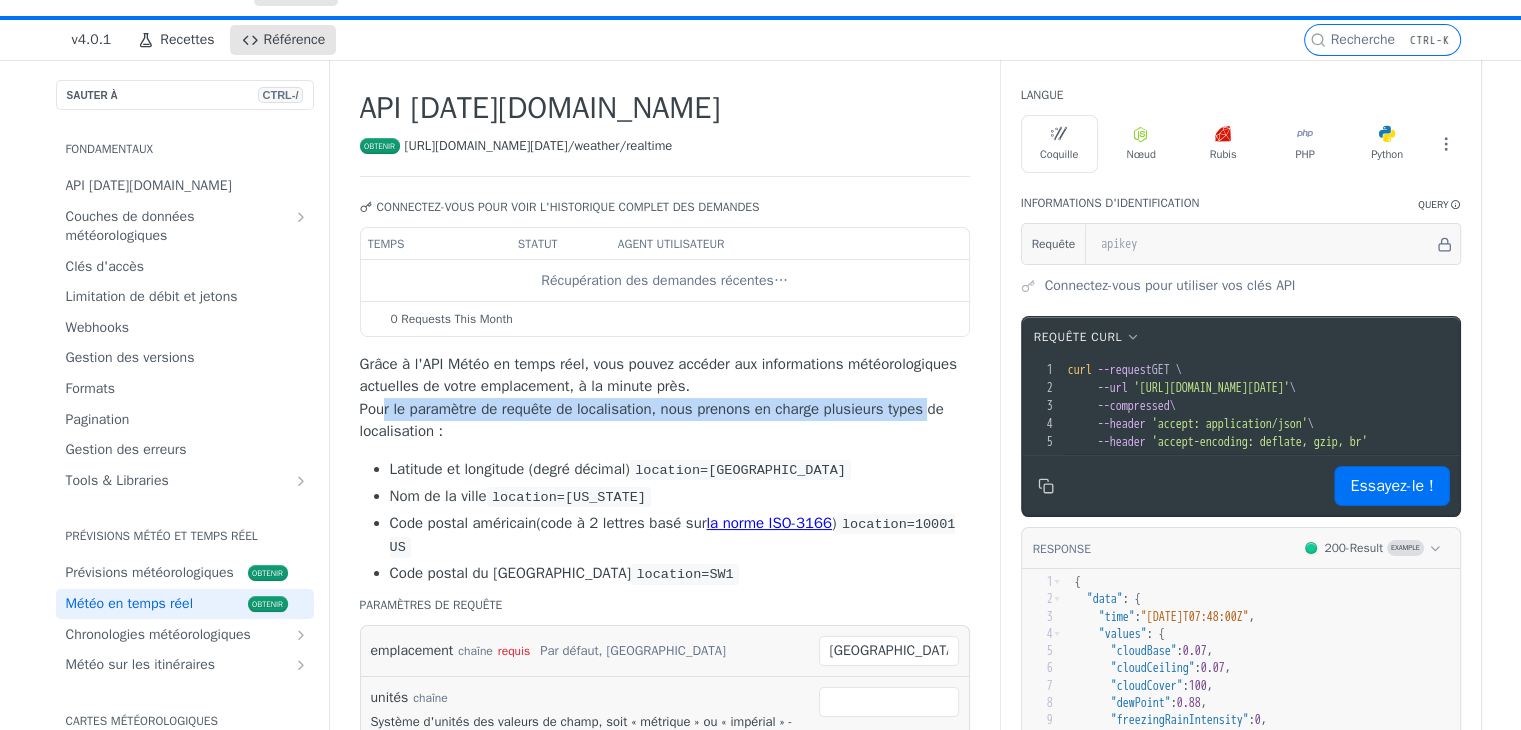 scroll, scrollTop: 0, scrollLeft: 0, axis: both 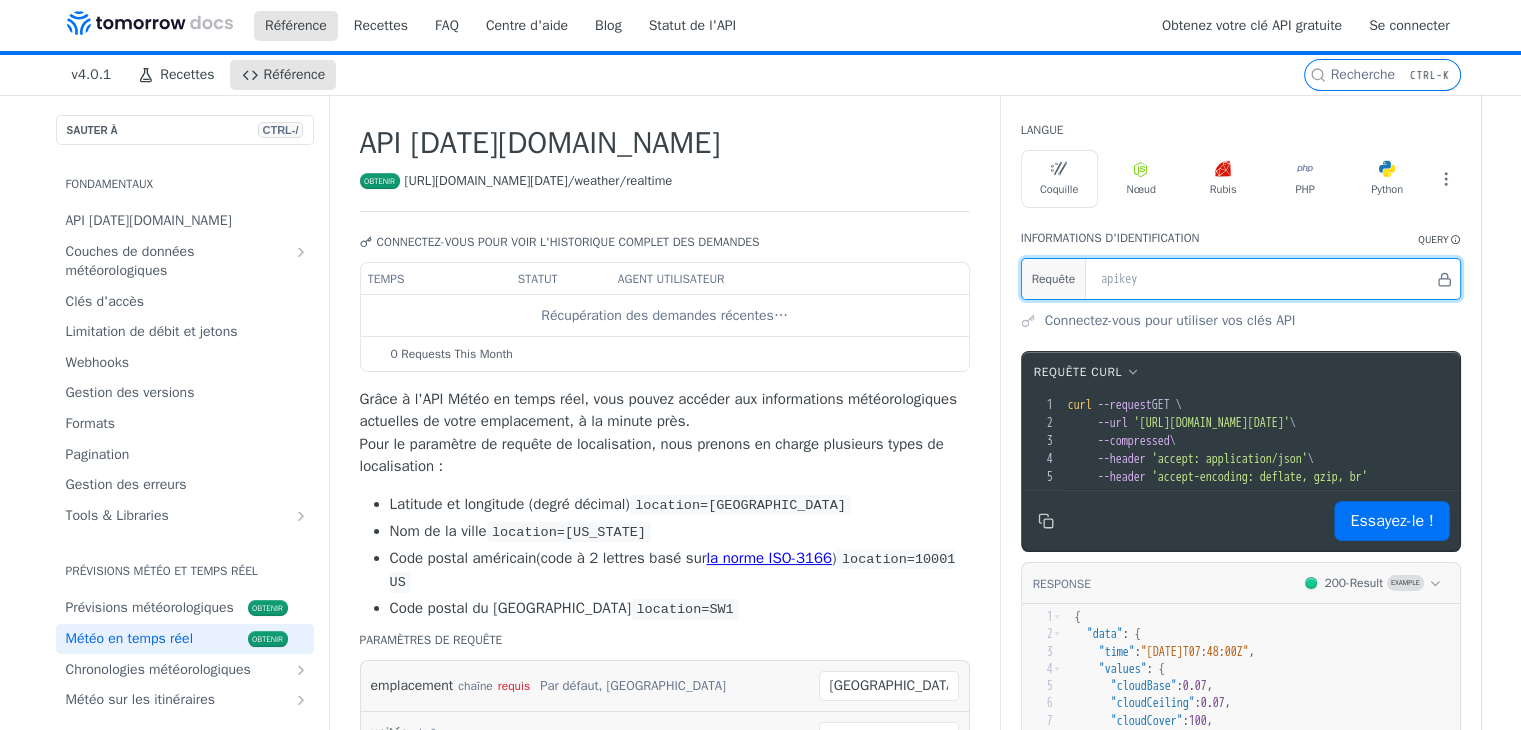 click at bounding box center [1262, 279] 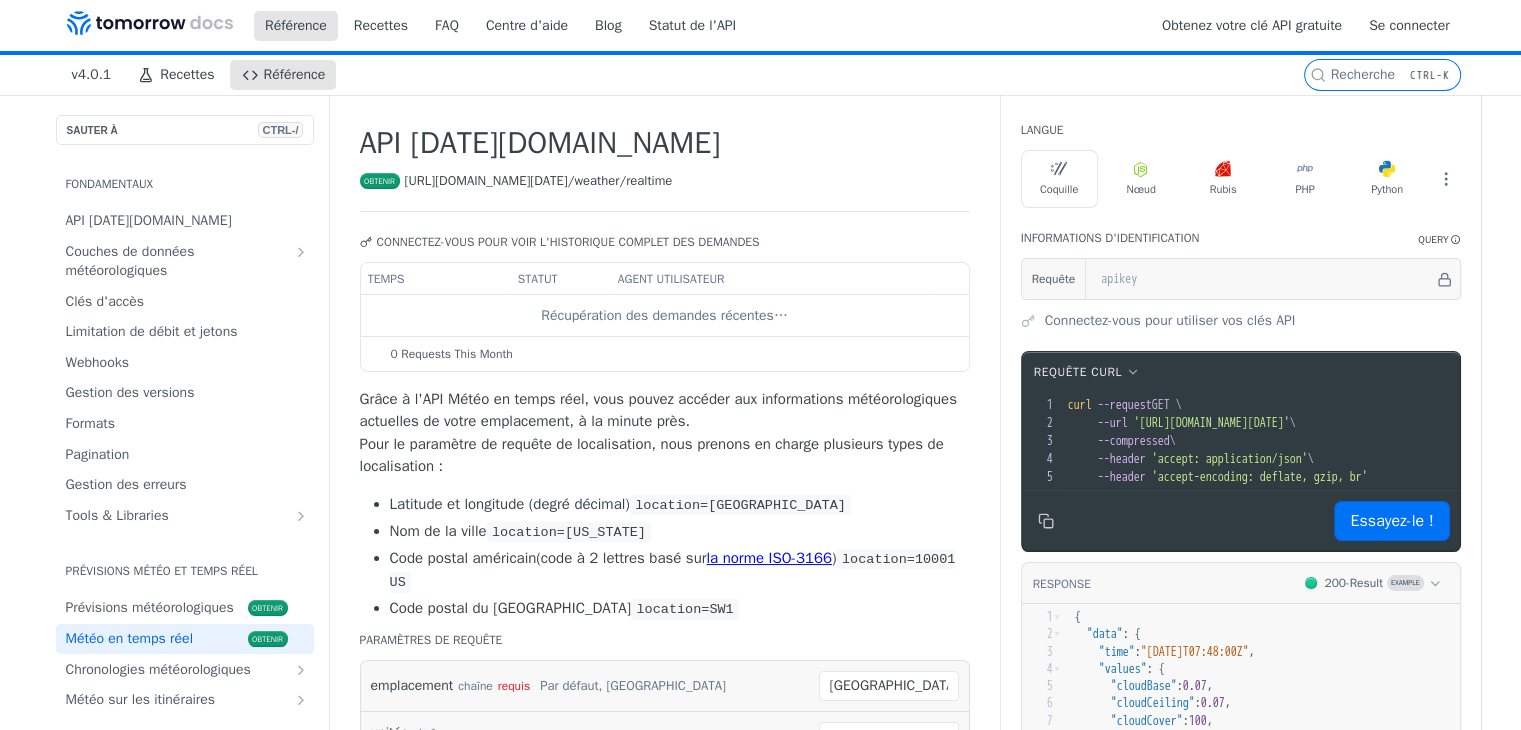 drag, startPoint x: 656, startPoint y: 337, endPoint x: 540, endPoint y: 328, distance: 116.34862 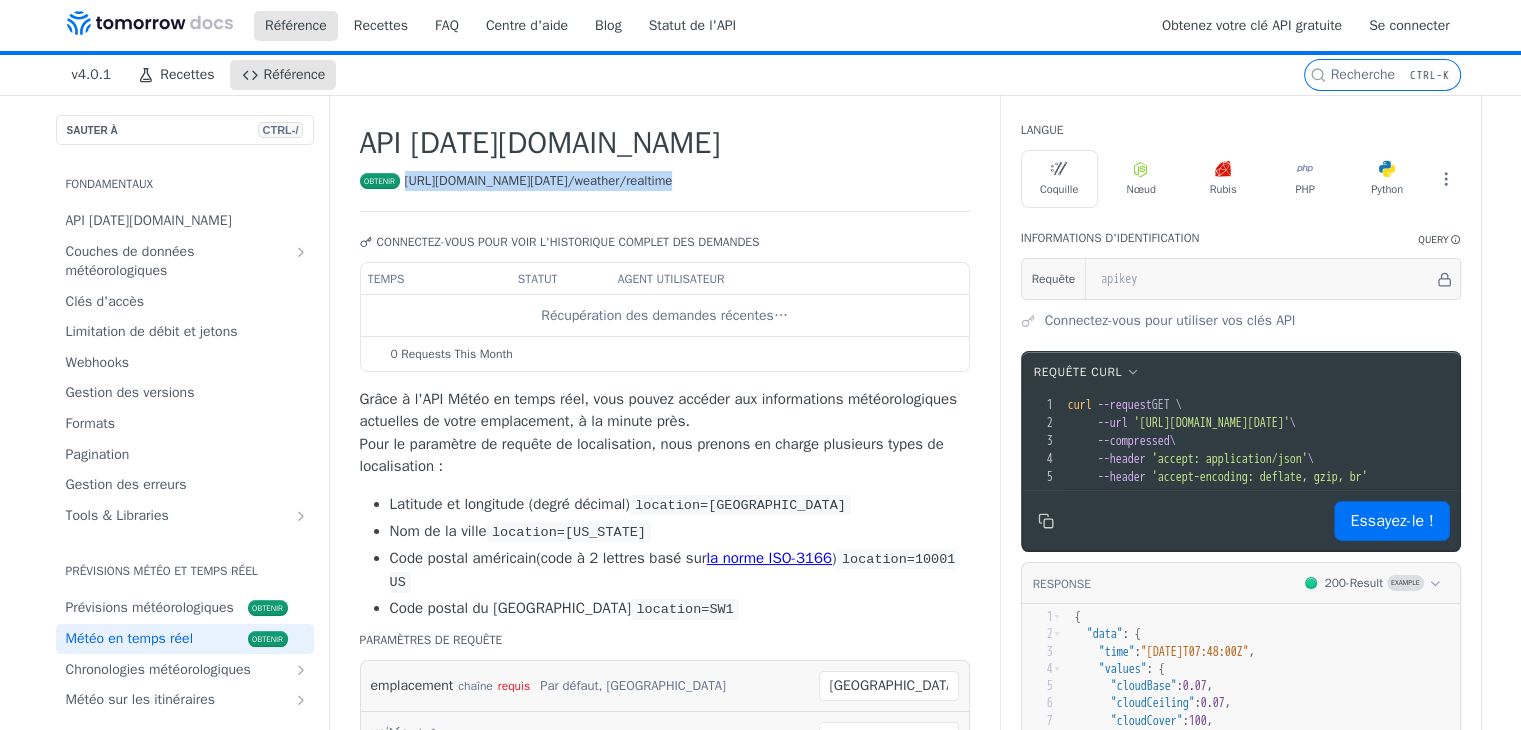 drag, startPoint x: 655, startPoint y: 175, endPoint x: 402, endPoint y: 175, distance: 253 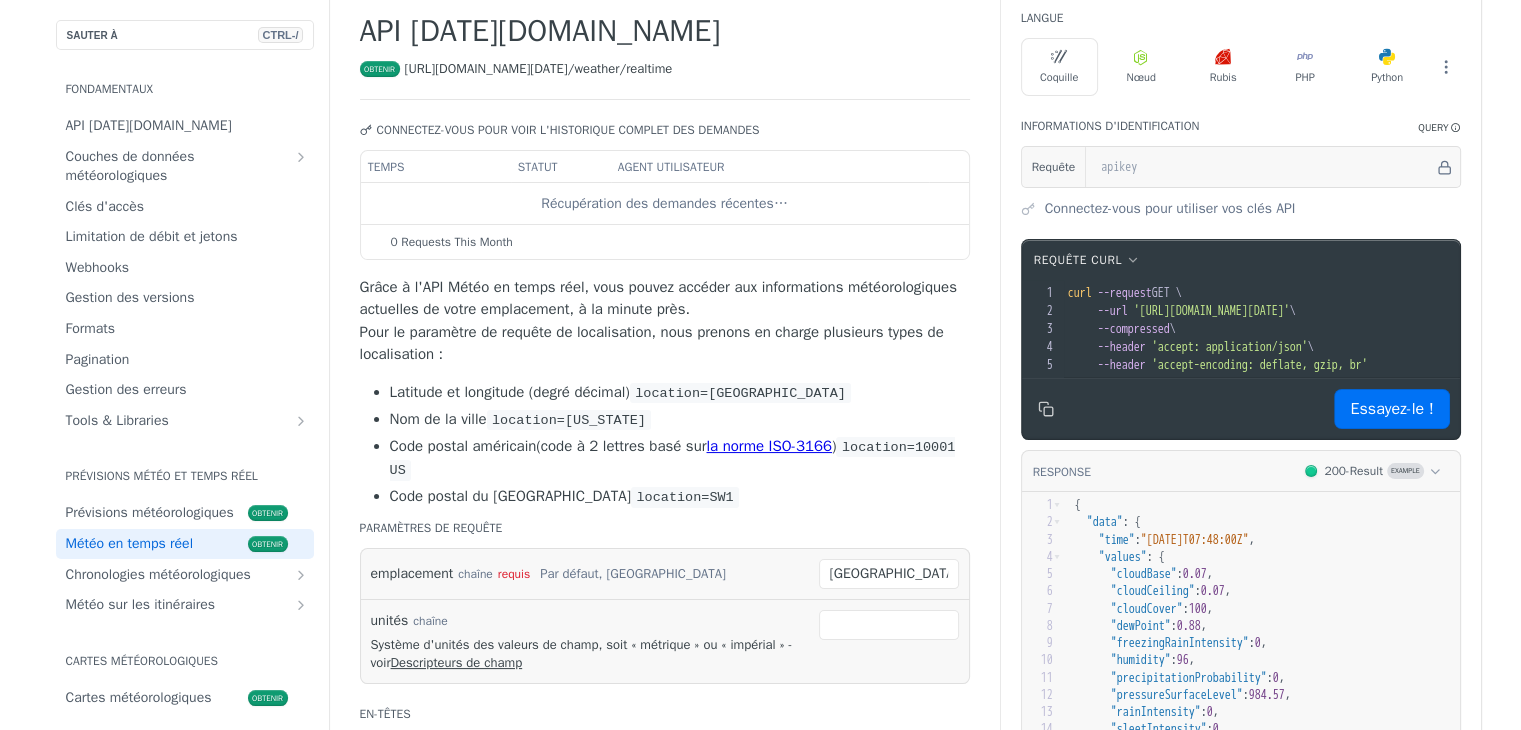 scroll, scrollTop: 0, scrollLeft: 0, axis: both 